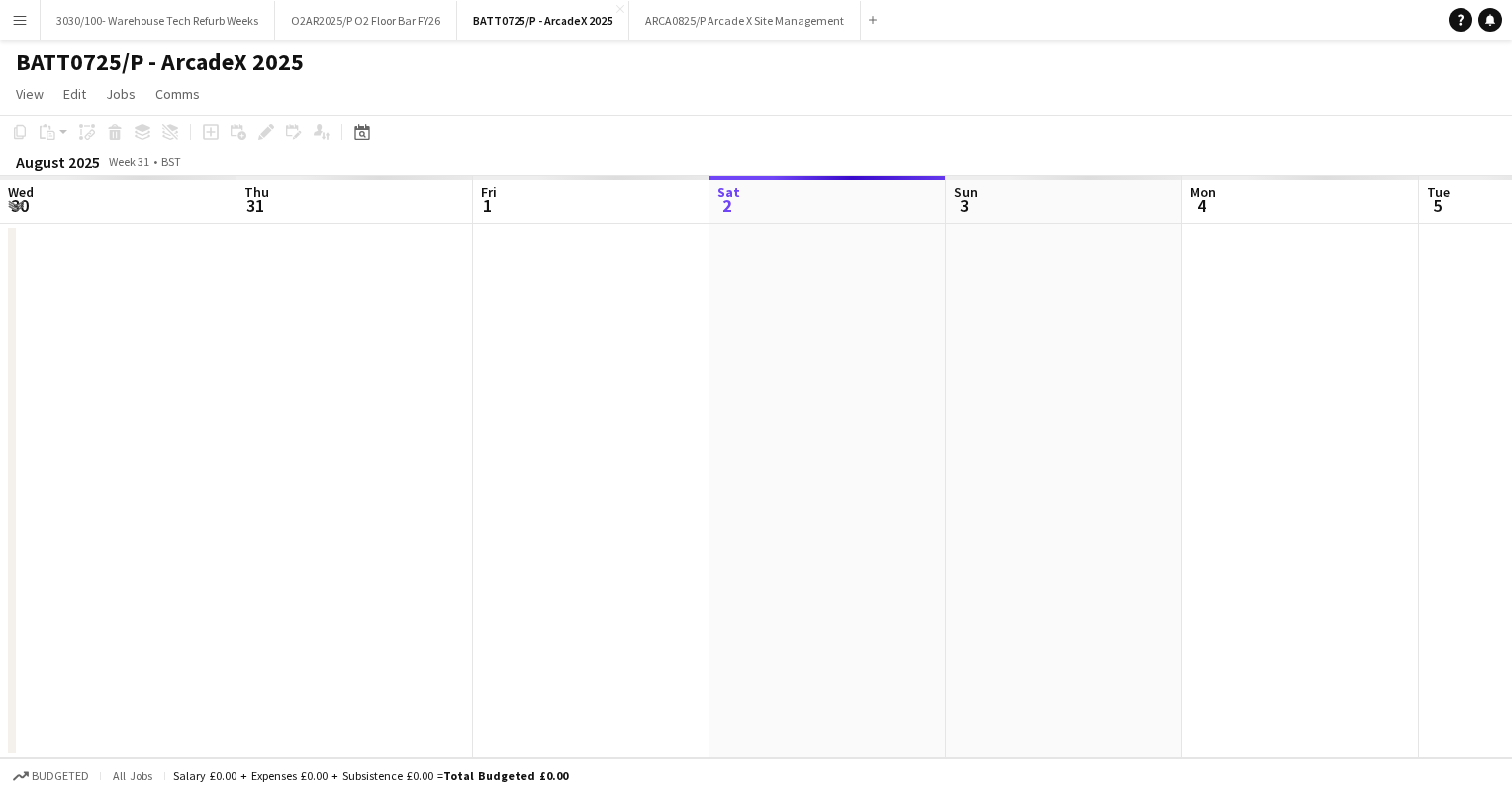 scroll, scrollTop: 0, scrollLeft: 0, axis: both 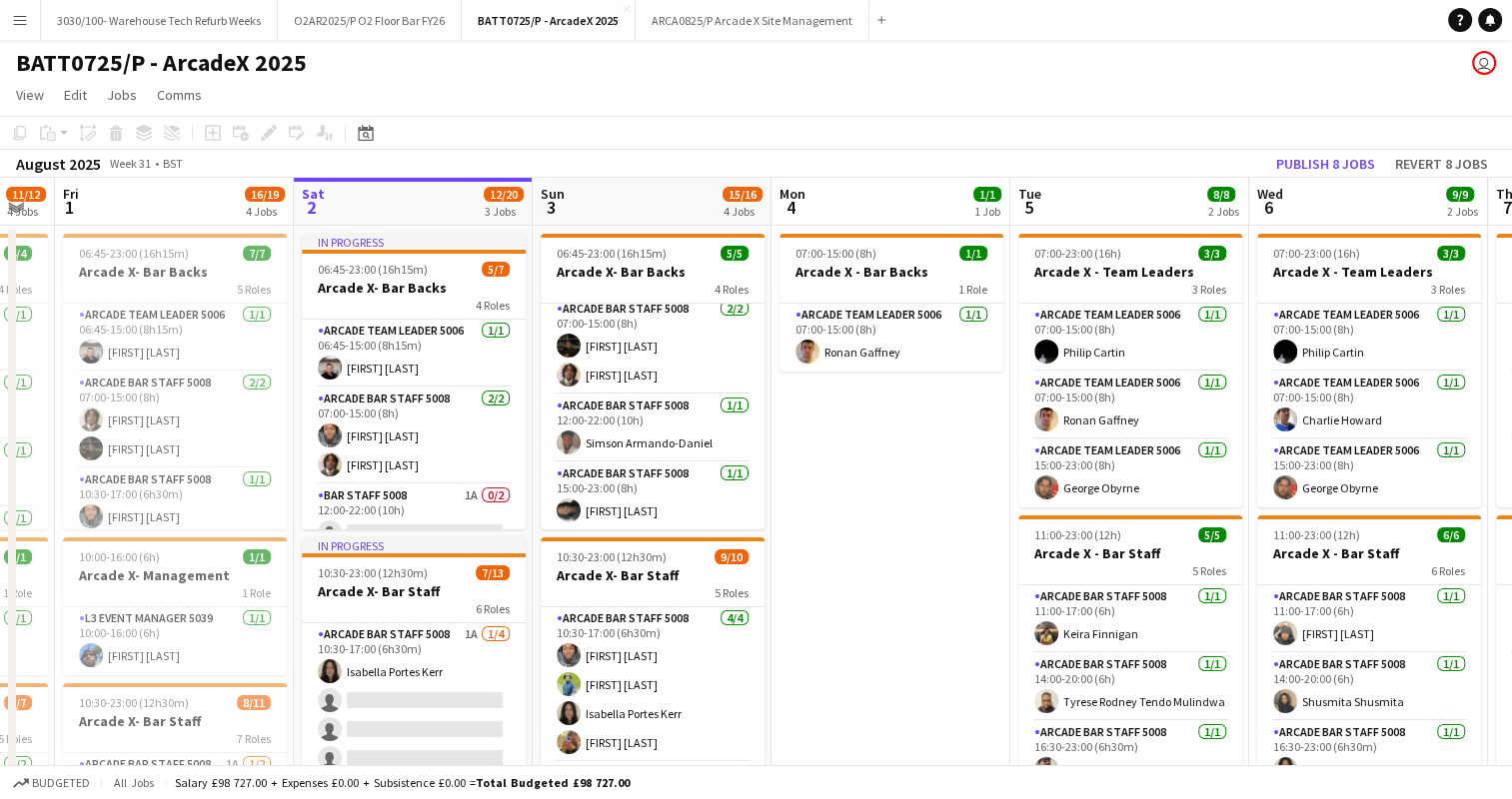 click on "Copy
Paste
Paste   Ctrl+V Paste with crew  Ctrl+Shift+V
Paste linked Job
Delete
Group
Ungroup
Add job
Add linked Job
Edit
Edit linked Job
Applicants
Date picker
AUG 2025 AUG 2025 Monday M Tuesday T Wednesday W Thursday T Friday F Saturday S Sunday S  AUG   1   2   3   4   5   6   7   8   9   10   11   12   13   14   15   16   17   18   19   20   21   22   23   24   25   26   27   28   29   30   31
Comparison range
Comparison range
Today" 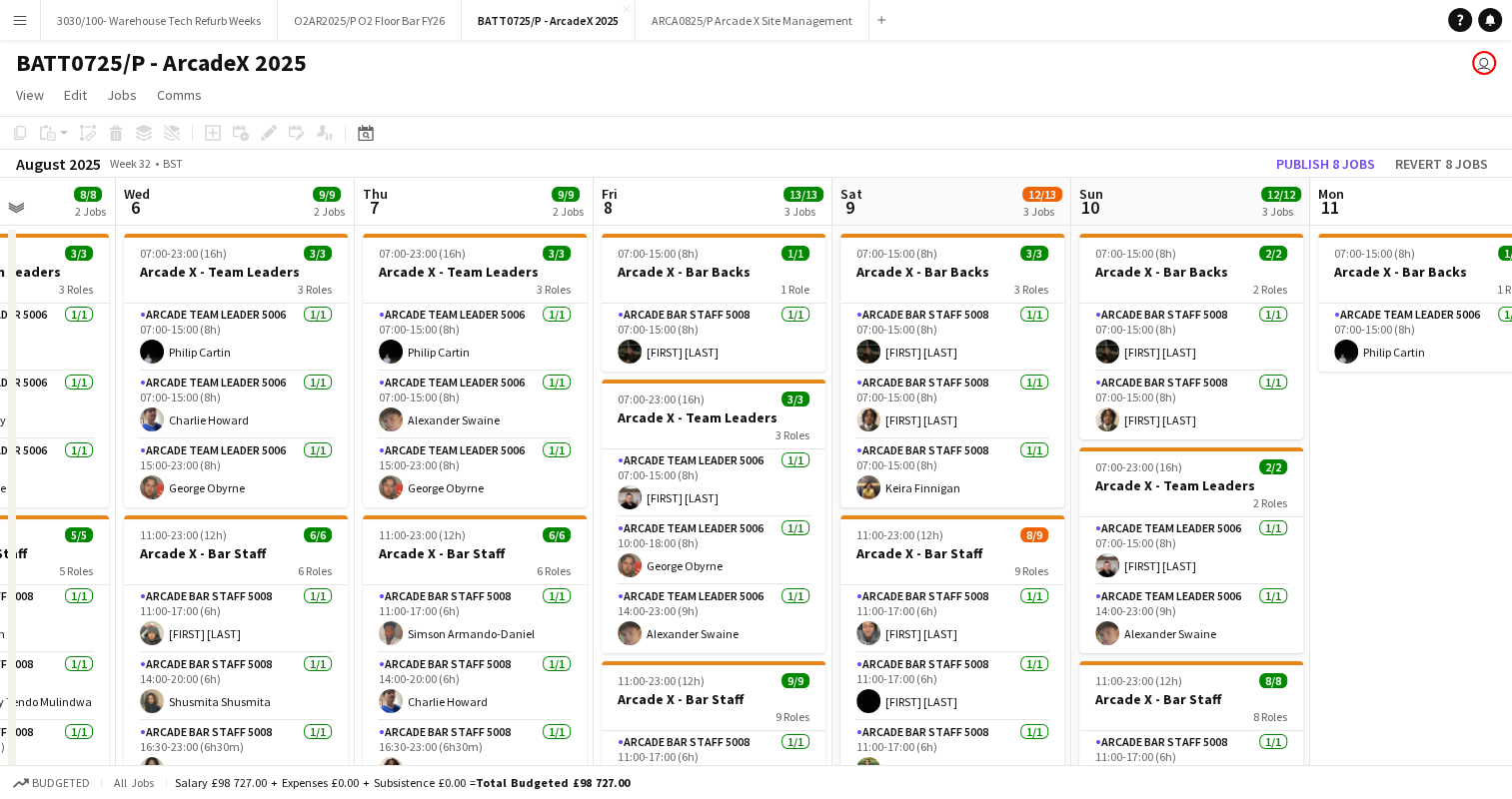 scroll, scrollTop: 0, scrollLeft: 617, axis: horizontal 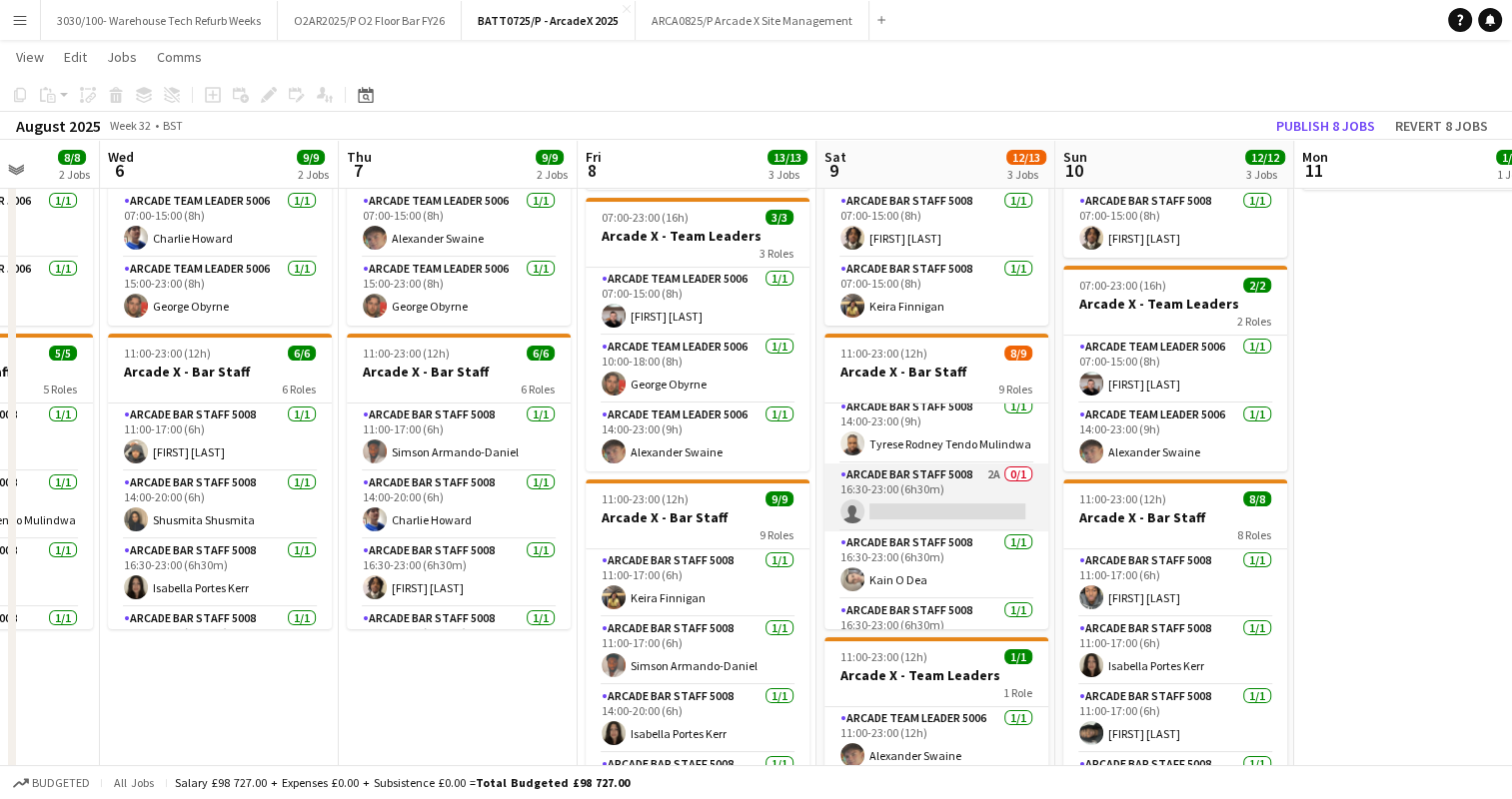 click on "Arcade Bar Staff 5008   2A   0/1   16:30-23:00 (6h30m)
single-neutral-actions" at bounding box center (936, 497) 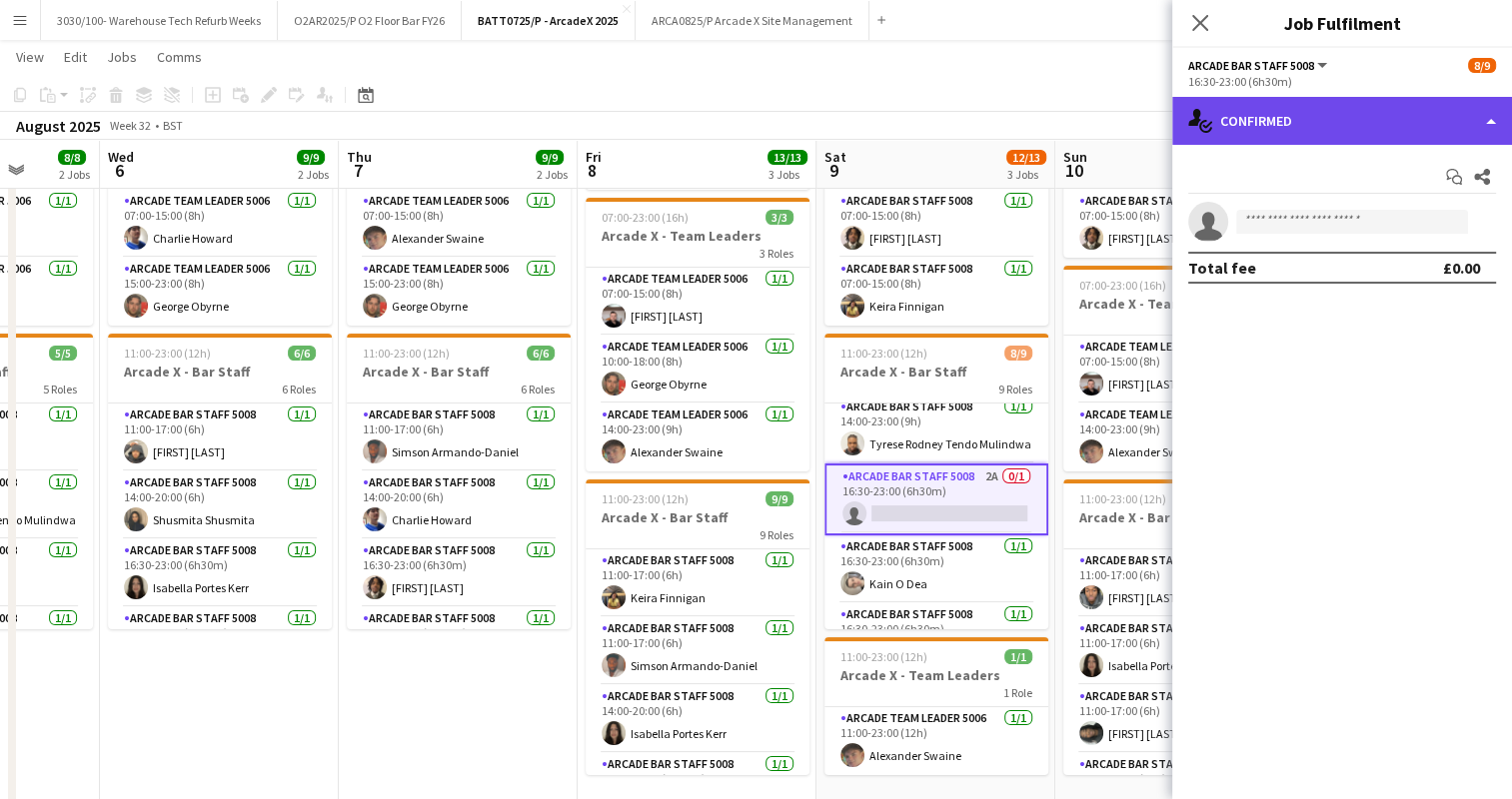 click on "single-neutral-actions-check-2
Confirmed" 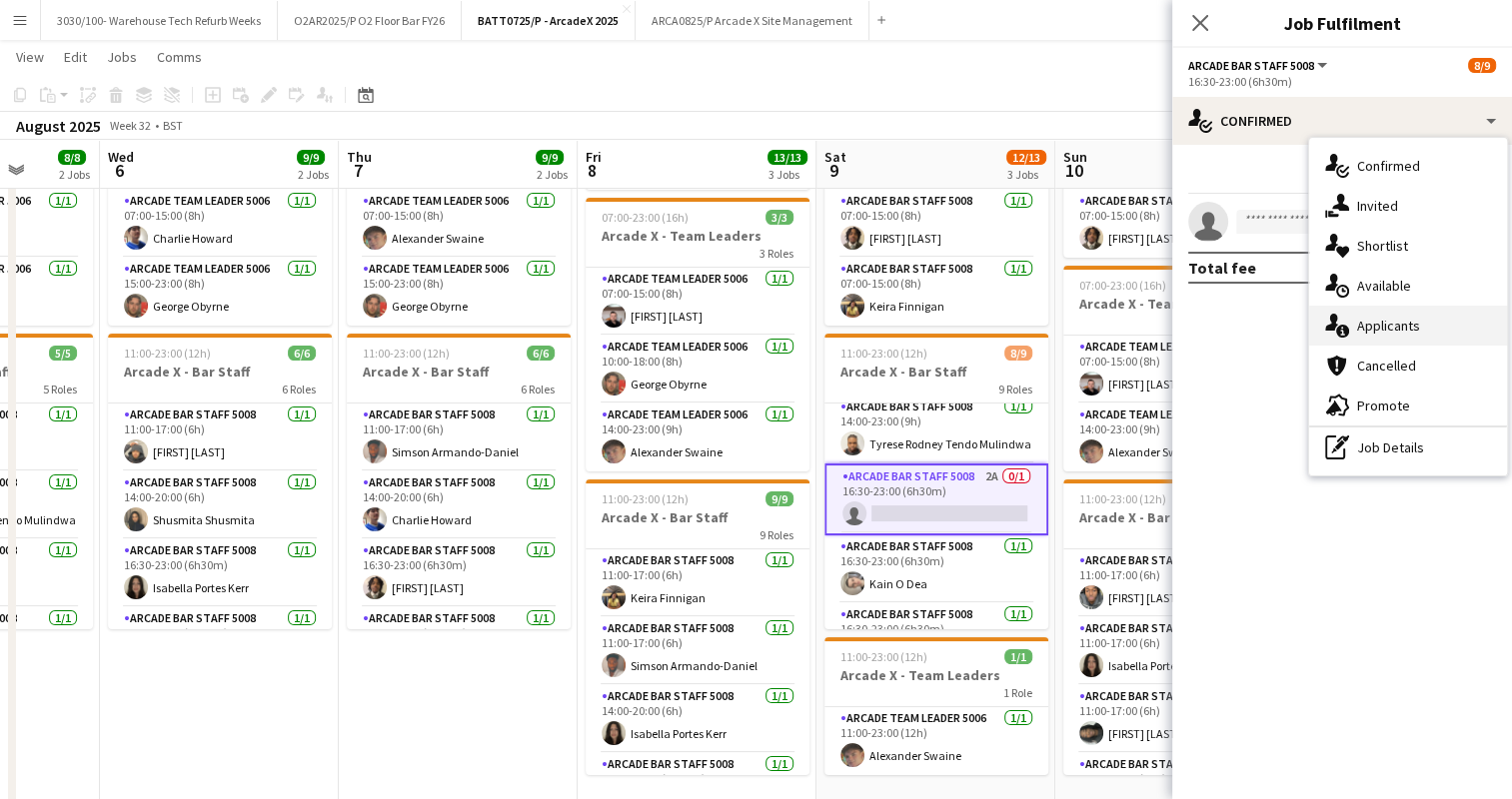 click on "single-neutral-actions-information
Applicants" at bounding box center (1408, 326) 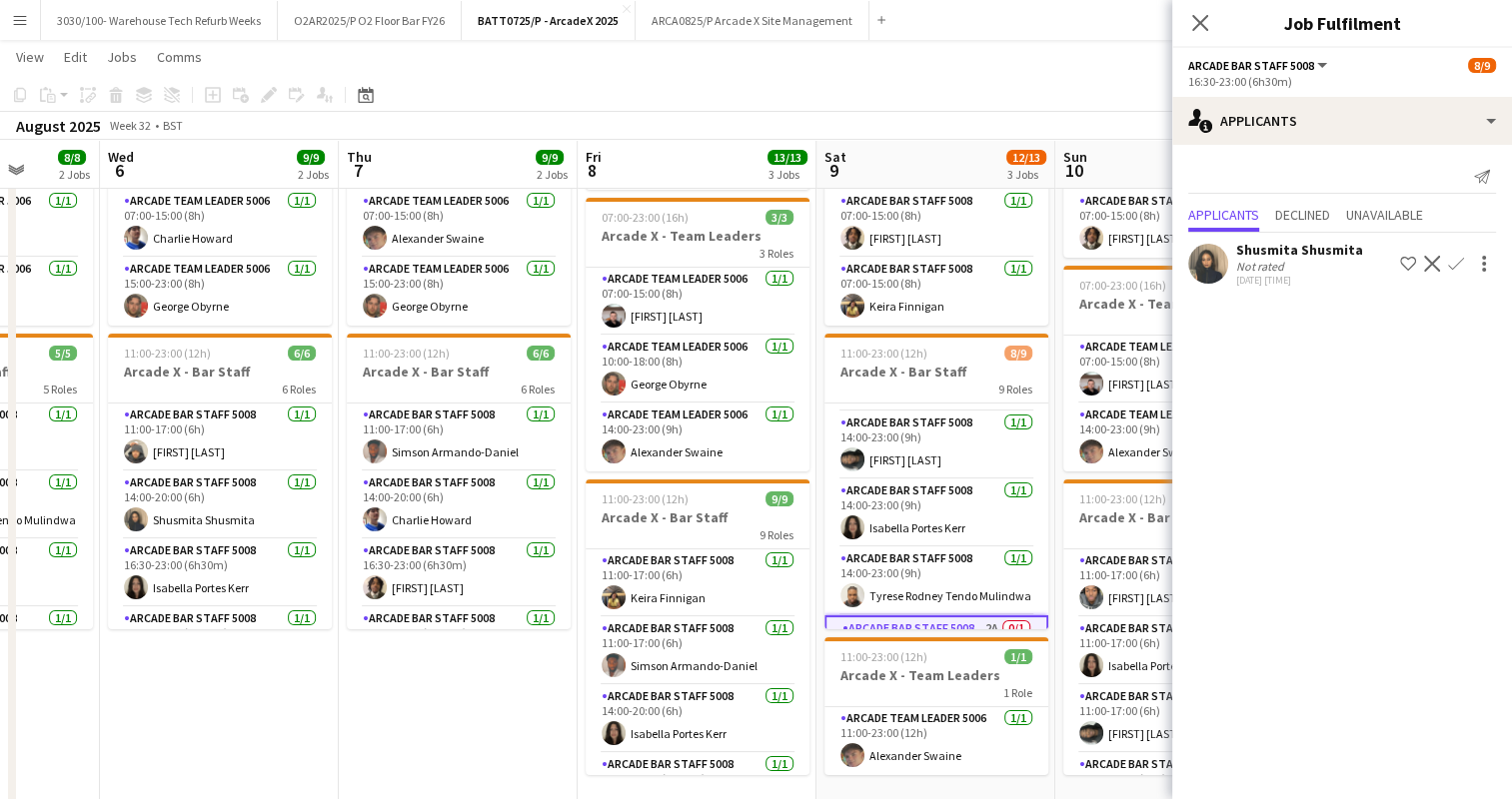 scroll, scrollTop: 395, scrollLeft: 0, axis: vertical 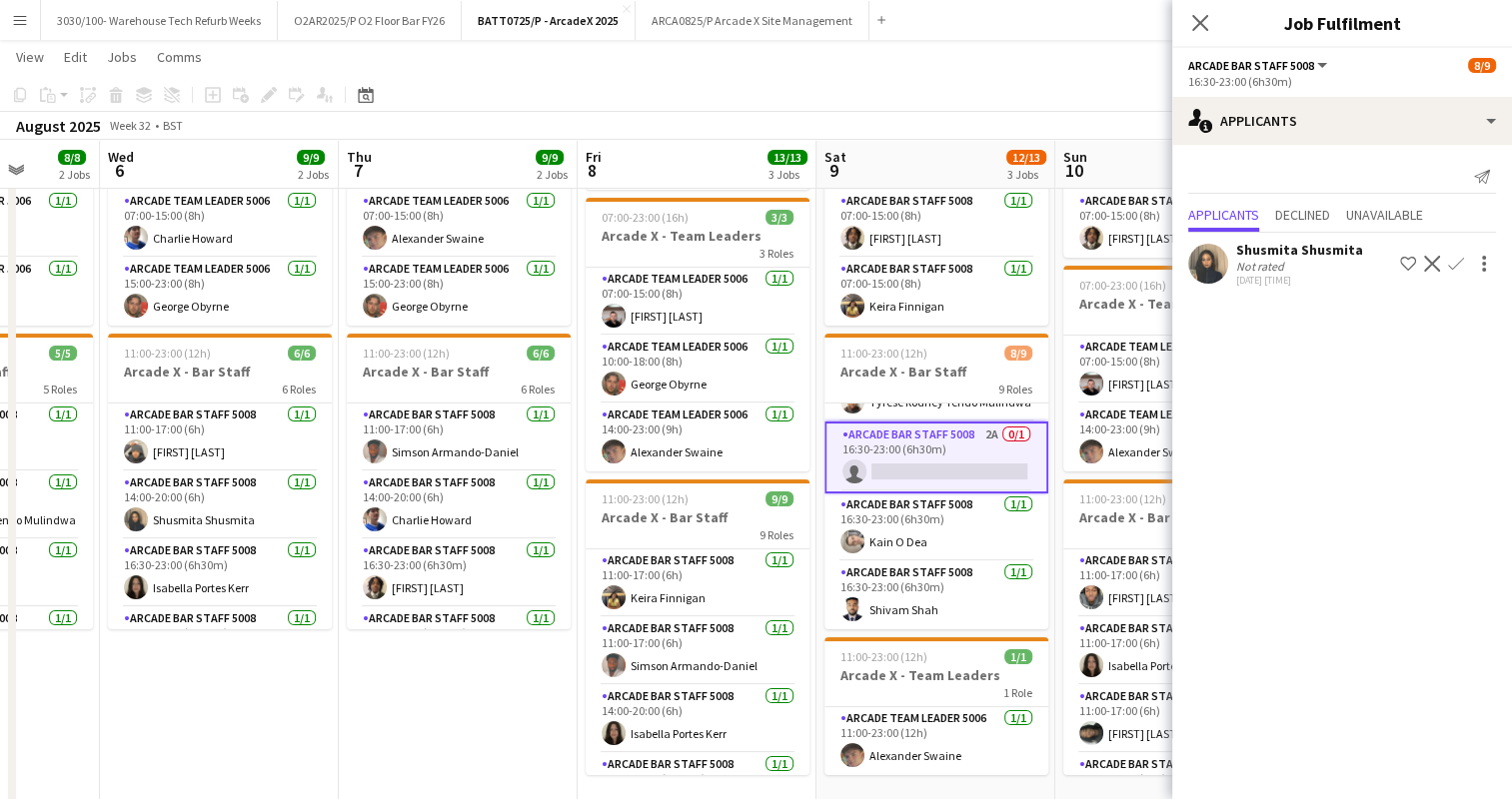 click on "Confirm" 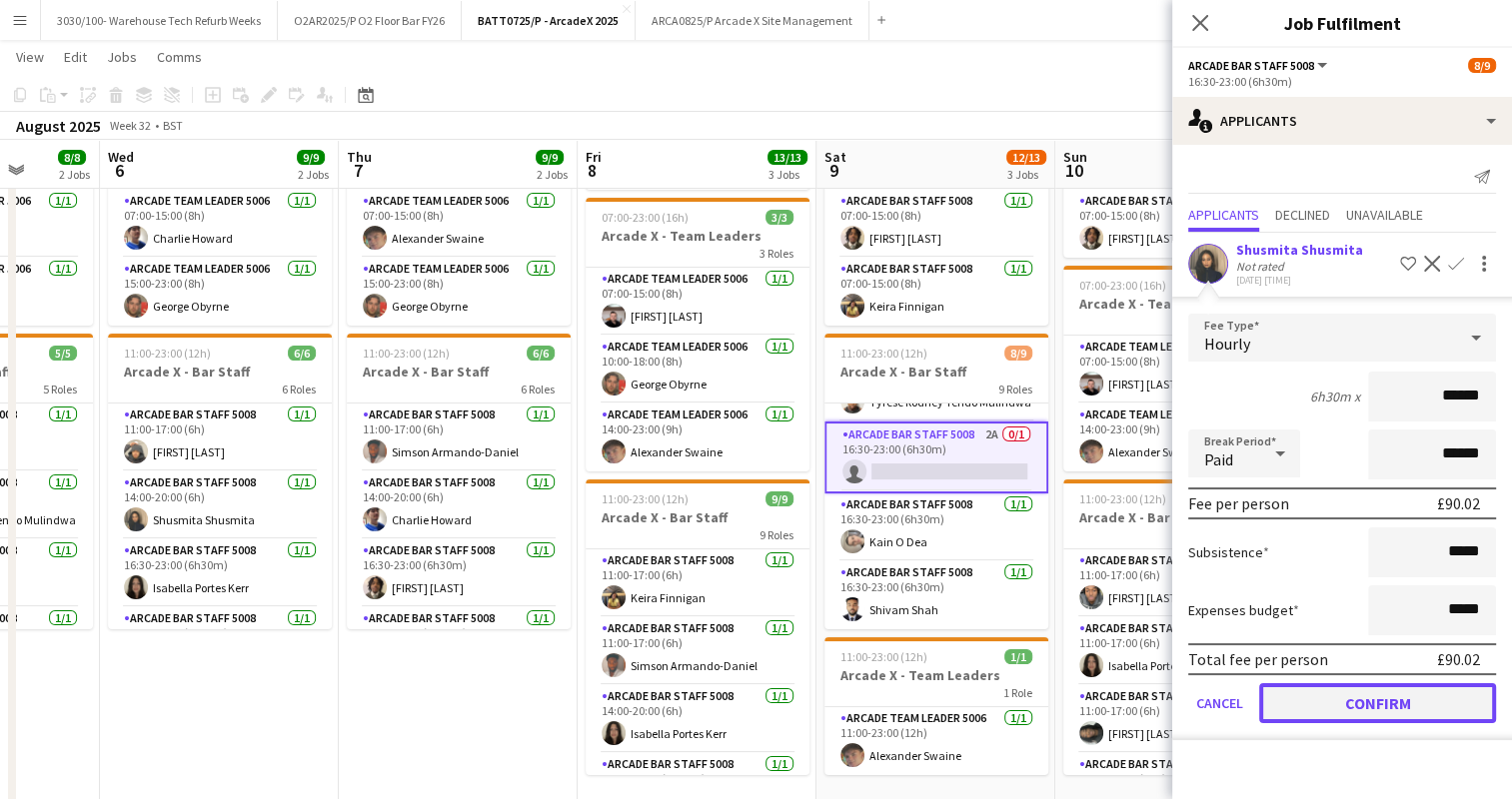 click on "Confirm" 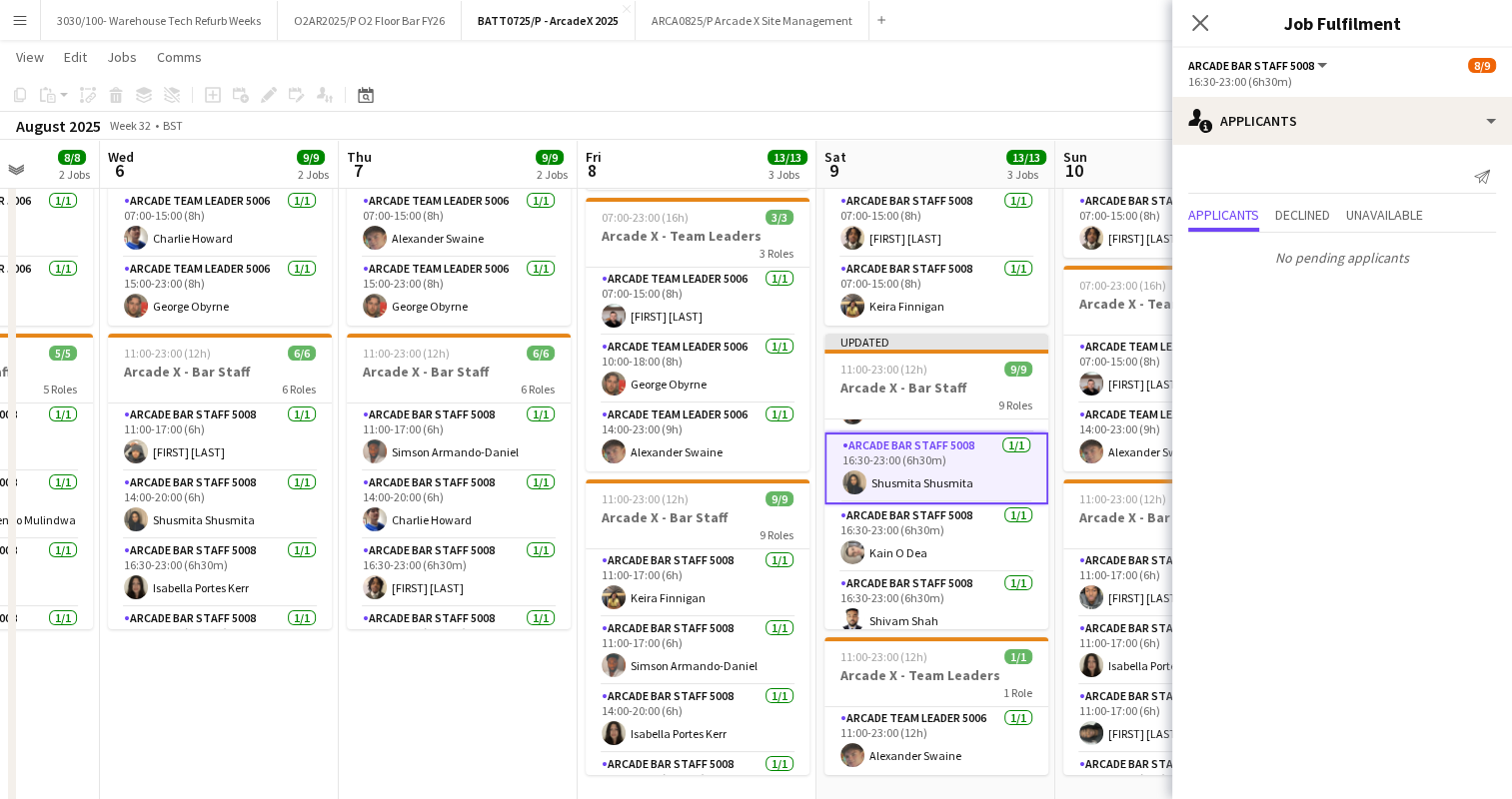 click on "August 2025   Week 32
•   BST   Publish 1 job   Revert 1 job" 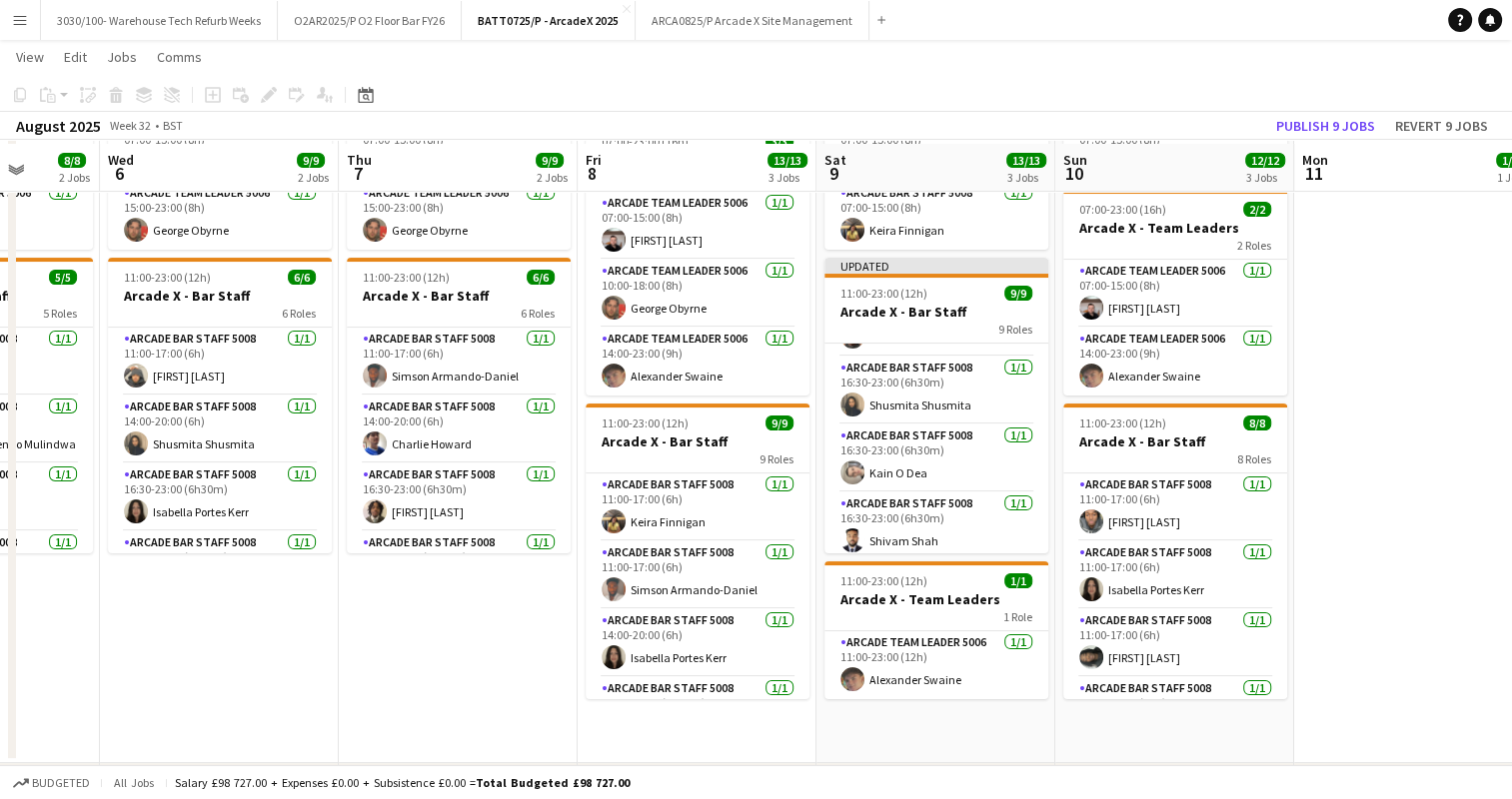 scroll, scrollTop: 260, scrollLeft: 0, axis: vertical 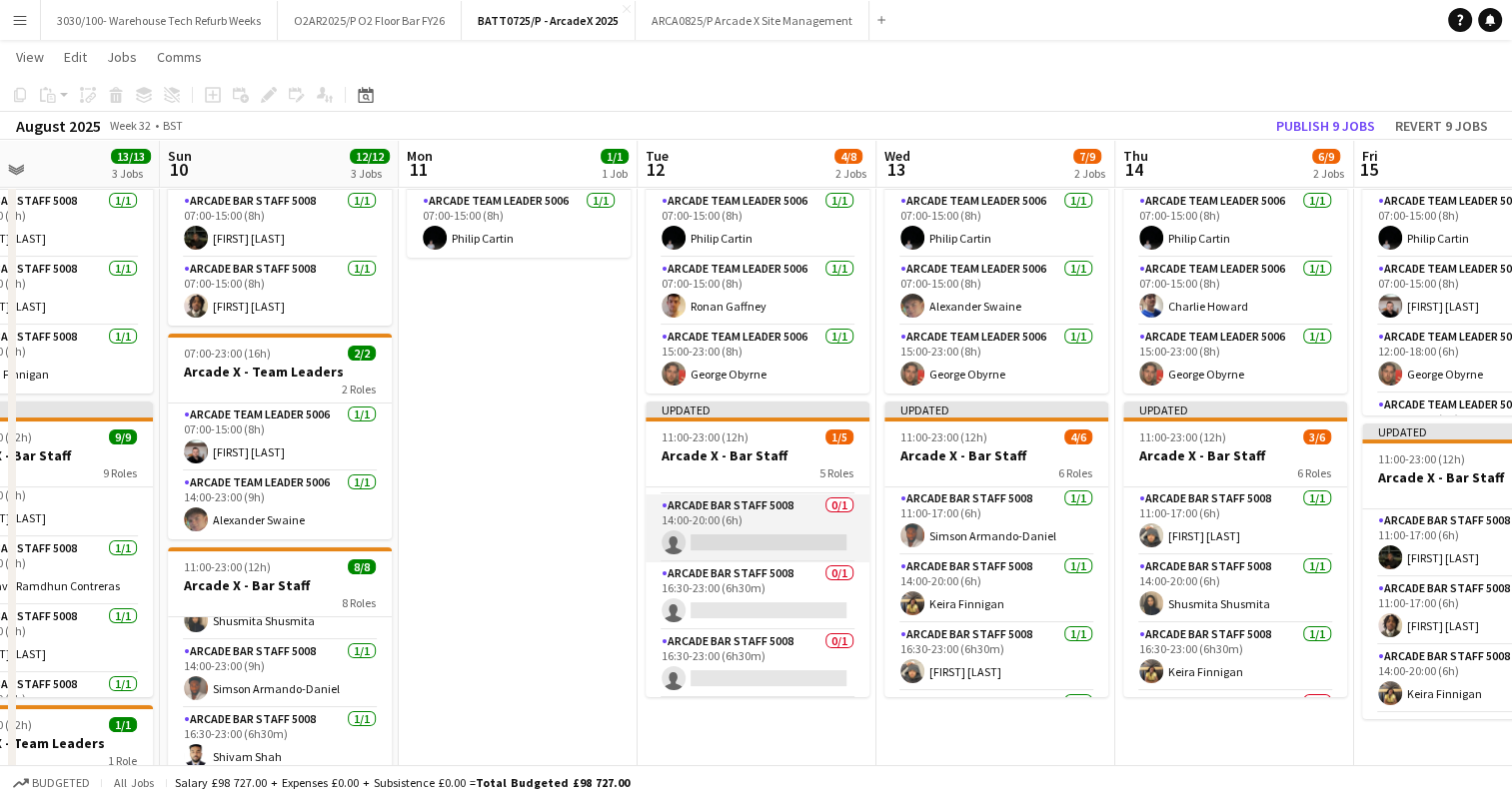 click on "Arcade Bar Staff 5008   0/1   14:00-20:00 (6h)
single-neutral-actions" at bounding box center (757, 528) 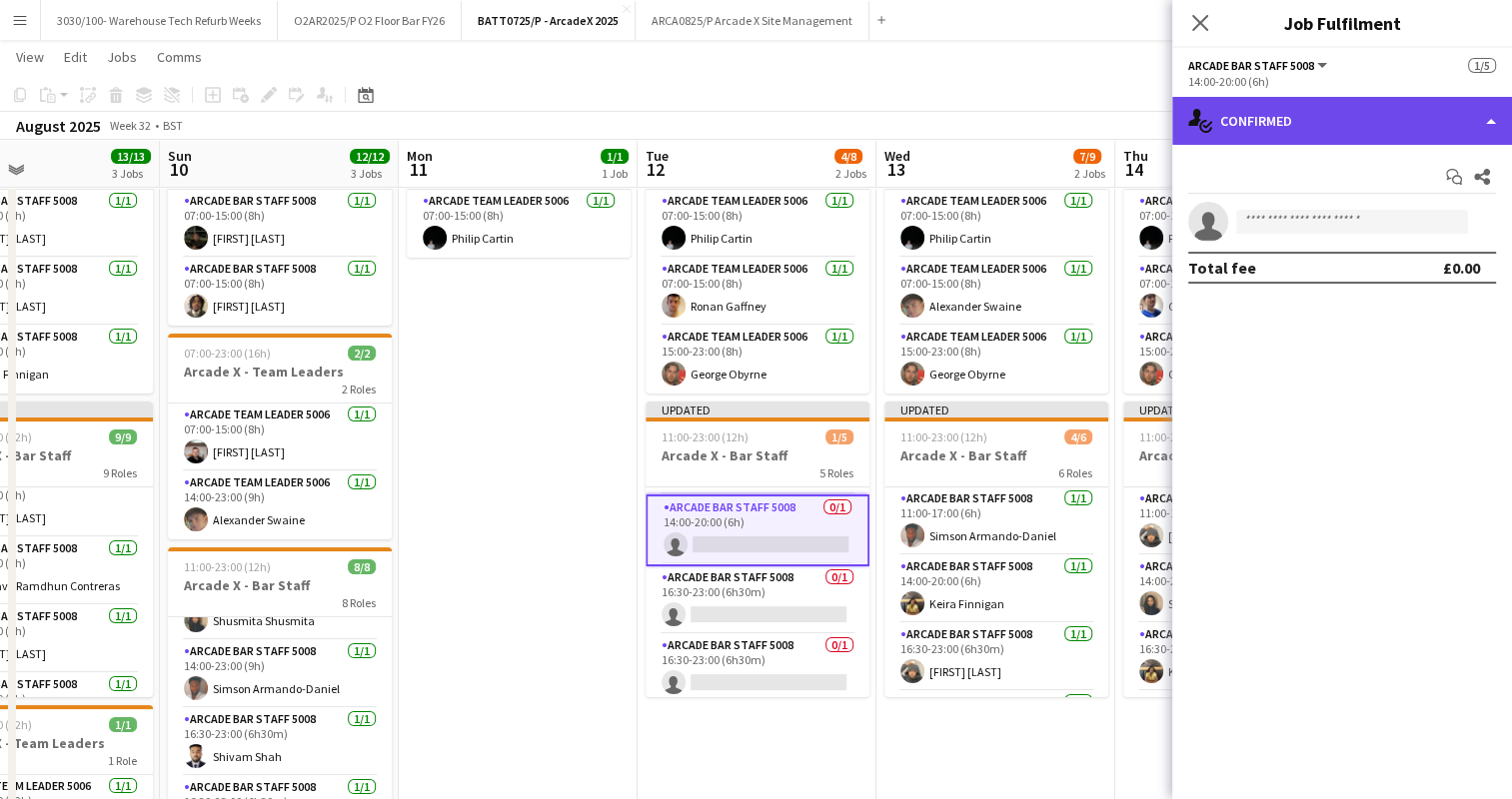 click on "single-neutral-actions-check-2
Confirmed" 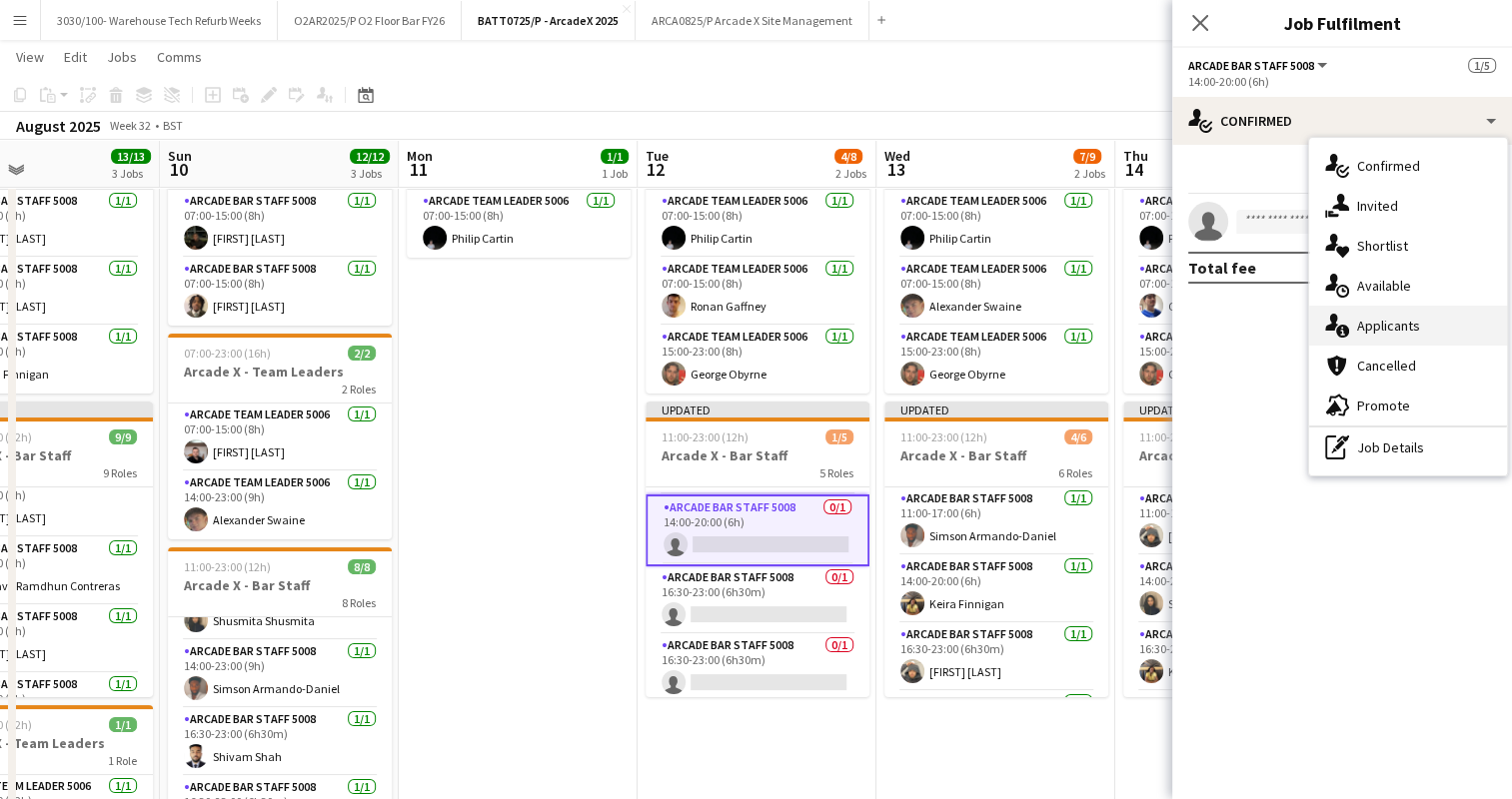 click on "single-neutral-actions-information
Applicants" at bounding box center [1408, 326] 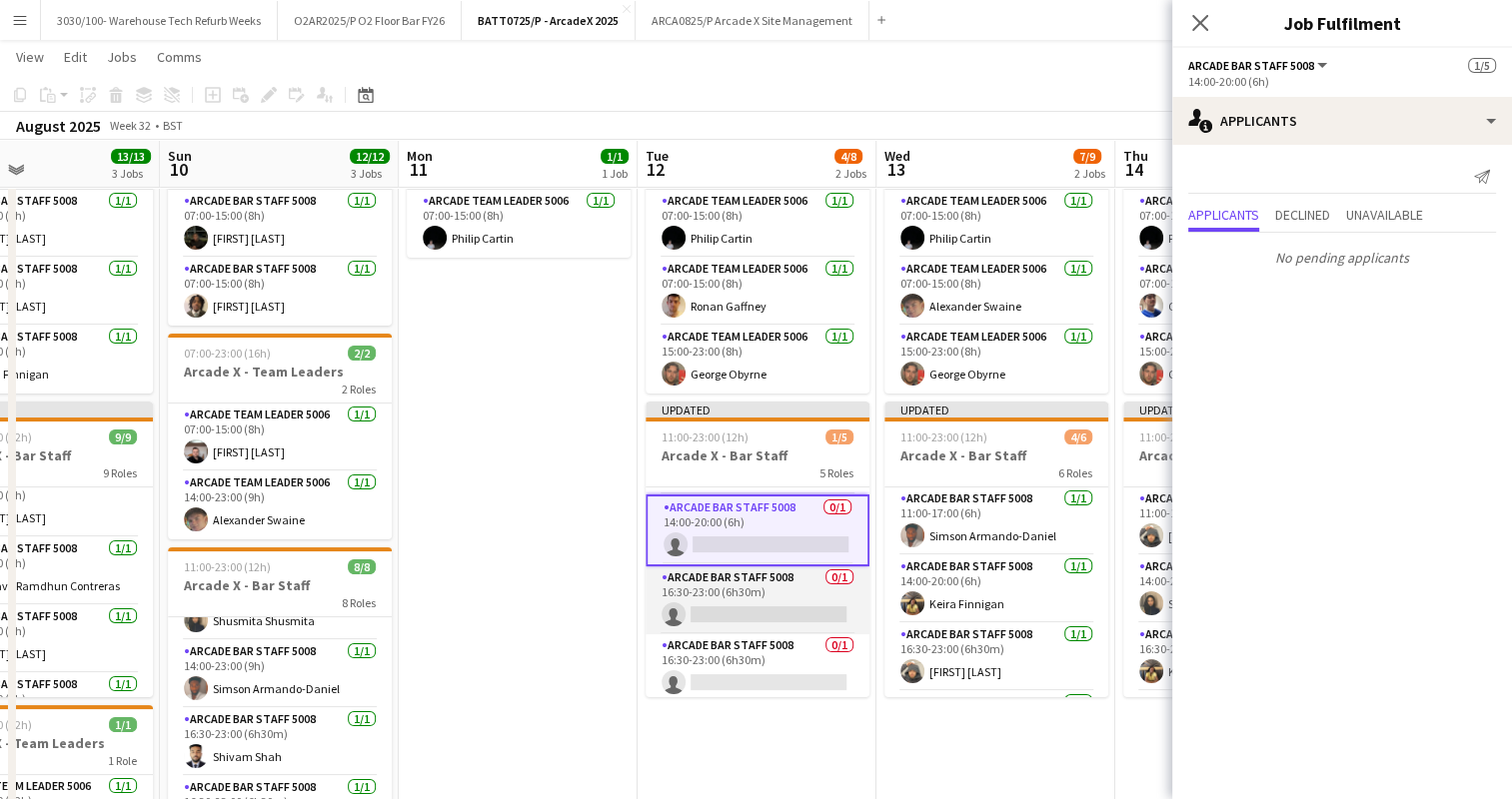 click on "Arcade Bar Staff 5008   0/1   16:30-23:00 (6h30m)
single-neutral-actions" at bounding box center [757, 600] 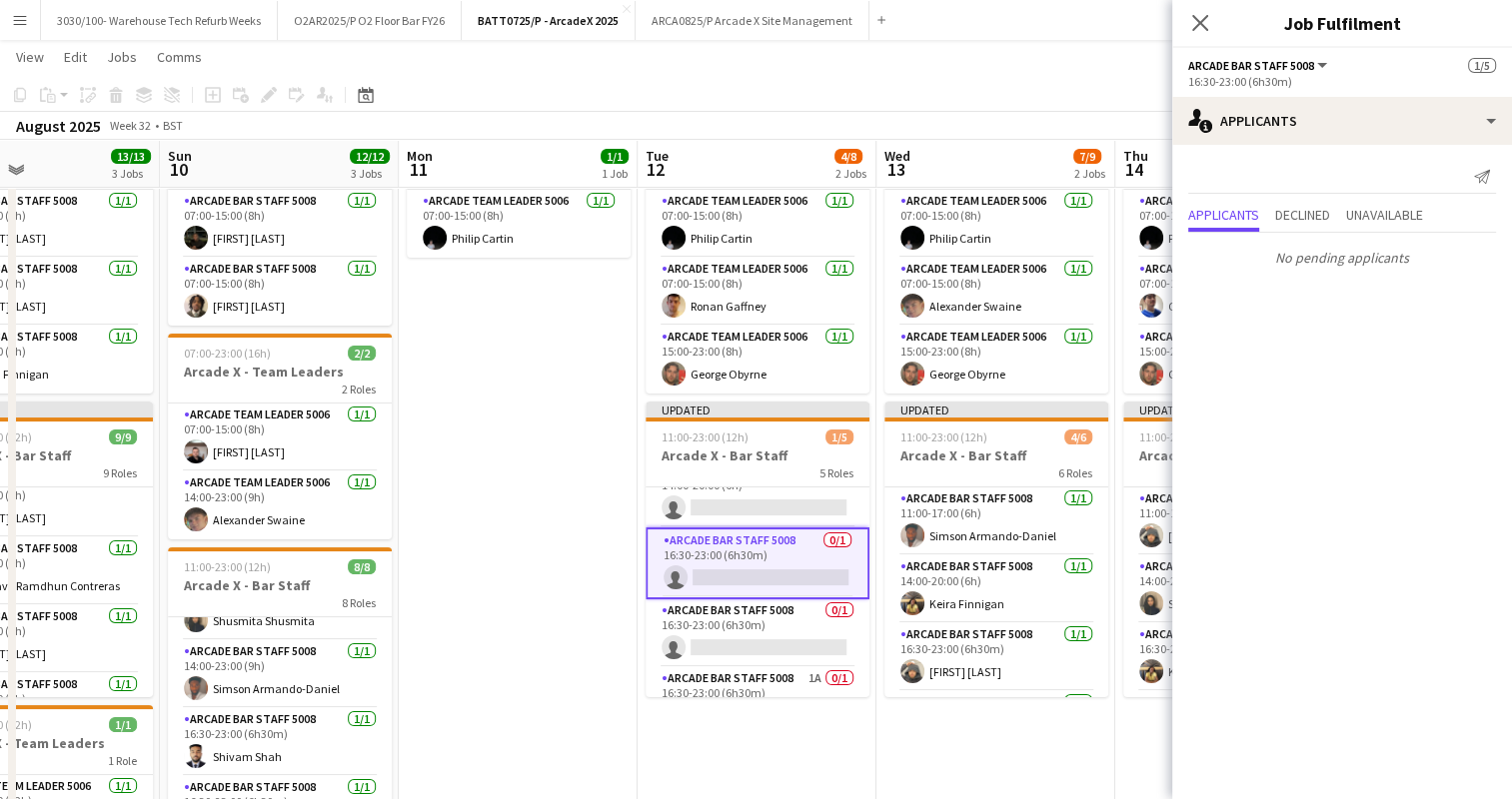 scroll, scrollTop: 100, scrollLeft: 0, axis: vertical 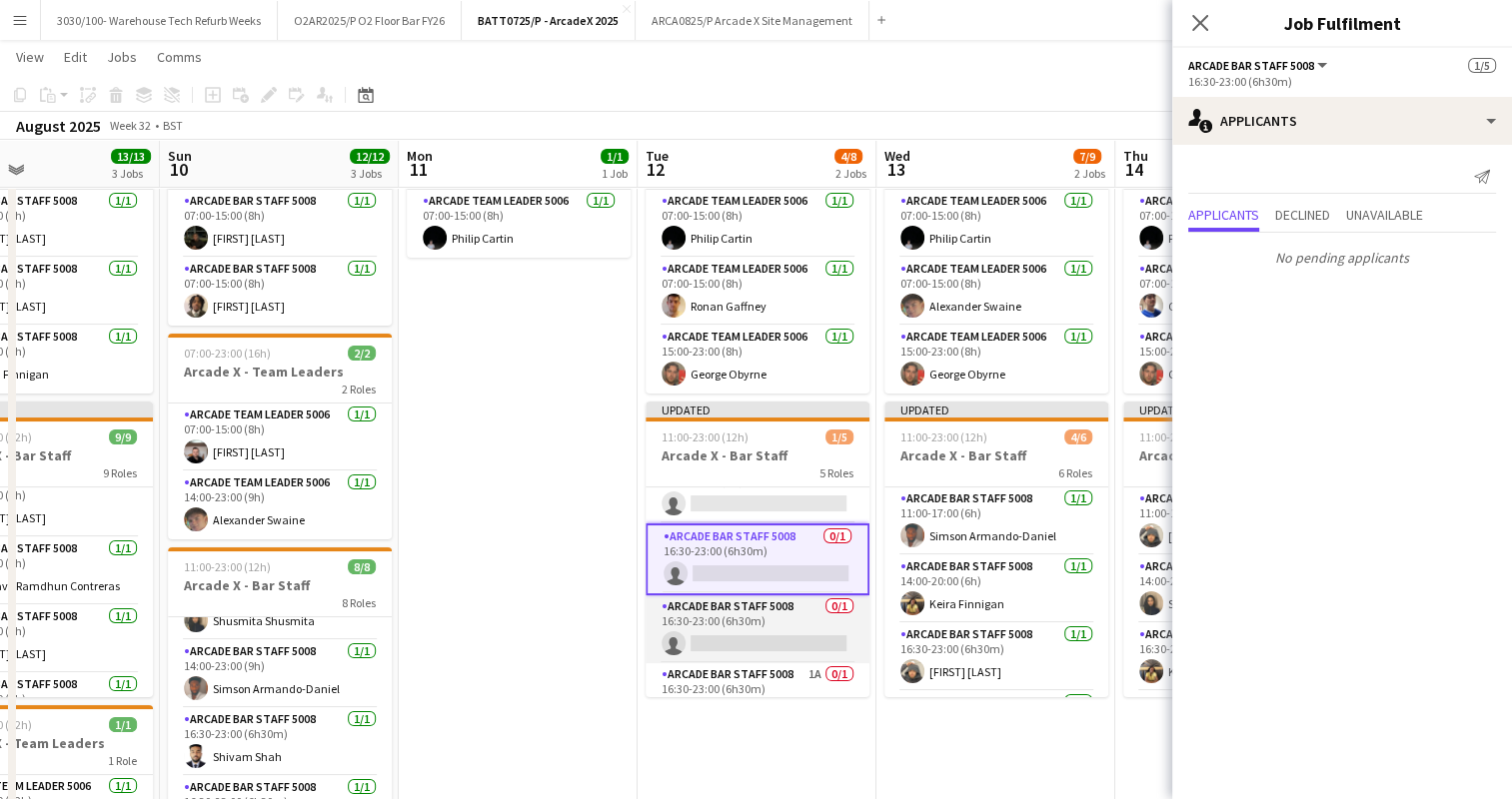 click on "Arcade Bar Staff 5008   0/1   16:30-23:00 (6h30m)
single-neutral-actions" at bounding box center [757, 629] 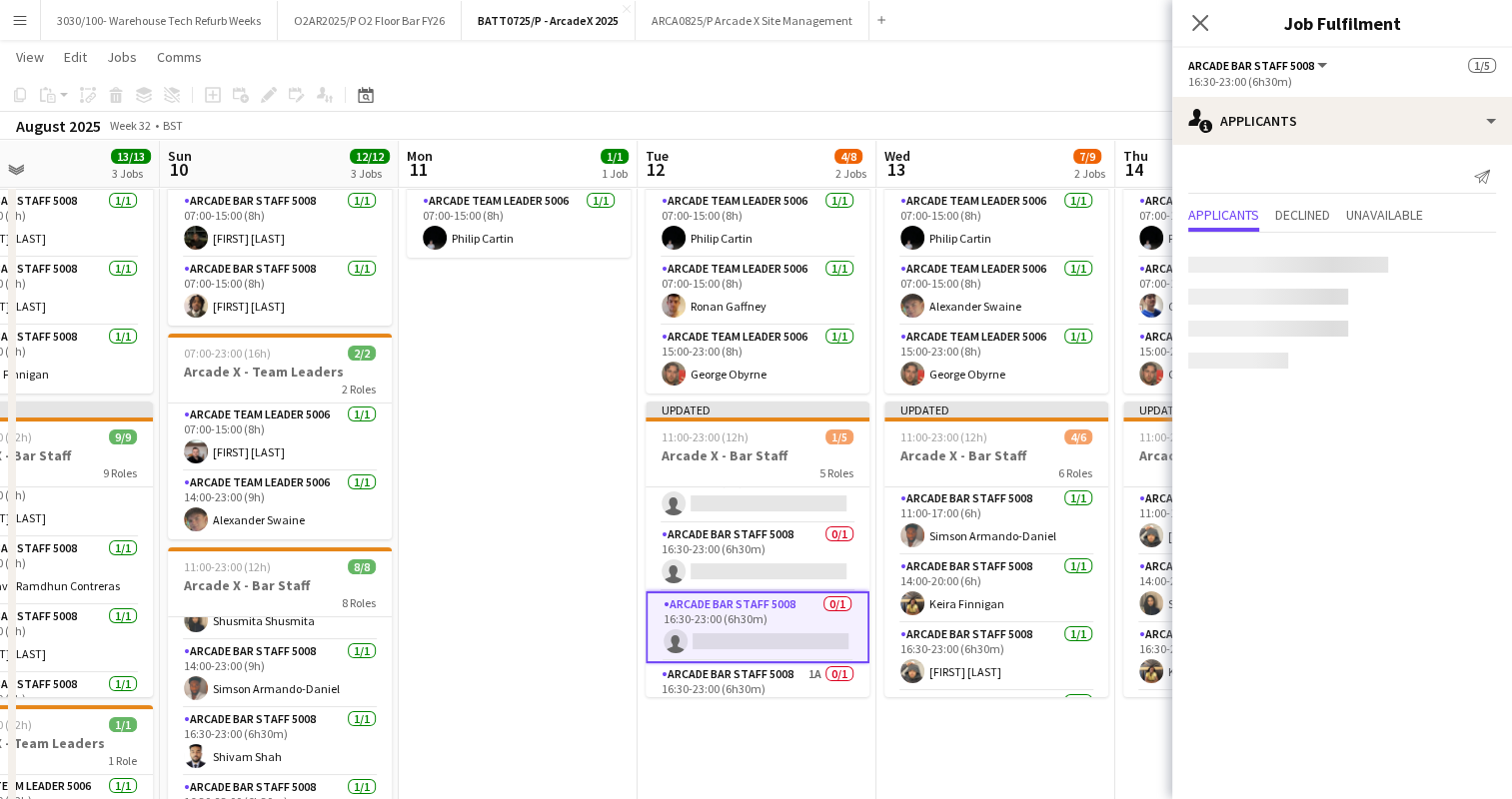 scroll, scrollTop: 132, scrollLeft: 0, axis: vertical 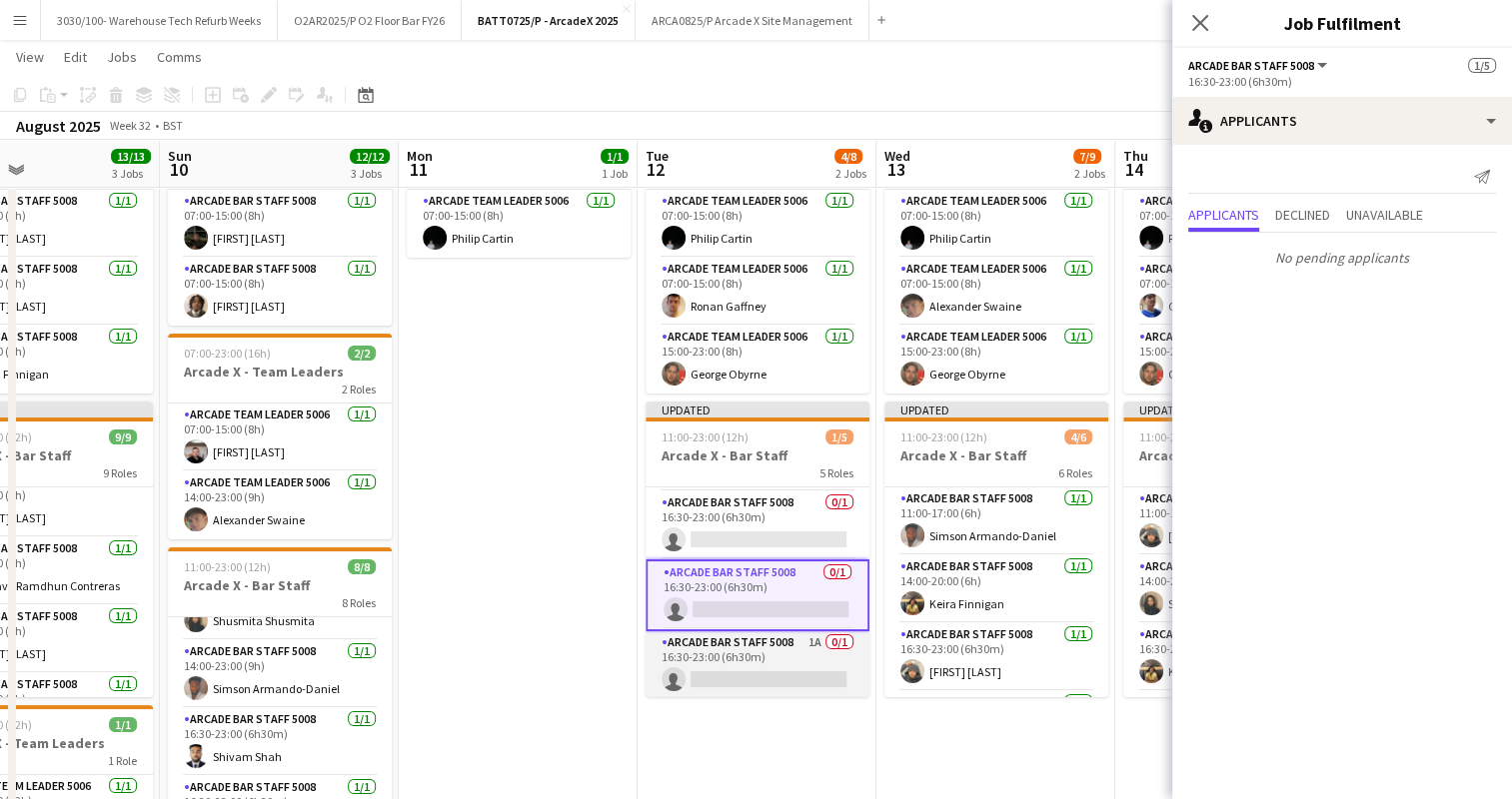 click on "Arcade Bar Staff 5008   1A   0/1   16:30-23:00 (6h30m)
single-neutral-actions" at bounding box center [757, 665] 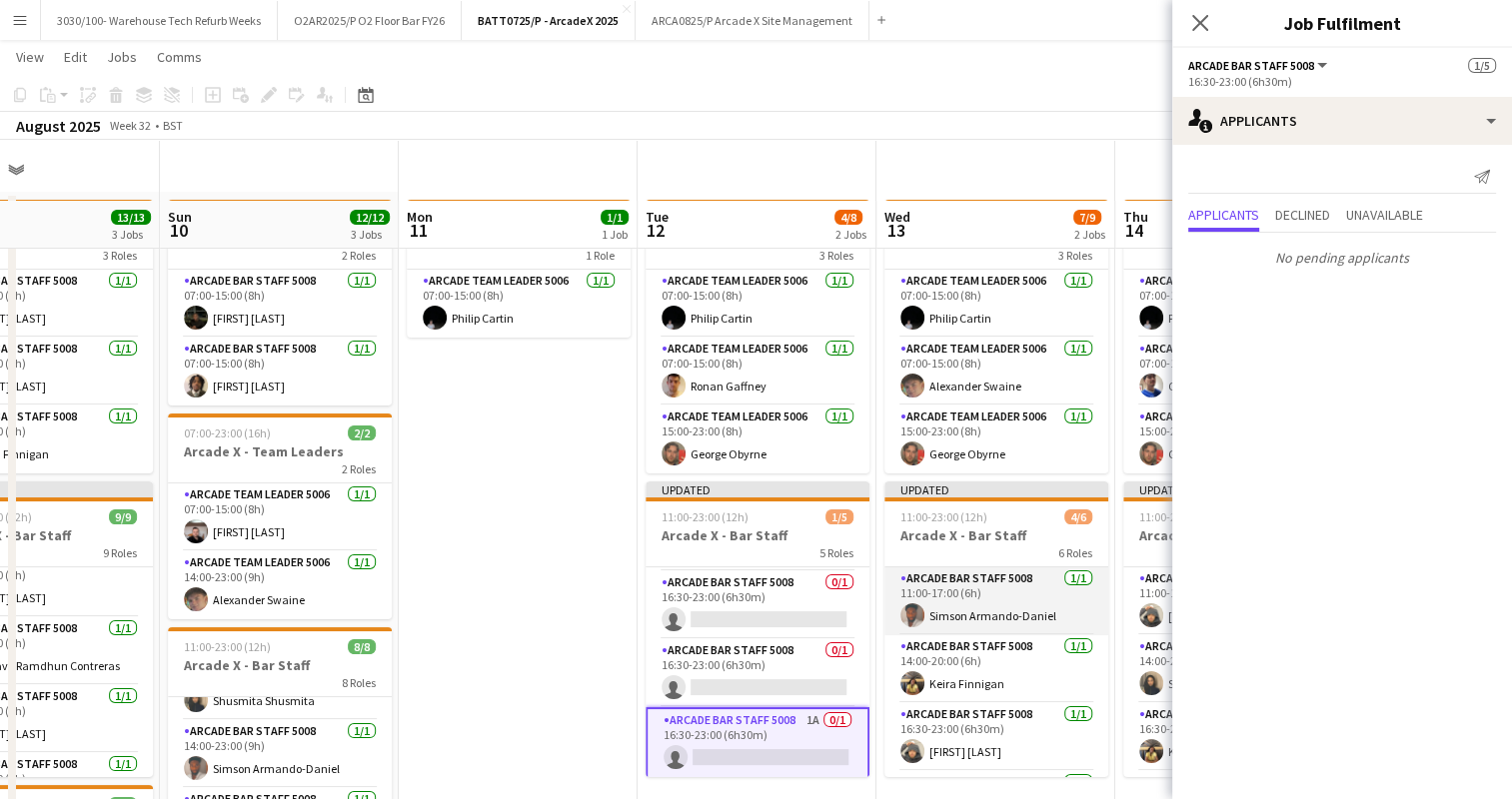 scroll, scrollTop: 116, scrollLeft: 0, axis: vertical 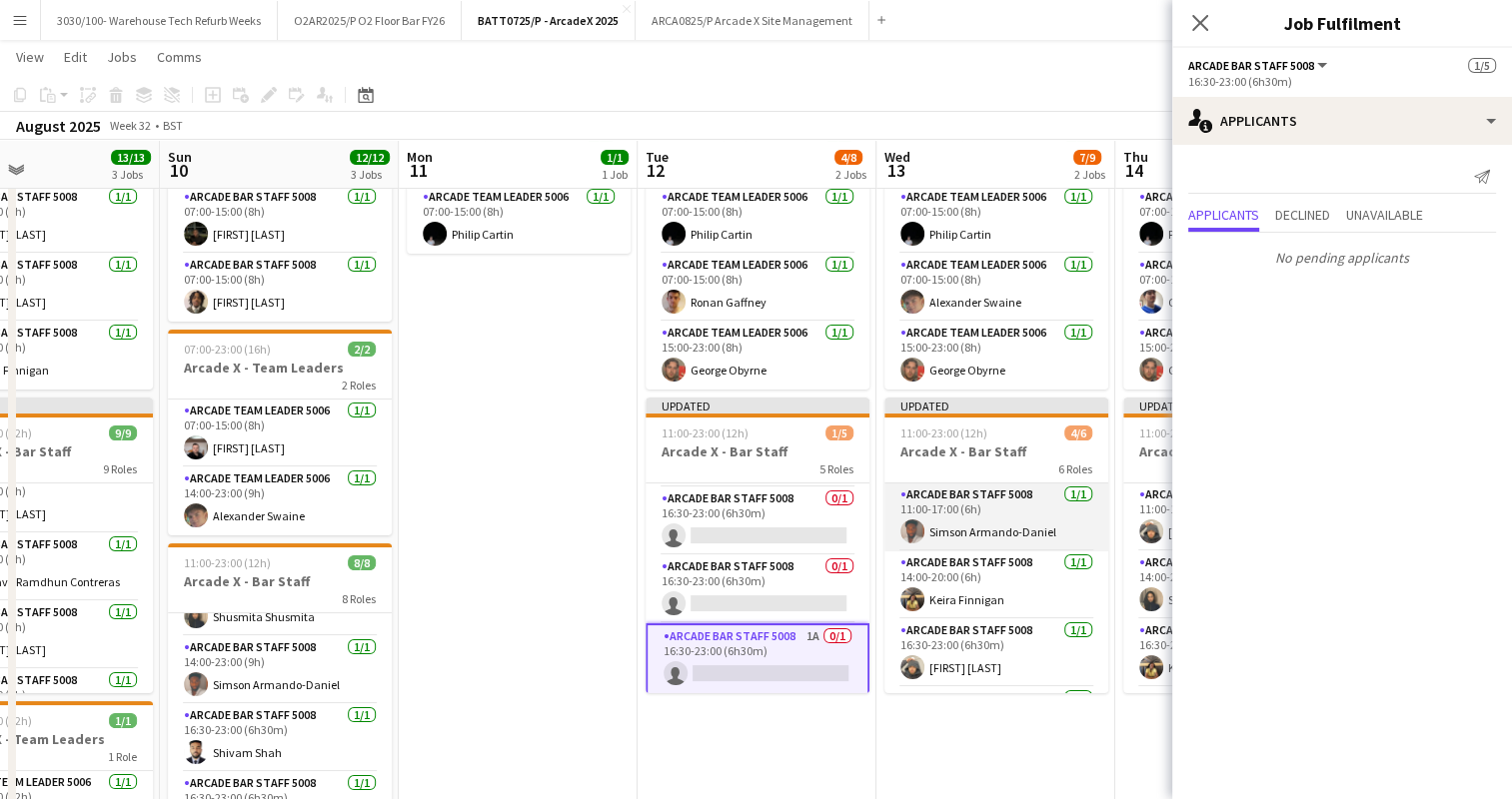 click on "Arcade Bar Staff 5008   1/1   11:00-17:00 (6h)
[FIRST] [LAST]" at bounding box center (996, 517) 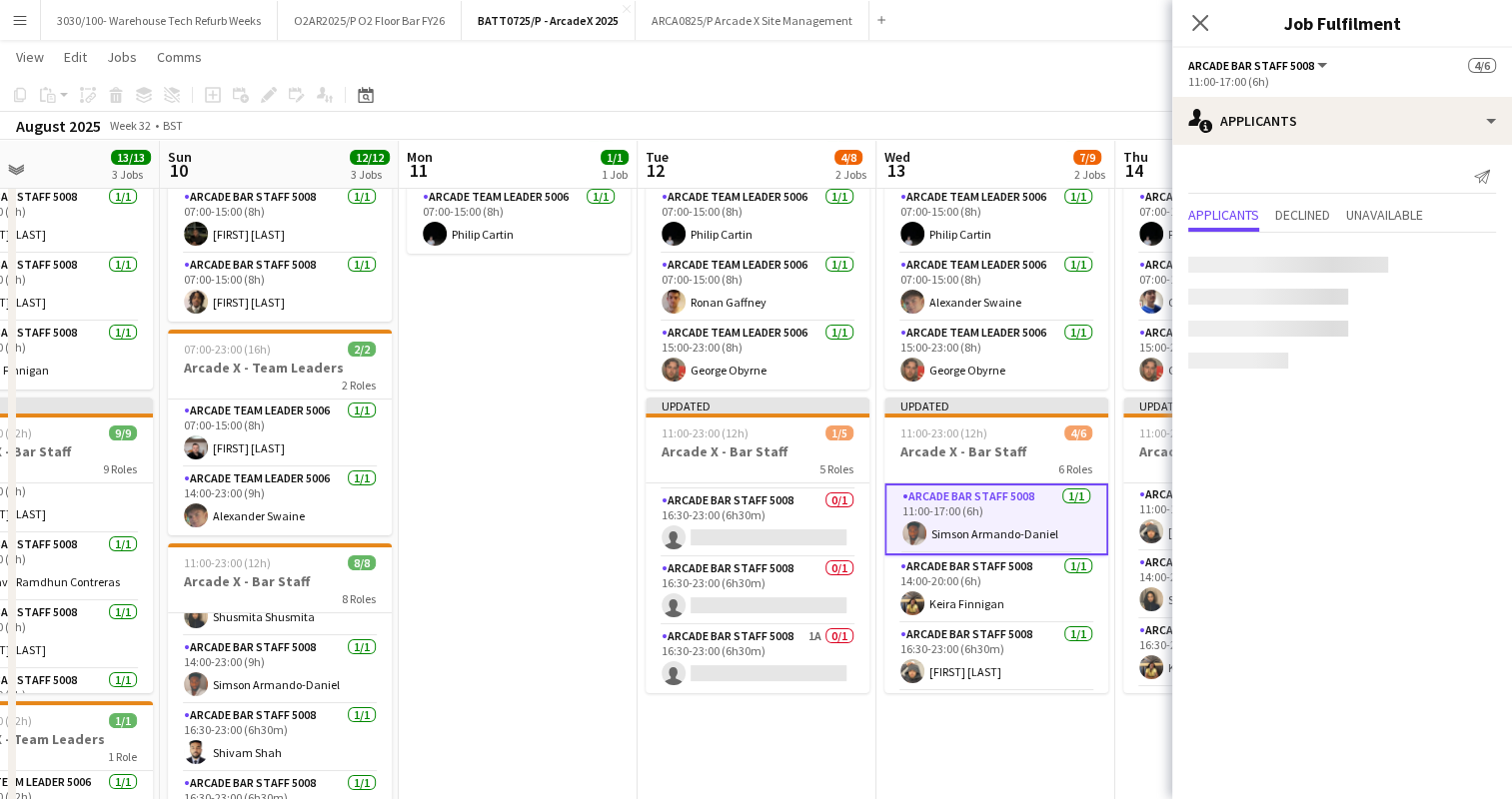 scroll, scrollTop: 129, scrollLeft: 0, axis: vertical 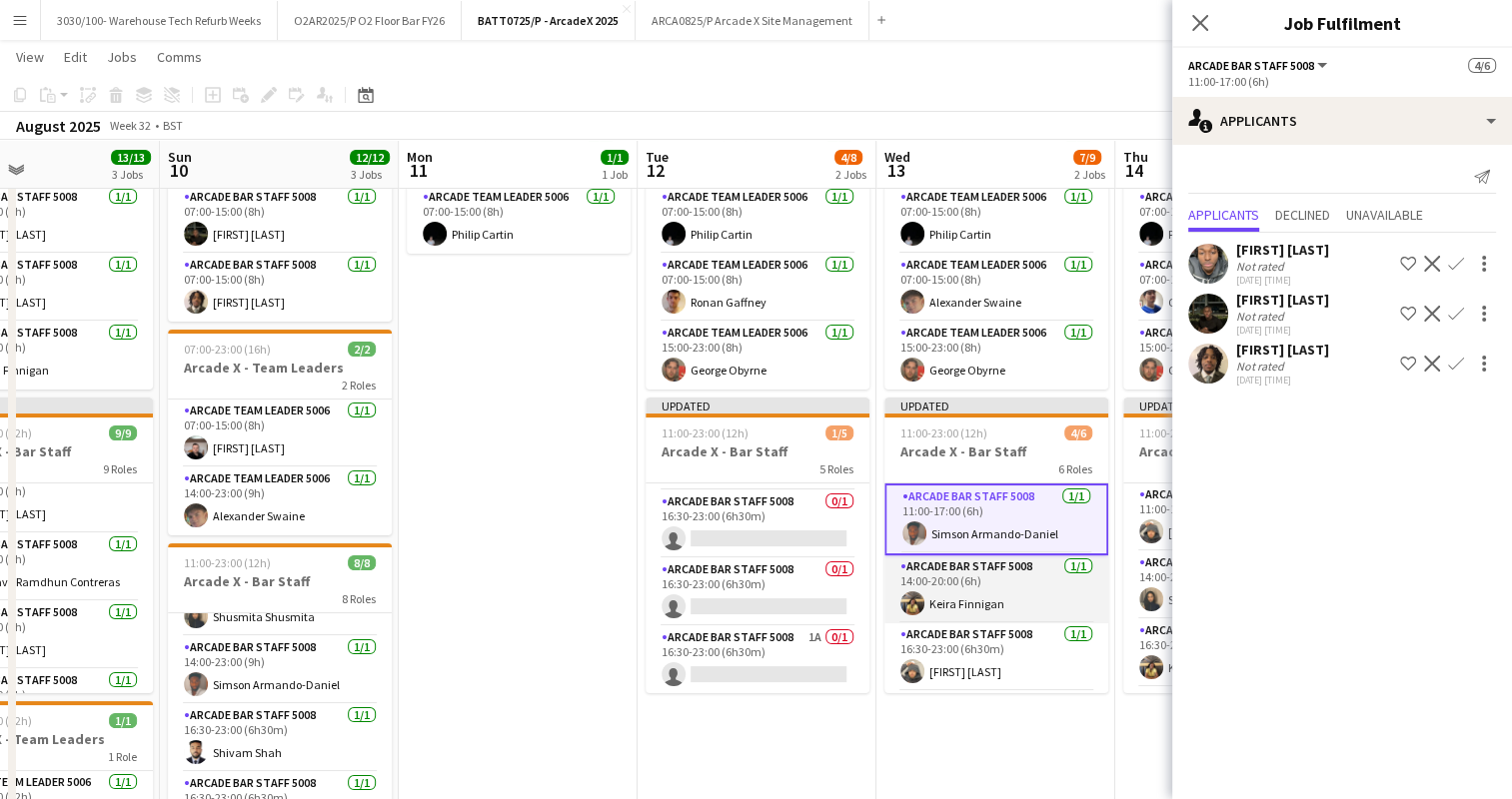 click on "Arcade Bar Staff 5008   1/1   14:00-20:00 (6h)
[FIRST] [LAST]" at bounding box center (996, 589) 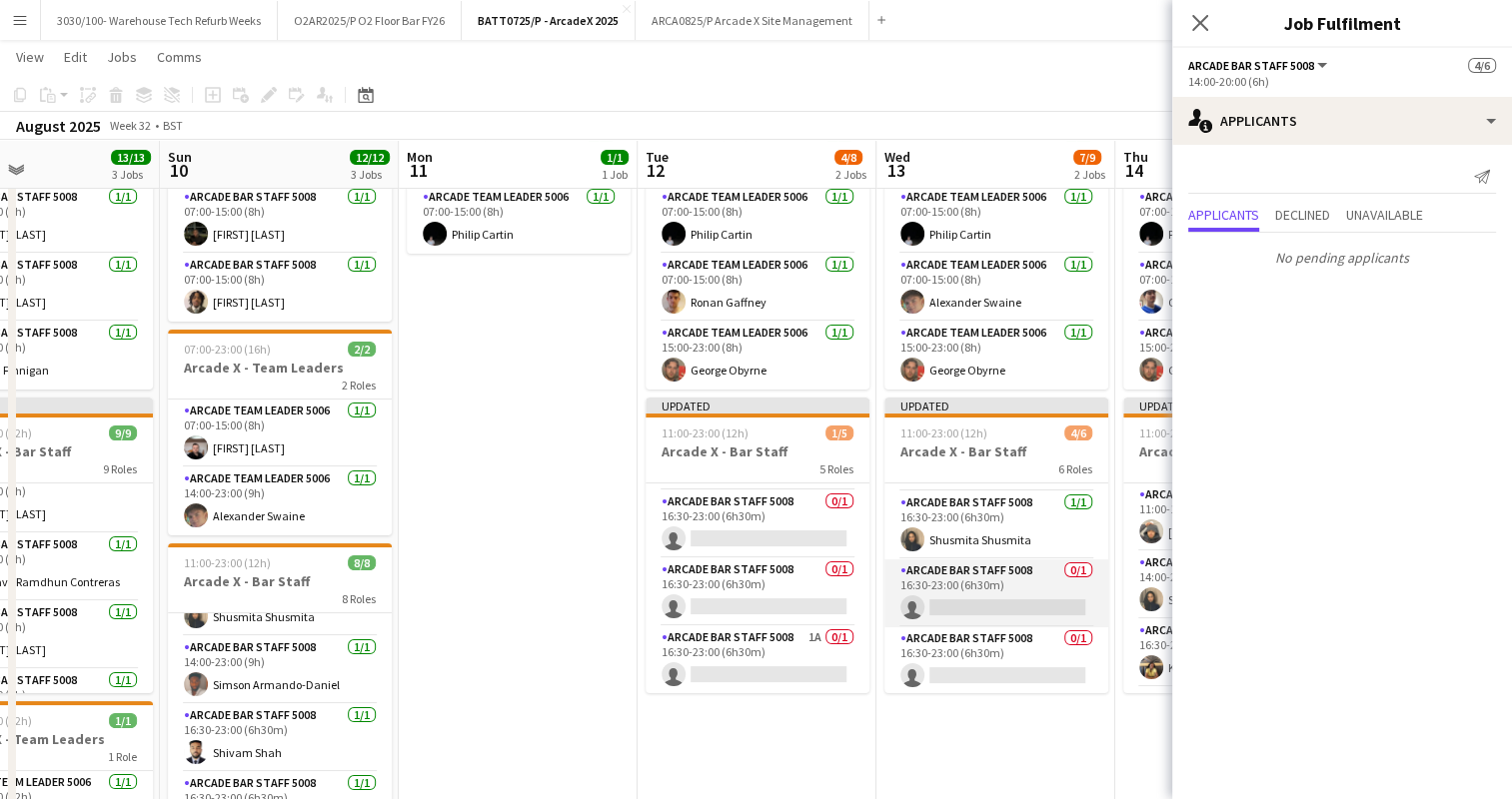 click on "Arcade Bar Staff 5008   0/1   16:30-23:00 (6h30m)
single-neutral-actions" at bounding box center [996, 593] 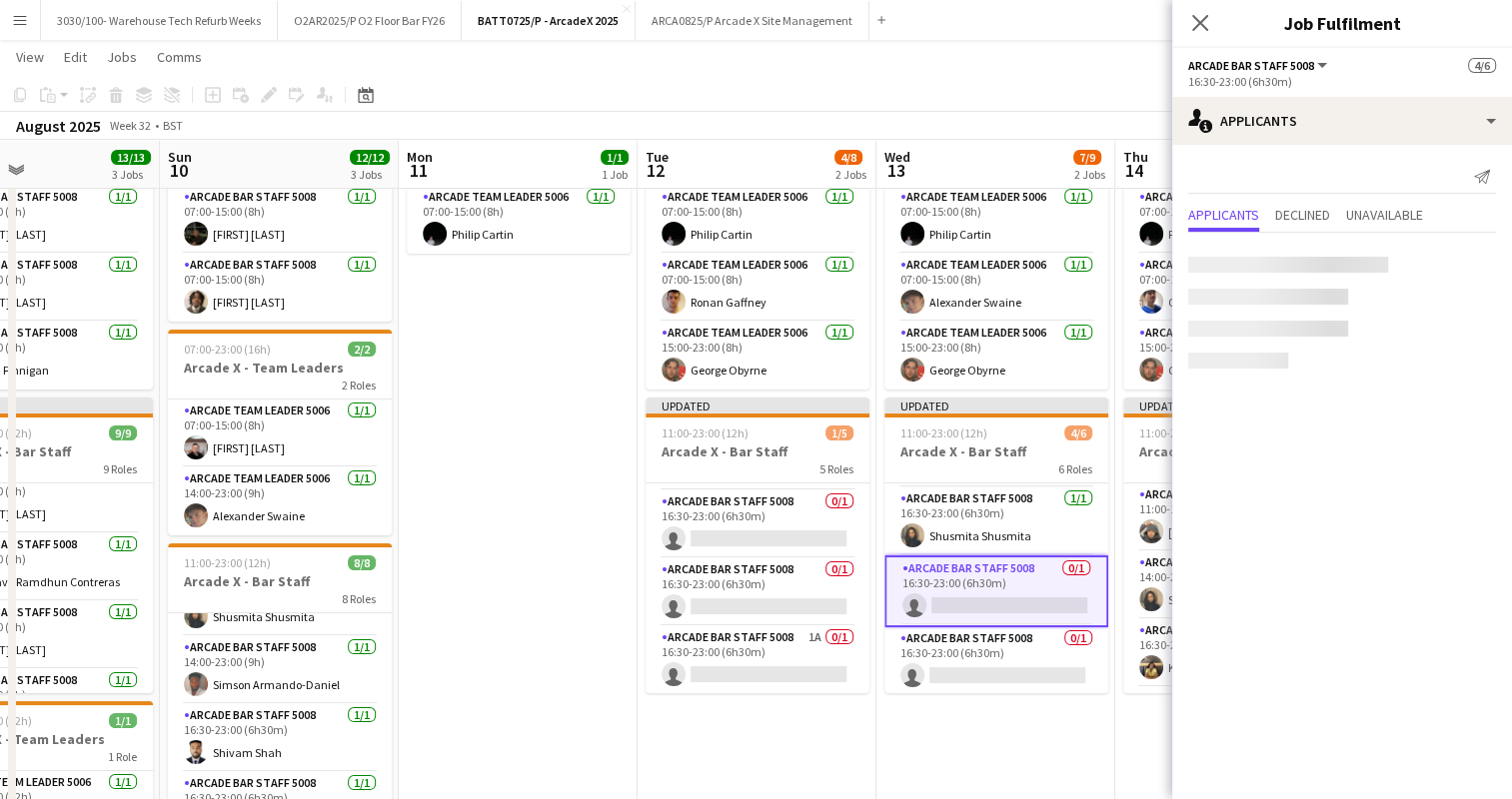 scroll, scrollTop: 197, scrollLeft: 0, axis: vertical 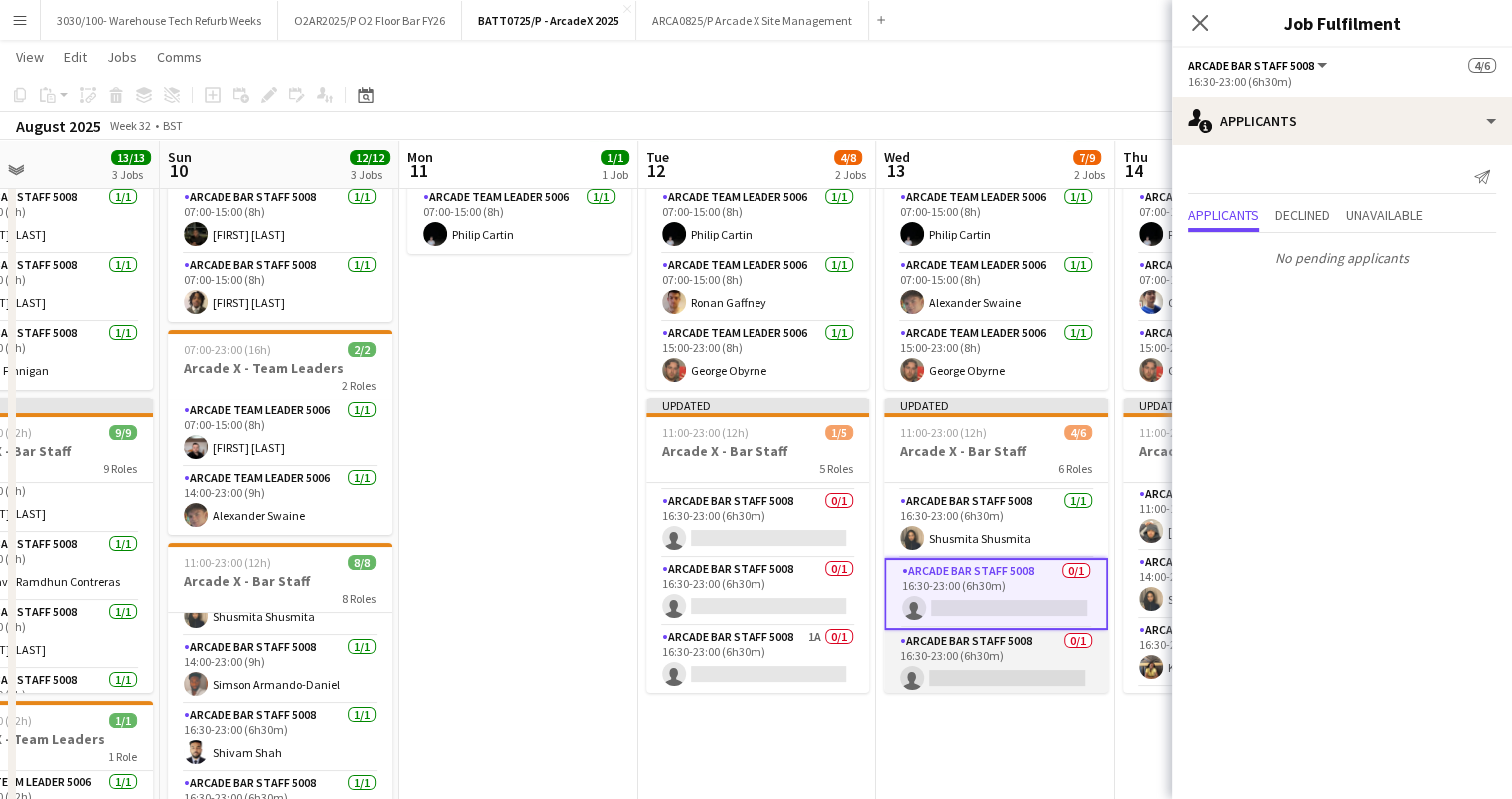 click on "Arcade Bar Staff 5008   0/1   16:30-23:00 (6h30m)
single-neutral-actions" at bounding box center [996, 664] 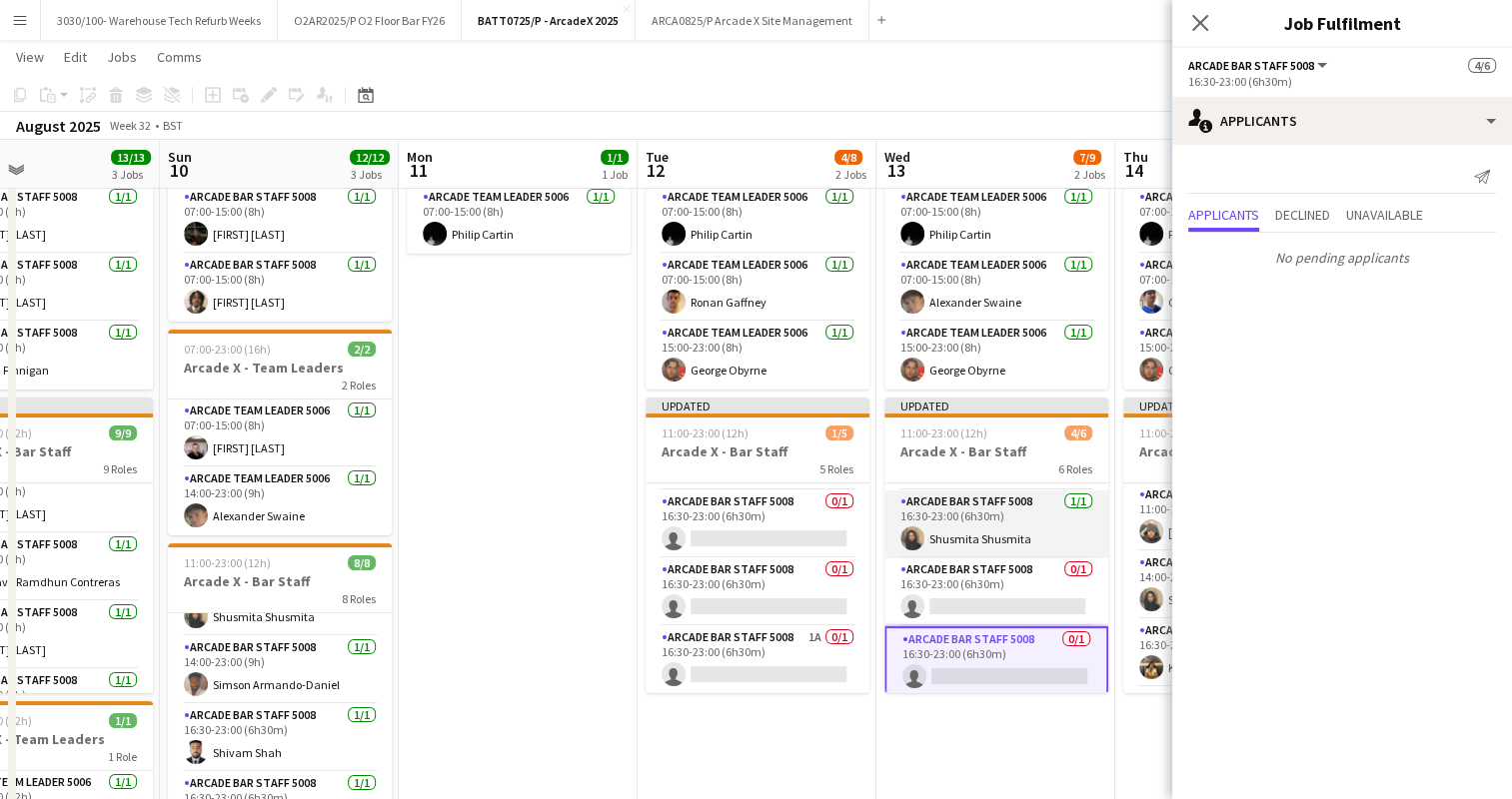 click on "Arcade Bar Staff 5008   1/1   16:30-23:00 (6h30m)
[FIRST] [LAST]" at bounding box center (996, 524) 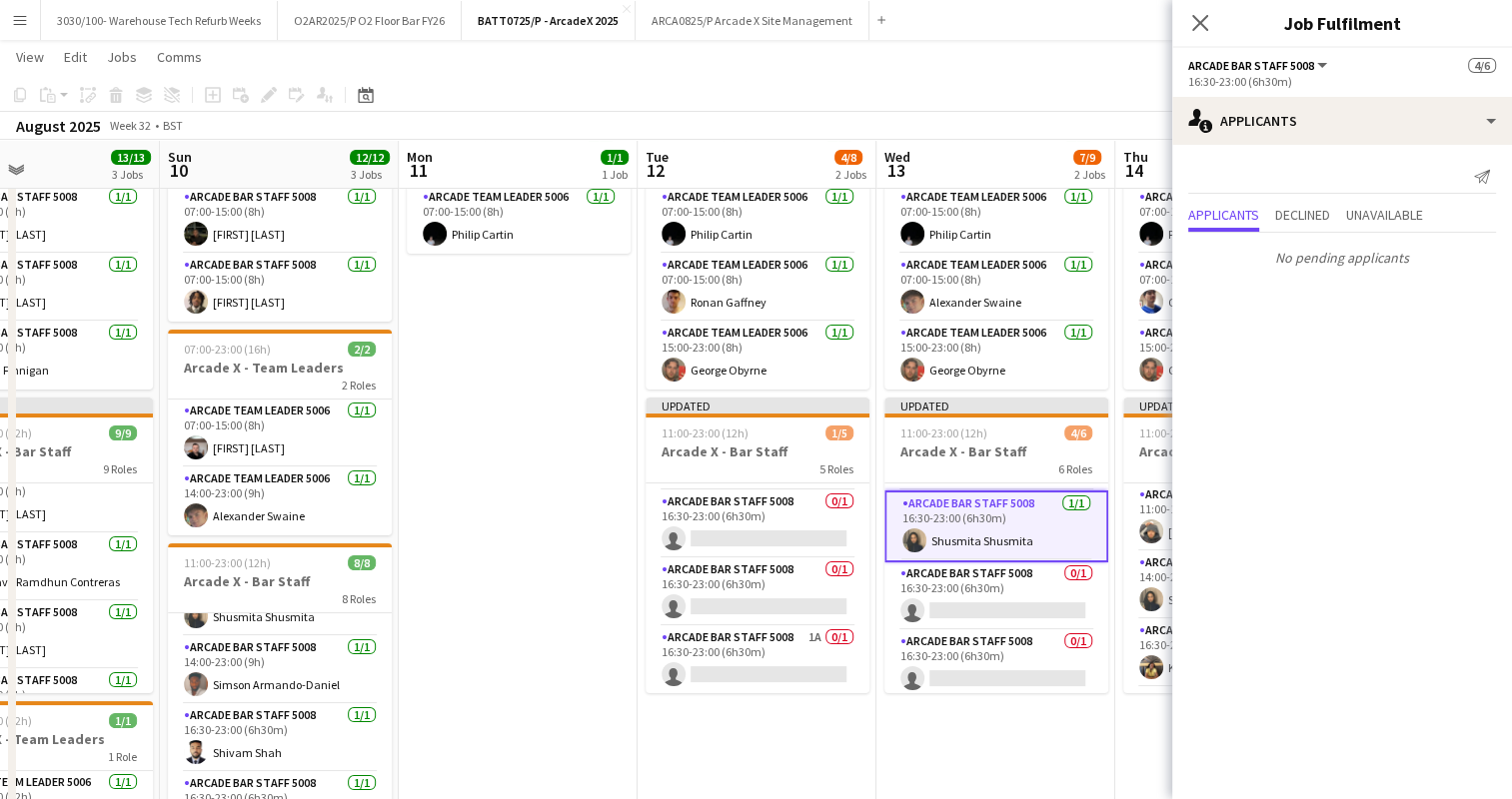 scroll, scrollTop: 0, scrollLeft: 0, axis: both 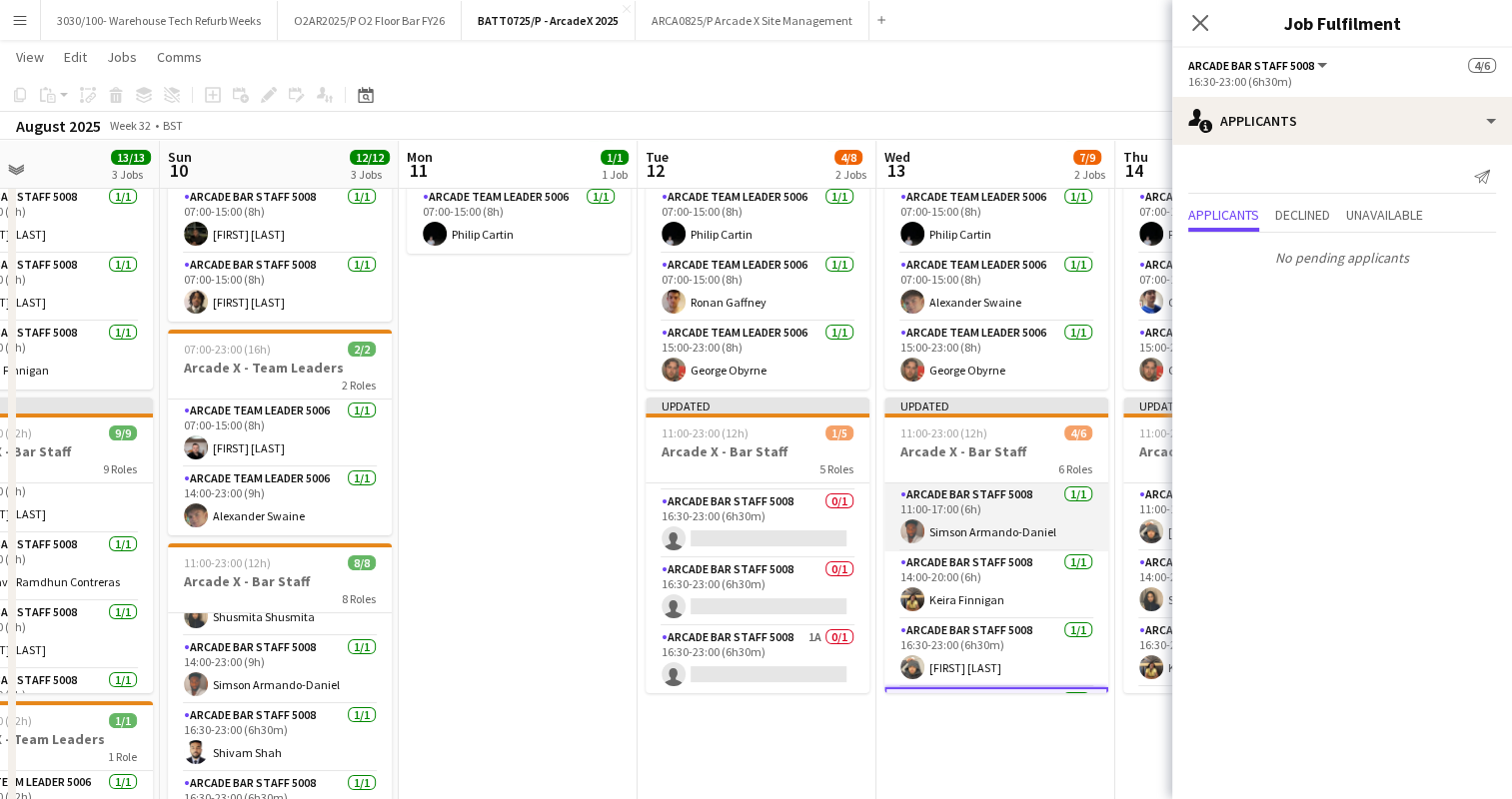 click on "Arcade Bar Staff 5008   1/1   11:00-17:00 (6h)
[FIRST] [LAST]" at bounding box center [996, 517] 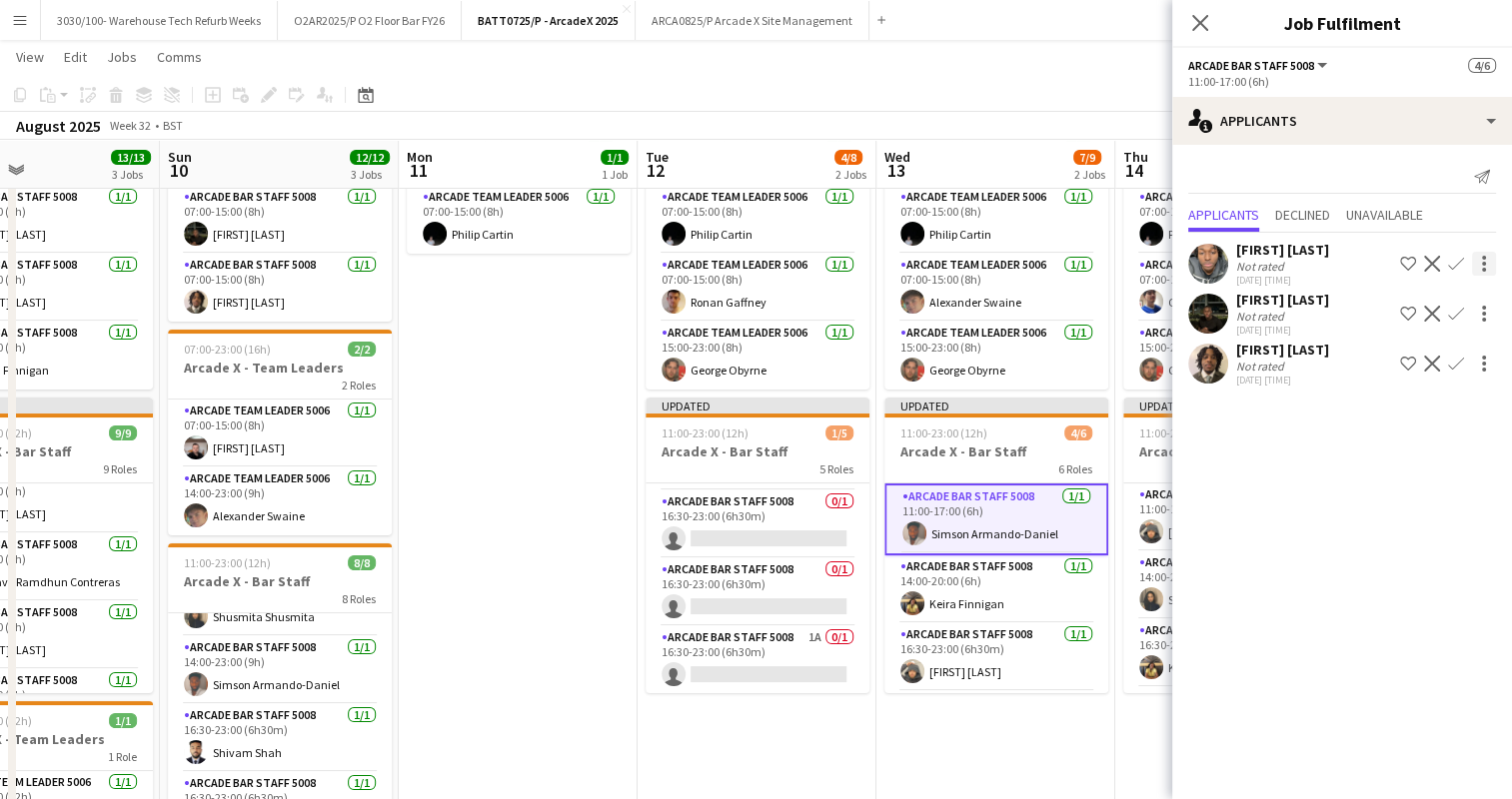 click at bounding box center (1484, 314) 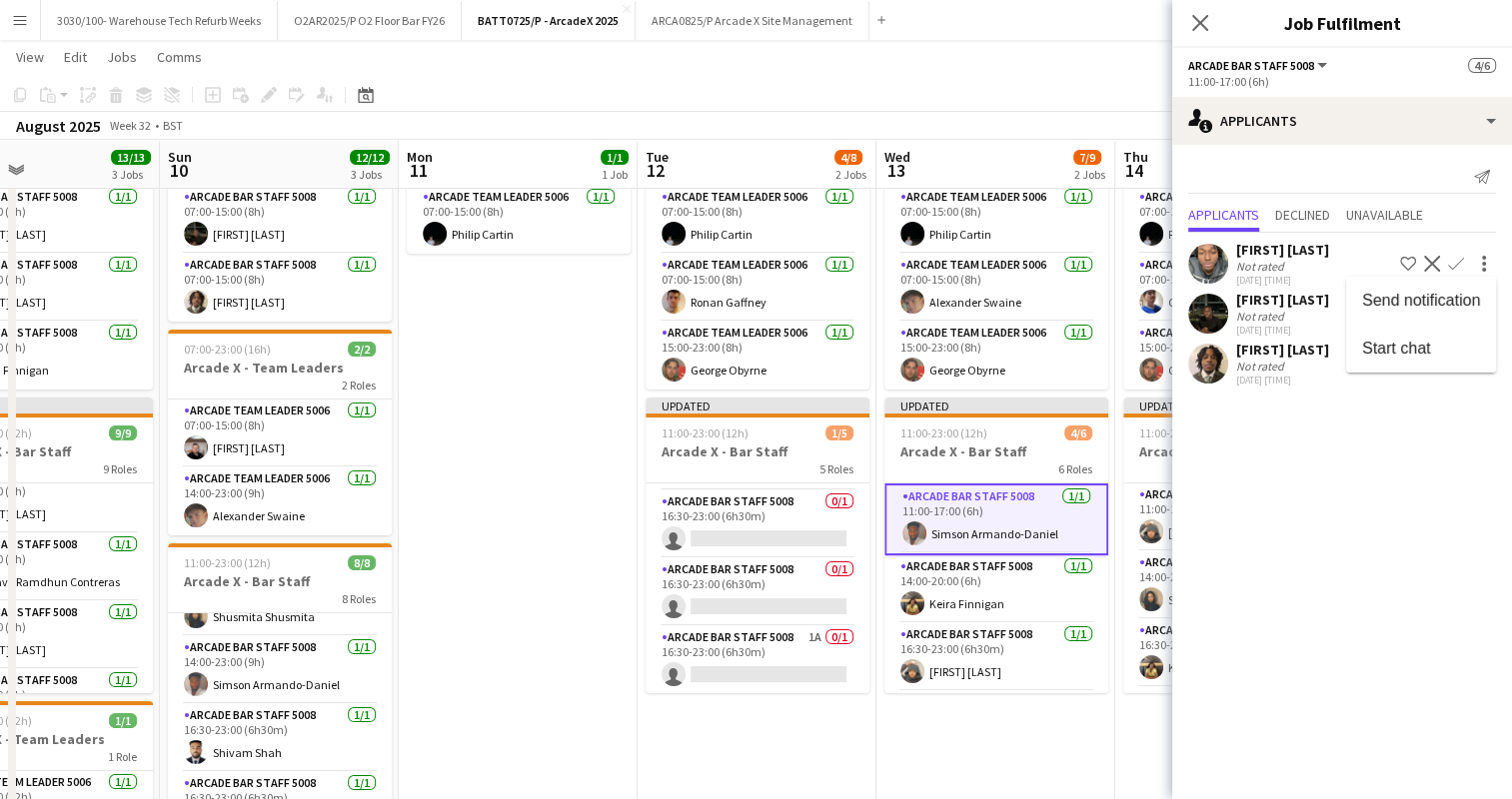 click at bounding box center (756, 400) 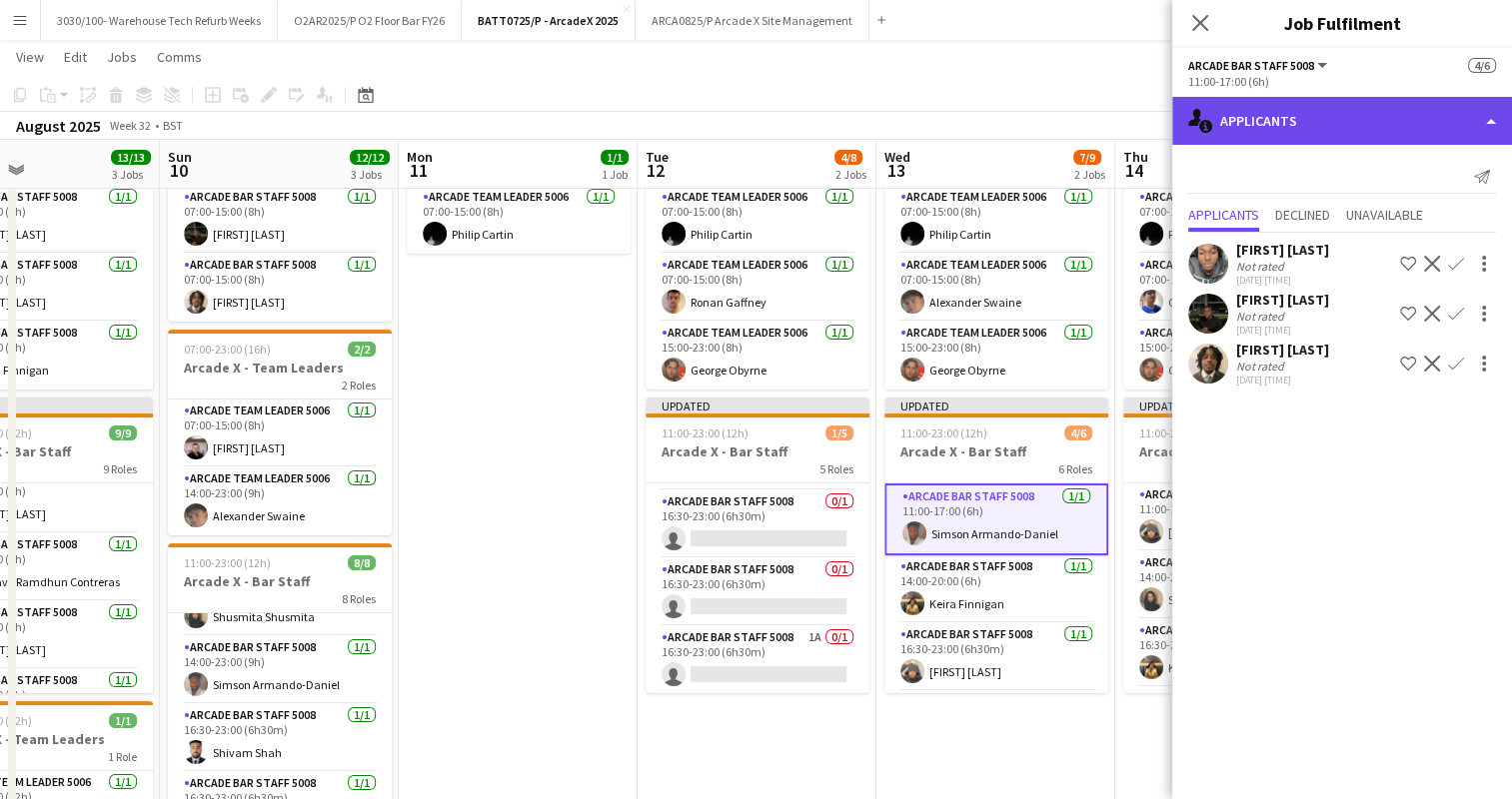 click on "single-neutral-actions-information
Applicants" 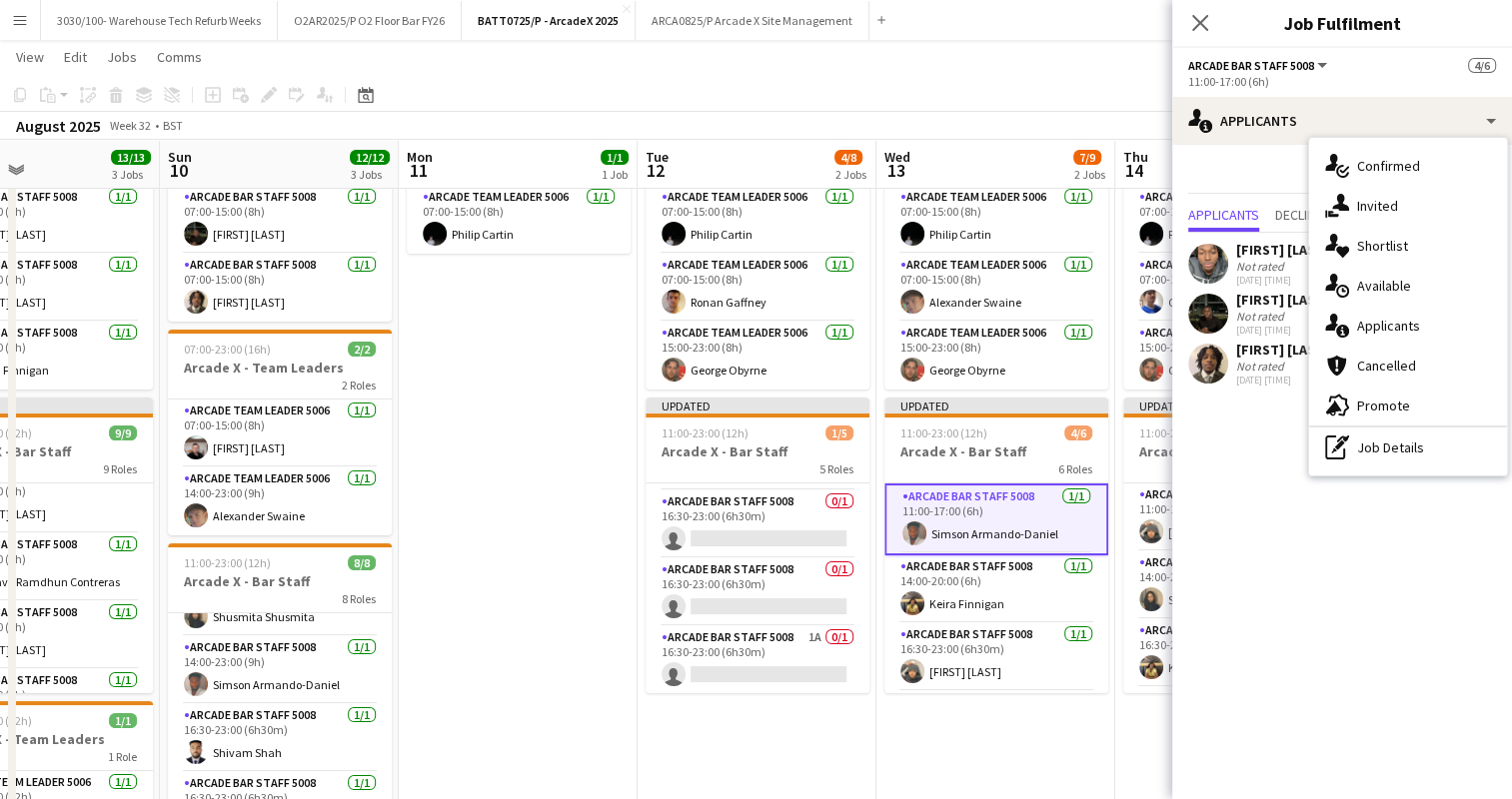 click on "users2
Applicants
Send notification
Applicants Declined Unavailable  [FIRST] [LAST]   Not rated   [DATE] [TIME]
Shortlist crew
Decline
Confirm
[FIRST] [LAST]   Not rated   [DATE] [TIME]
Shortlist crew
Decline
Confirm
[FIRST] [LAST]   Not rated   [DATE] [TIME]
Shortlist crew
Decline
Confirm" 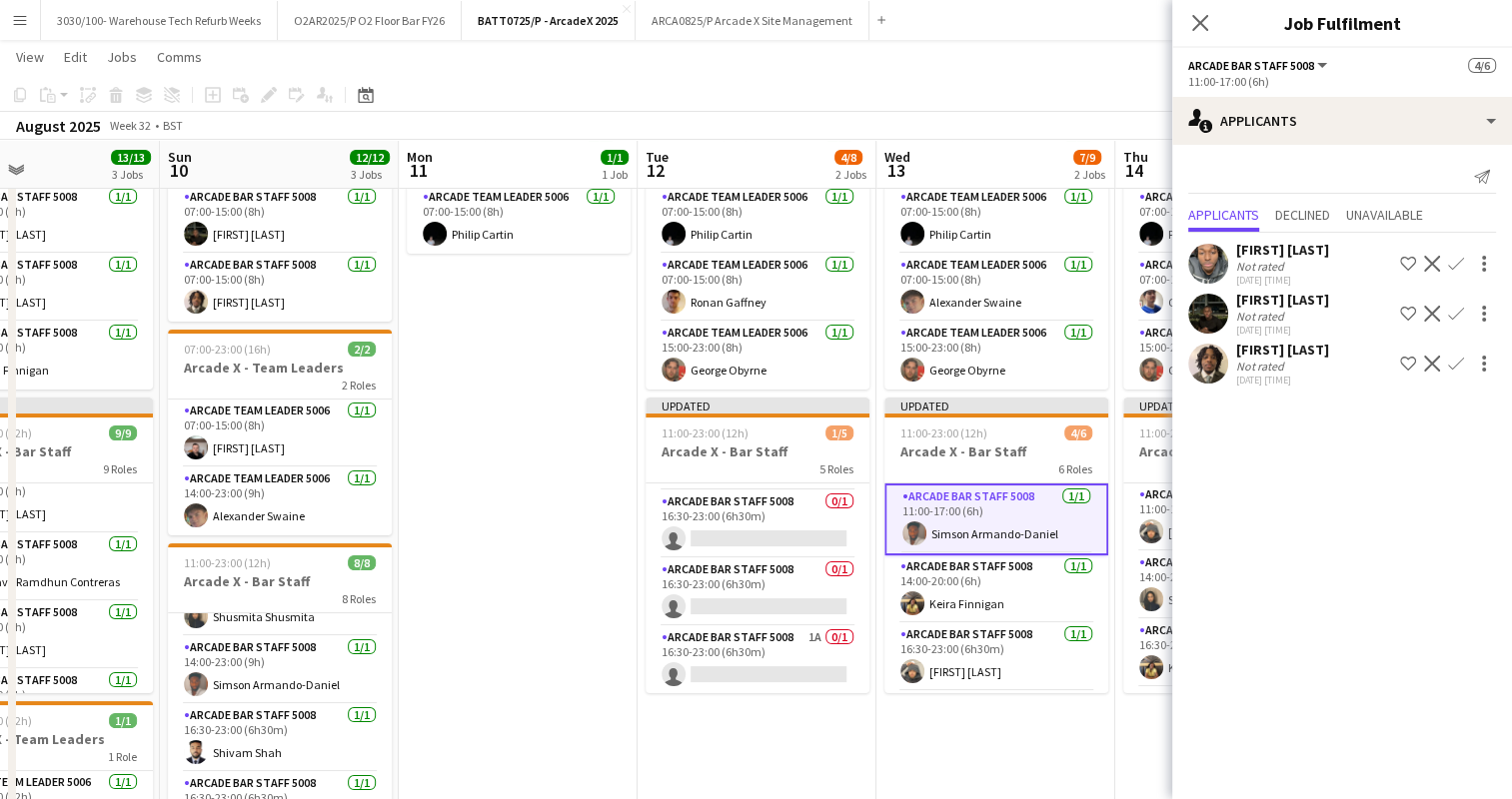 click on "Arcade Bar Staff 5008   1/1   11:00-17:00 (6h)
[FIRST] [LAST]" at bounding box center [996, 519] 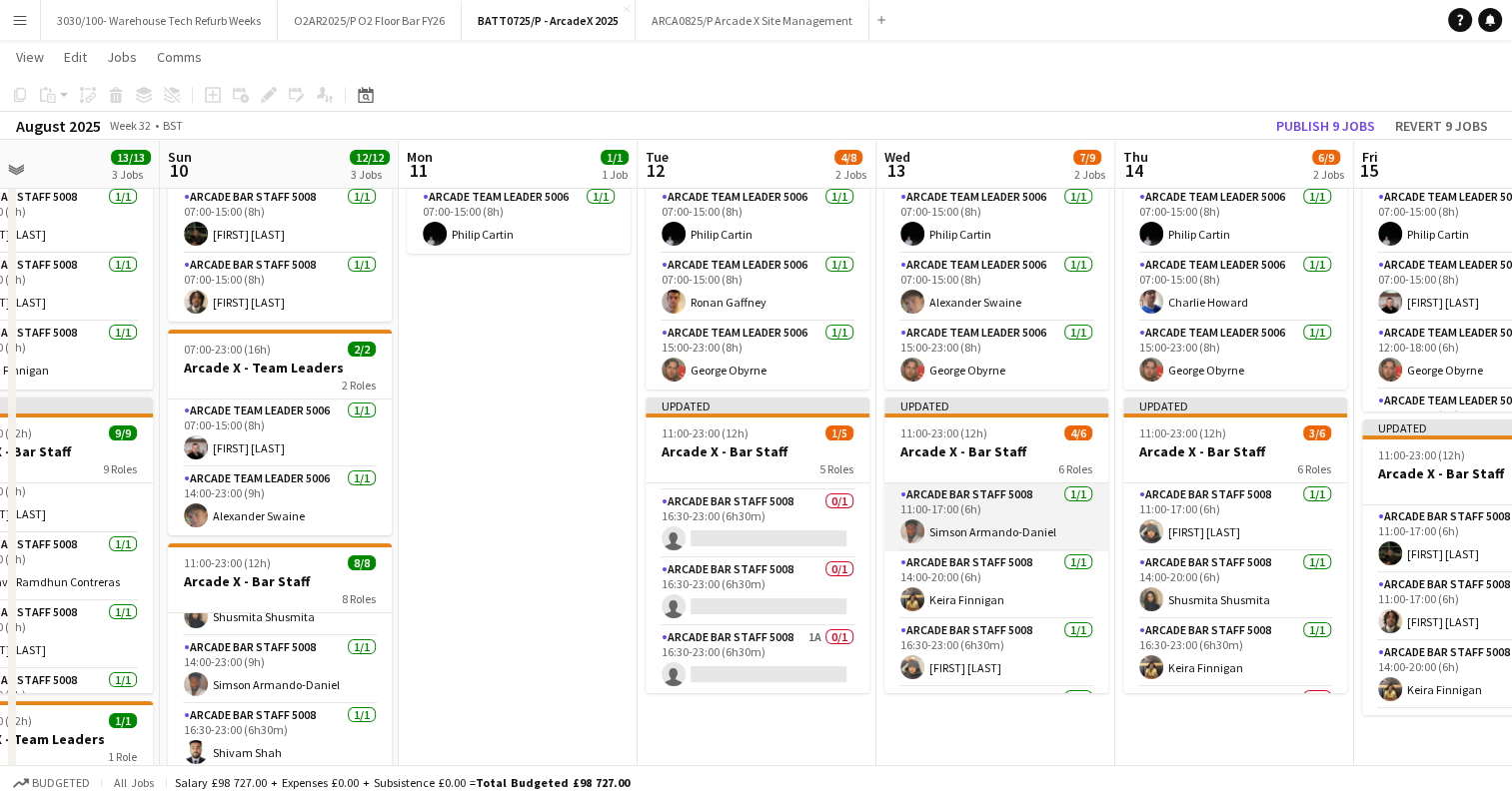 click on "Arcade Bar Staff 5008   1/1   11:00-17:00 (6h)
[FIRST] [LAST]" at bounding box center (996, 517) 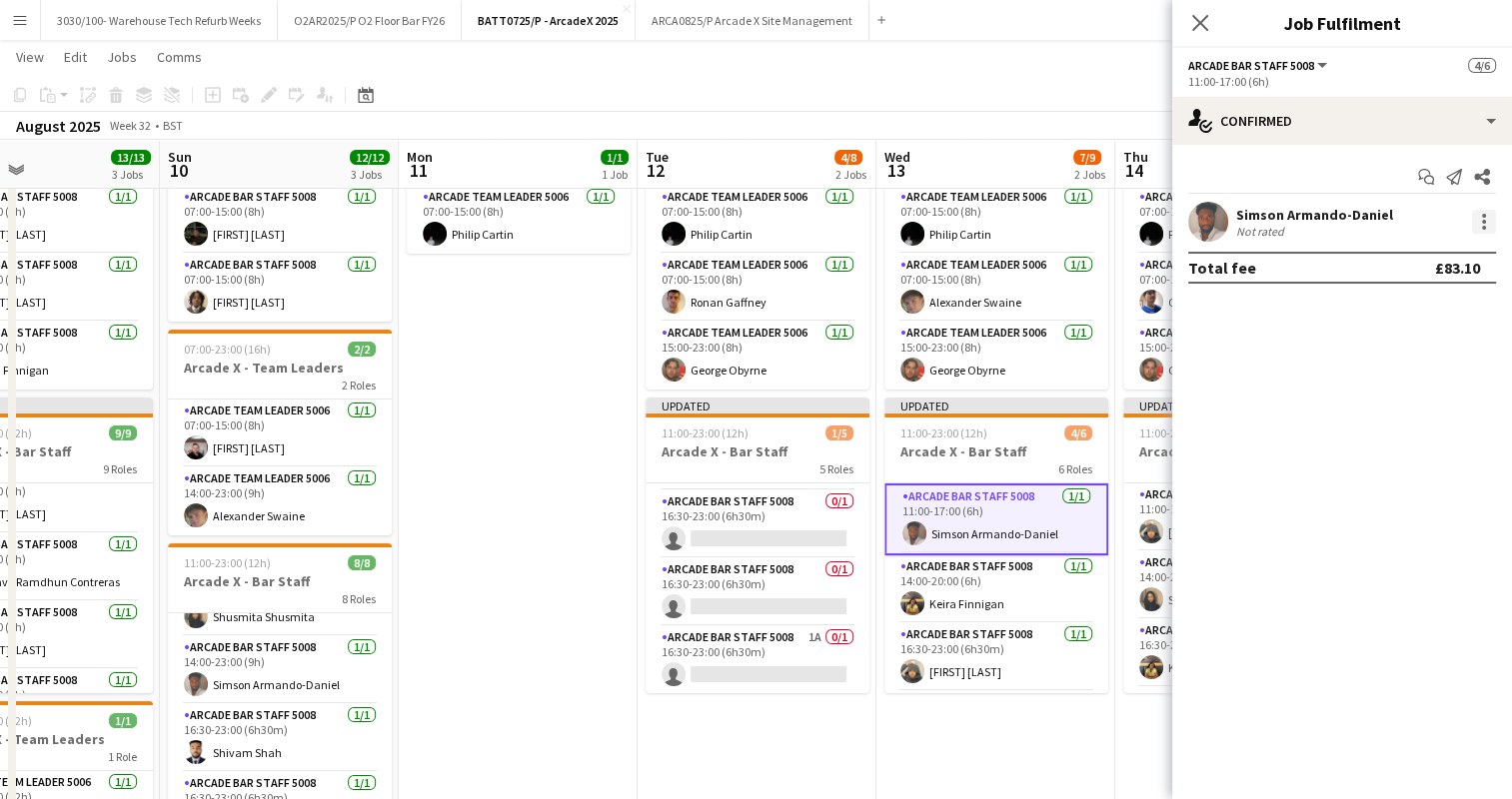 click at bounding box center [1484, 222] 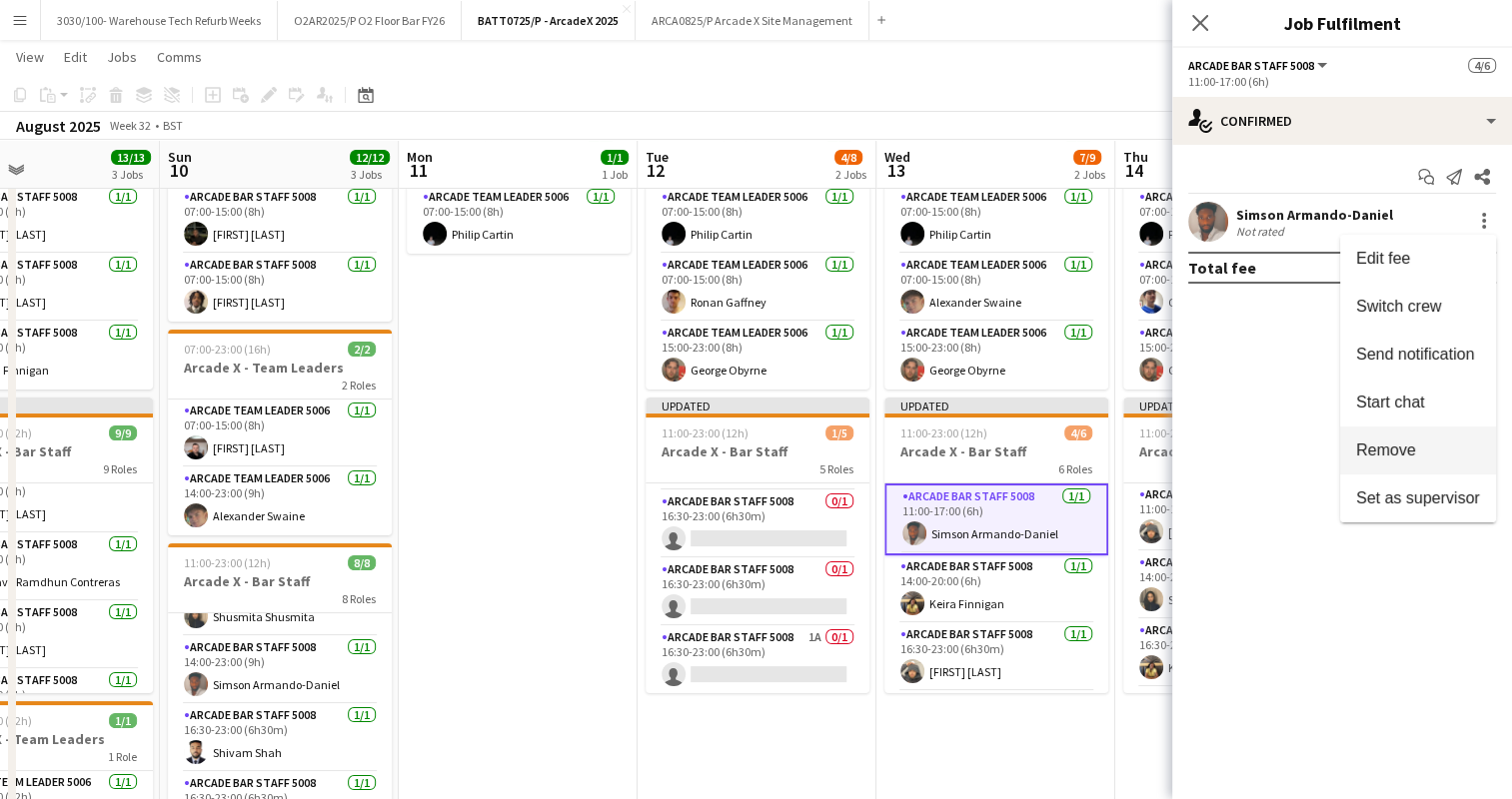click on "Remove" at bounding box center (1418, 450) 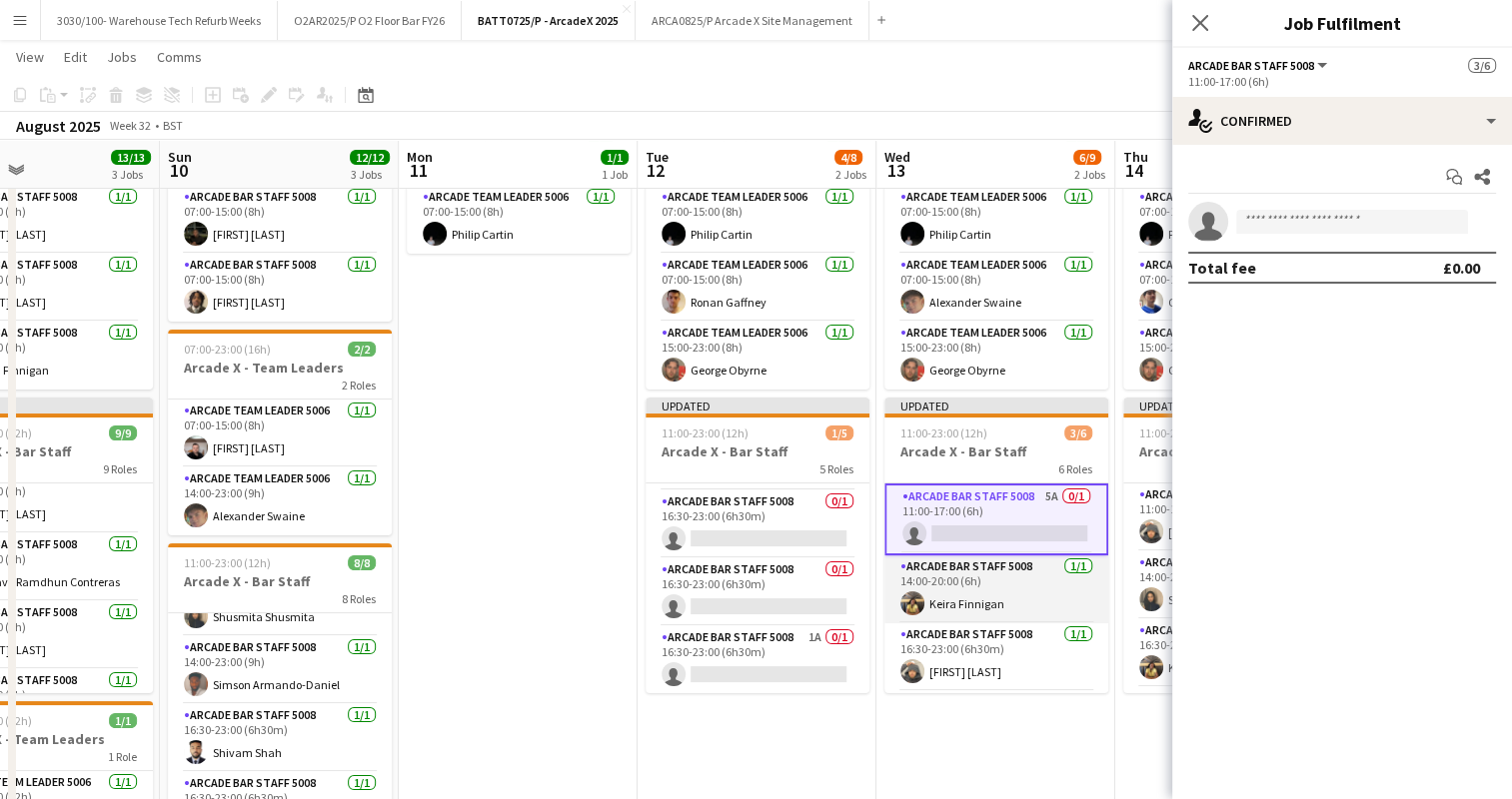 click on "Arcade Bar Staff 5008   1/1   14:00-20:00 (6h)
[FIRST] [LAST]" at bounding box center [996, 589] 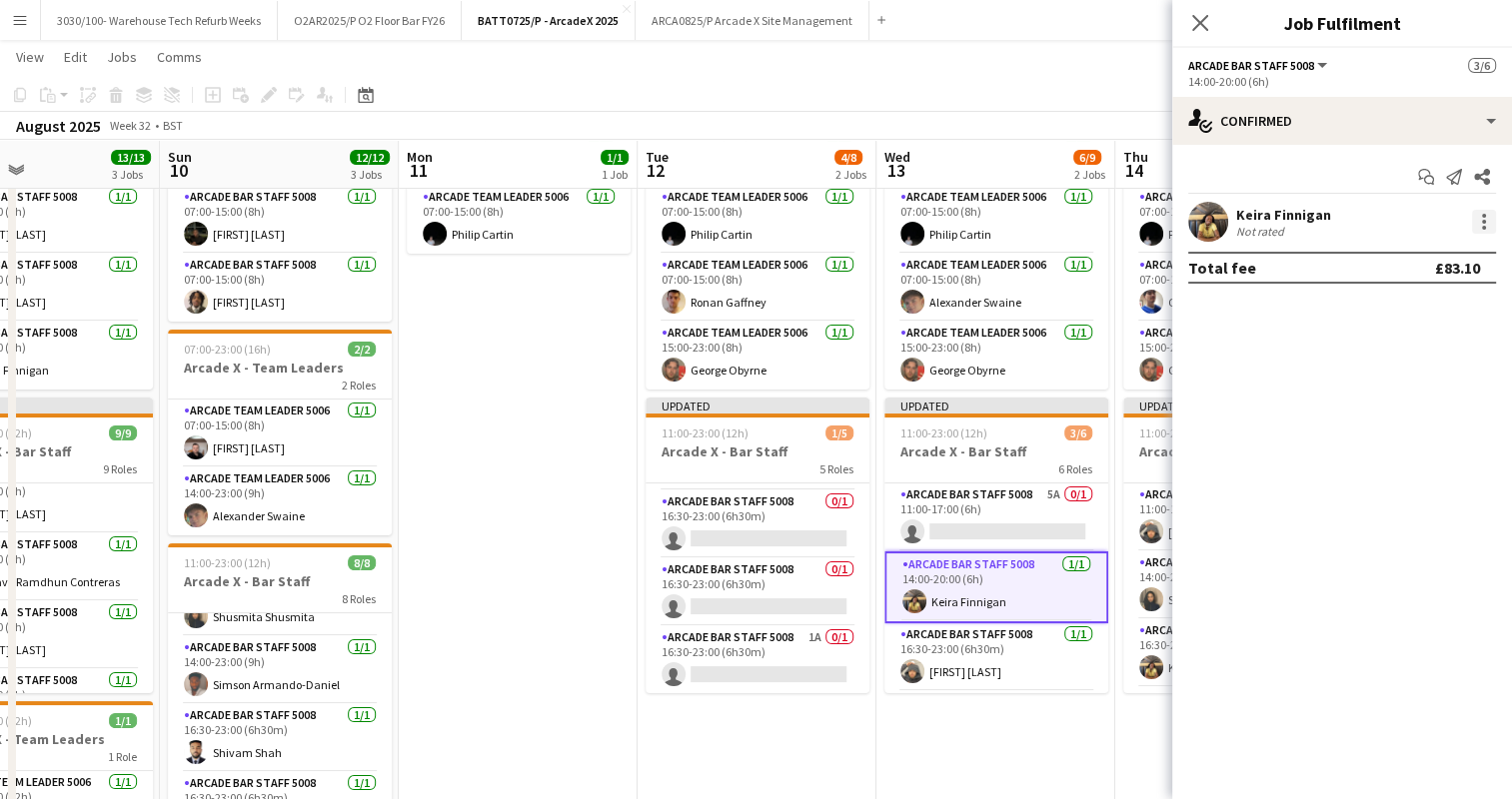 click at bounding box center [1484, 222] 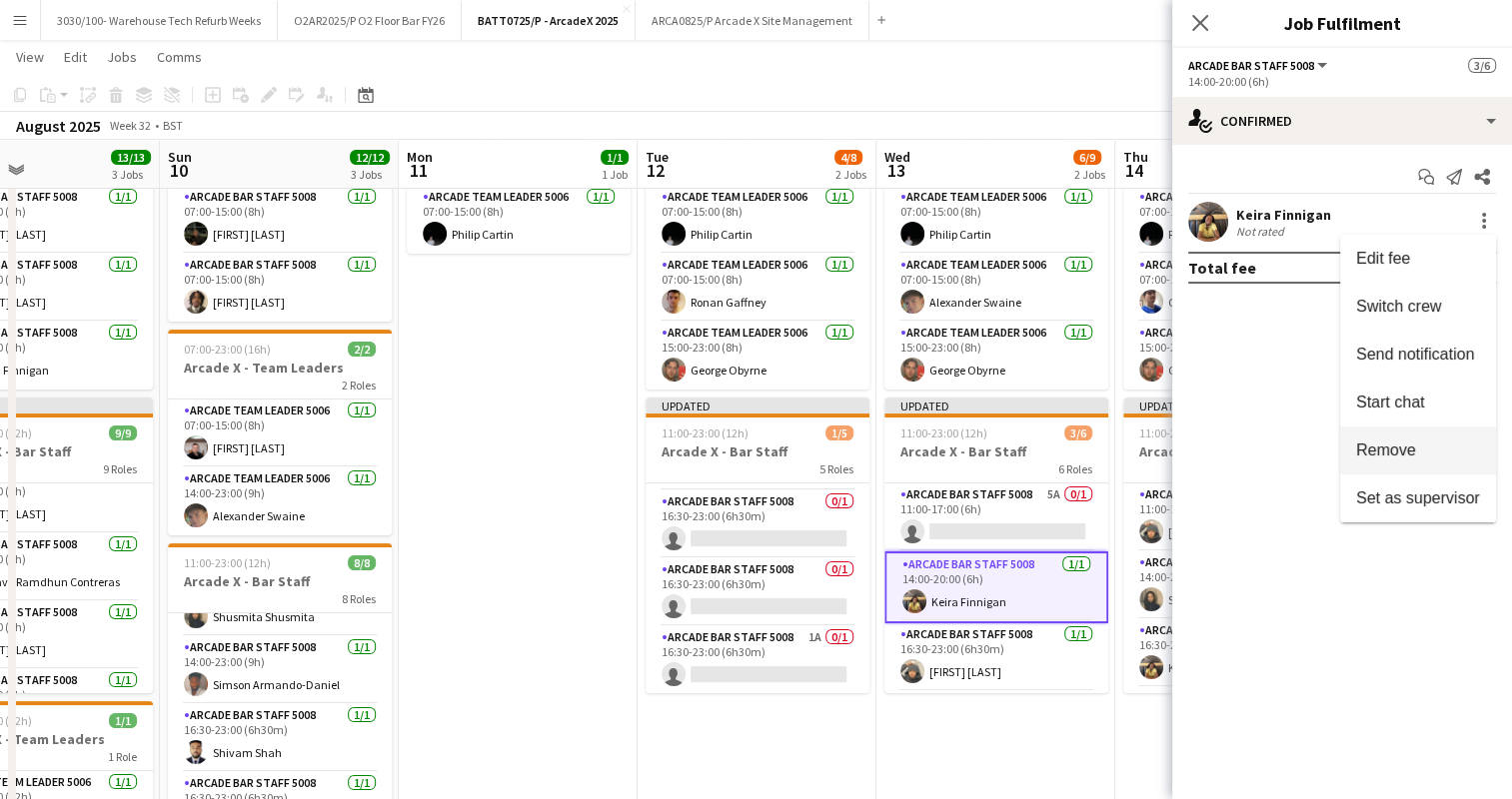 click on "Remove" at bounding box center [1386, 449] 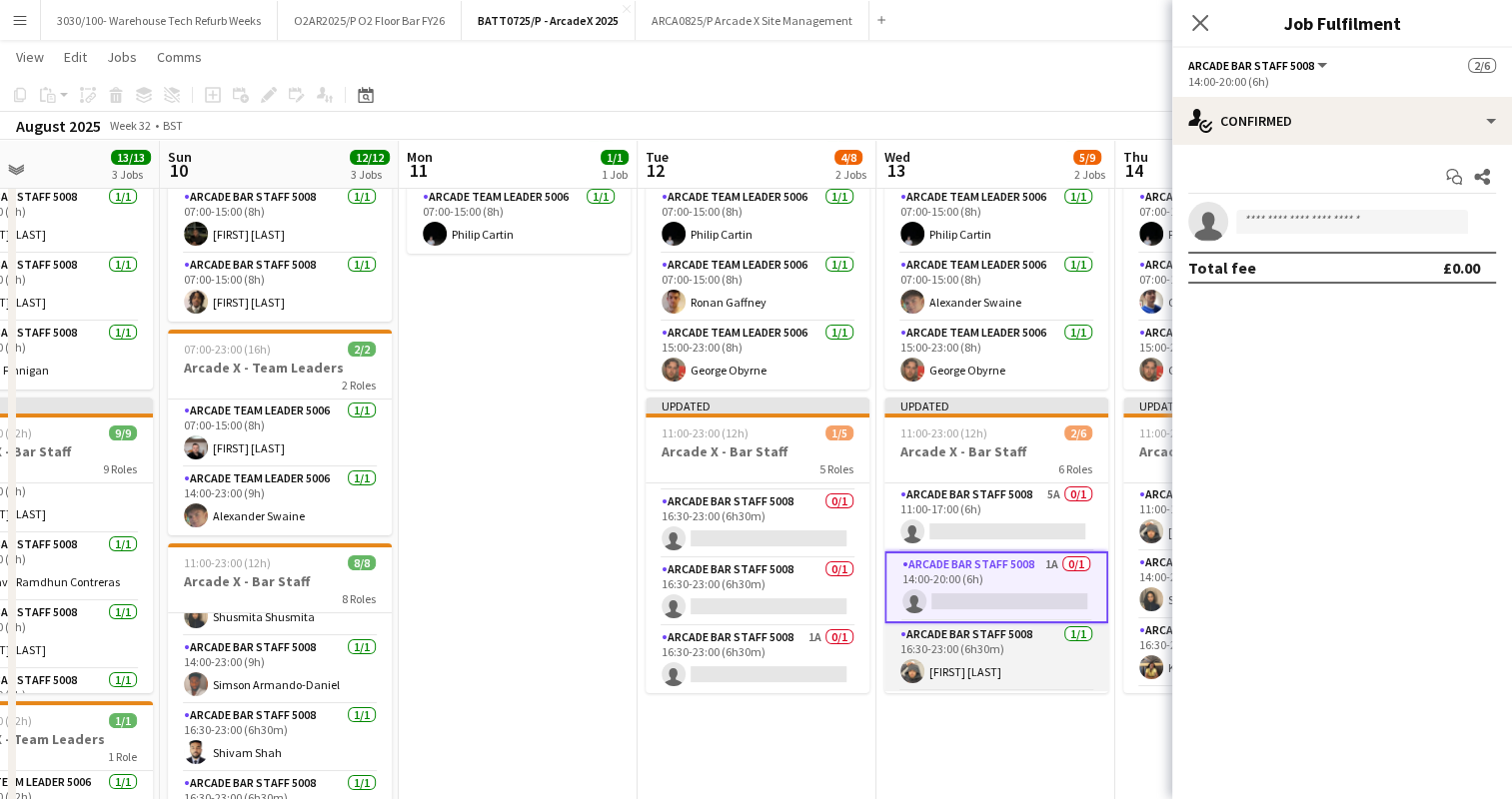 click on "Arcade Bar Staff 5008   1/1   16:30-23:00 (6h30m)
[FIRST] [LAST]" at bounding box center (996, 657) 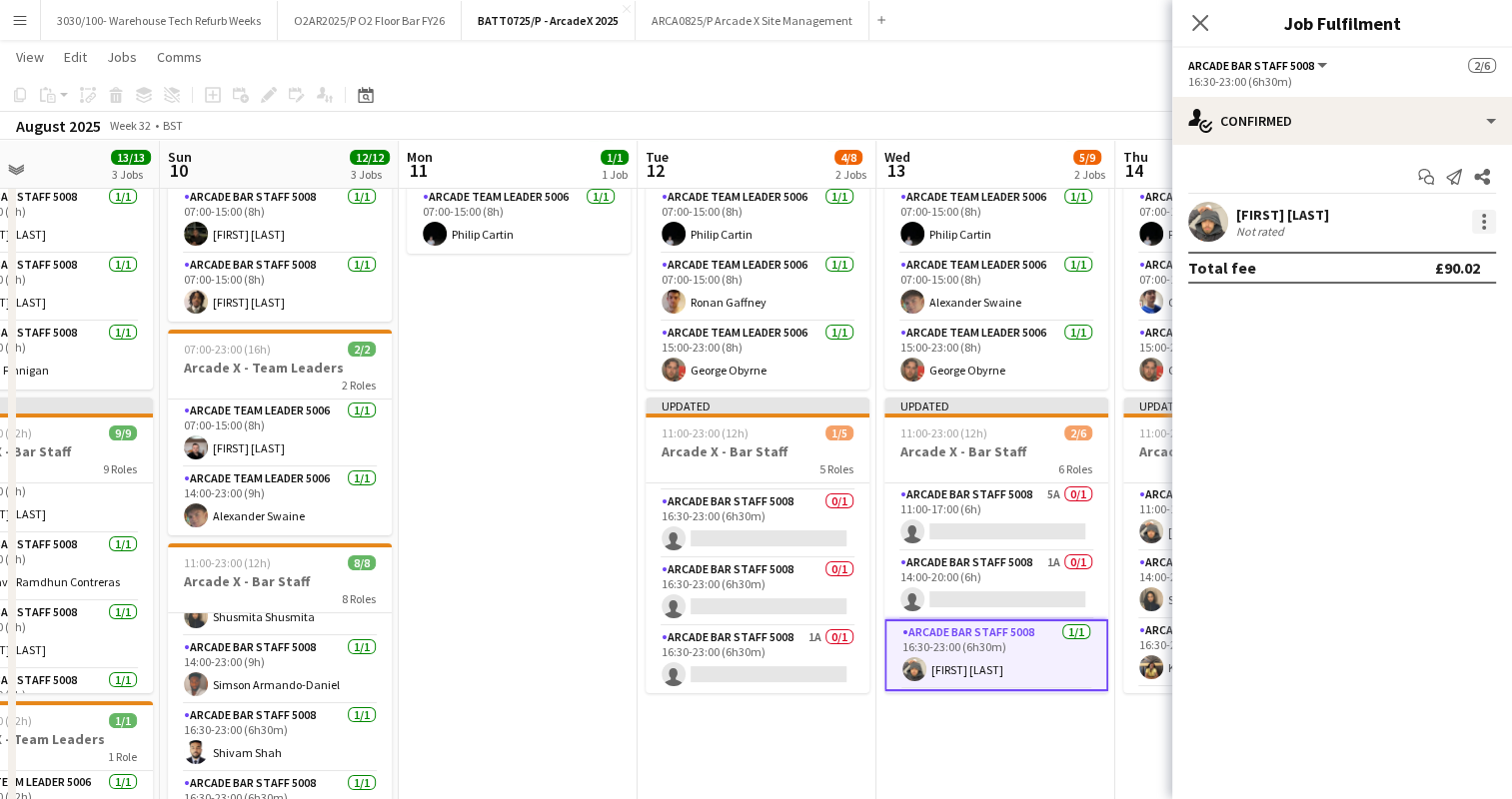 click at bounding box center [1484, 222] 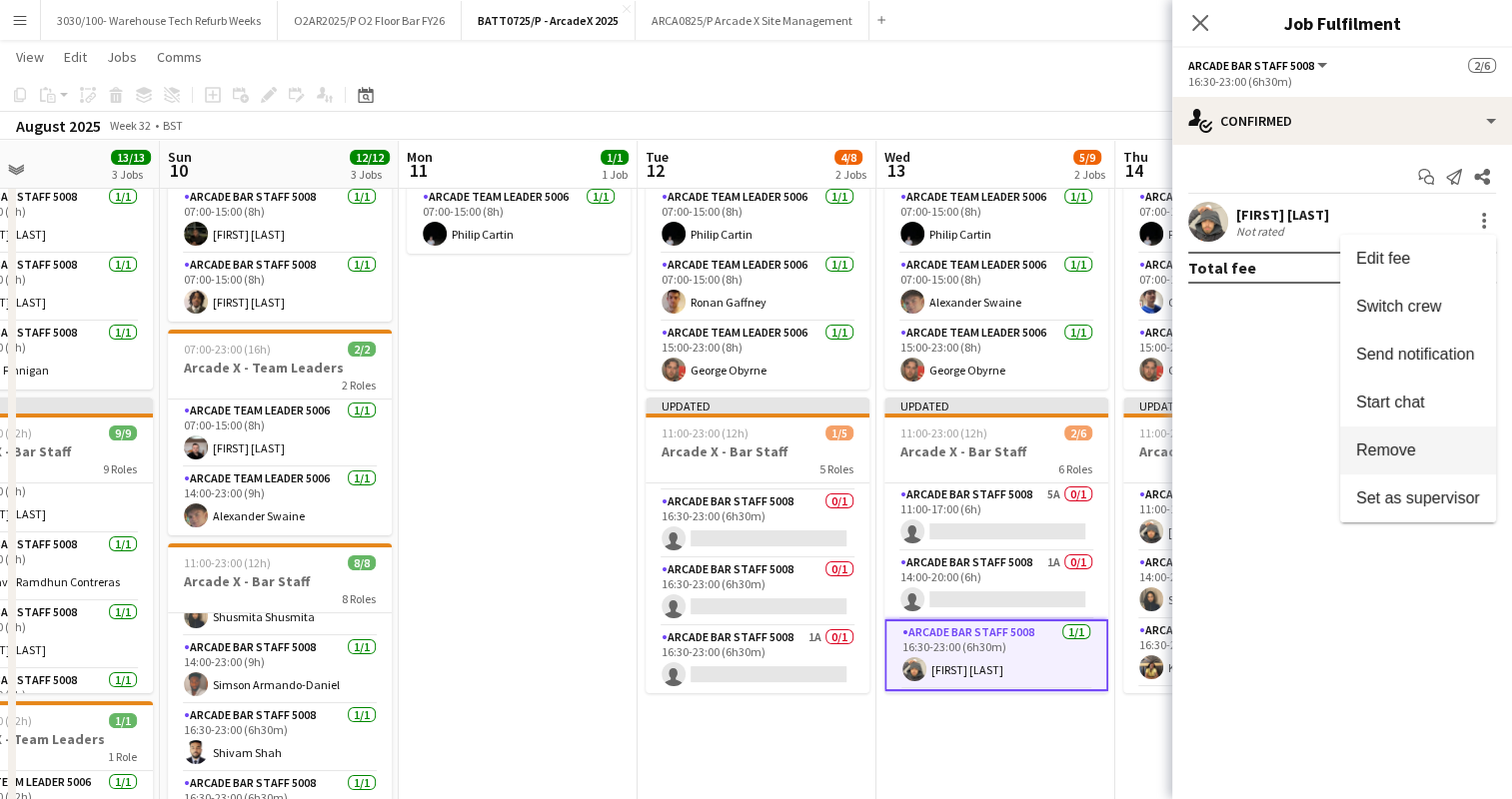 click on "Remove" at bounding box center (1418, 450) 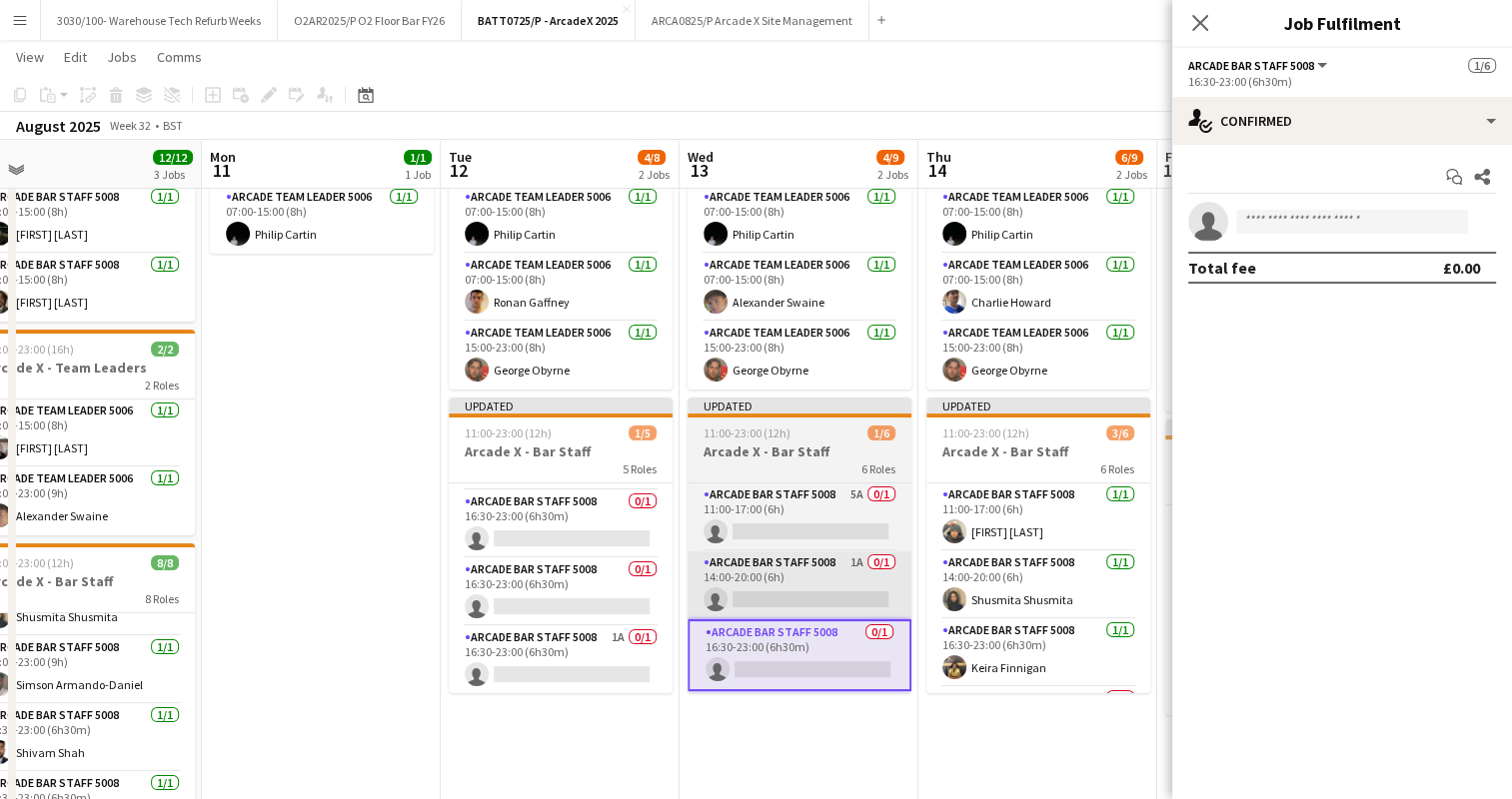 scroll, scrollTop: 0, scrollLeft: 770, axis: horizontal 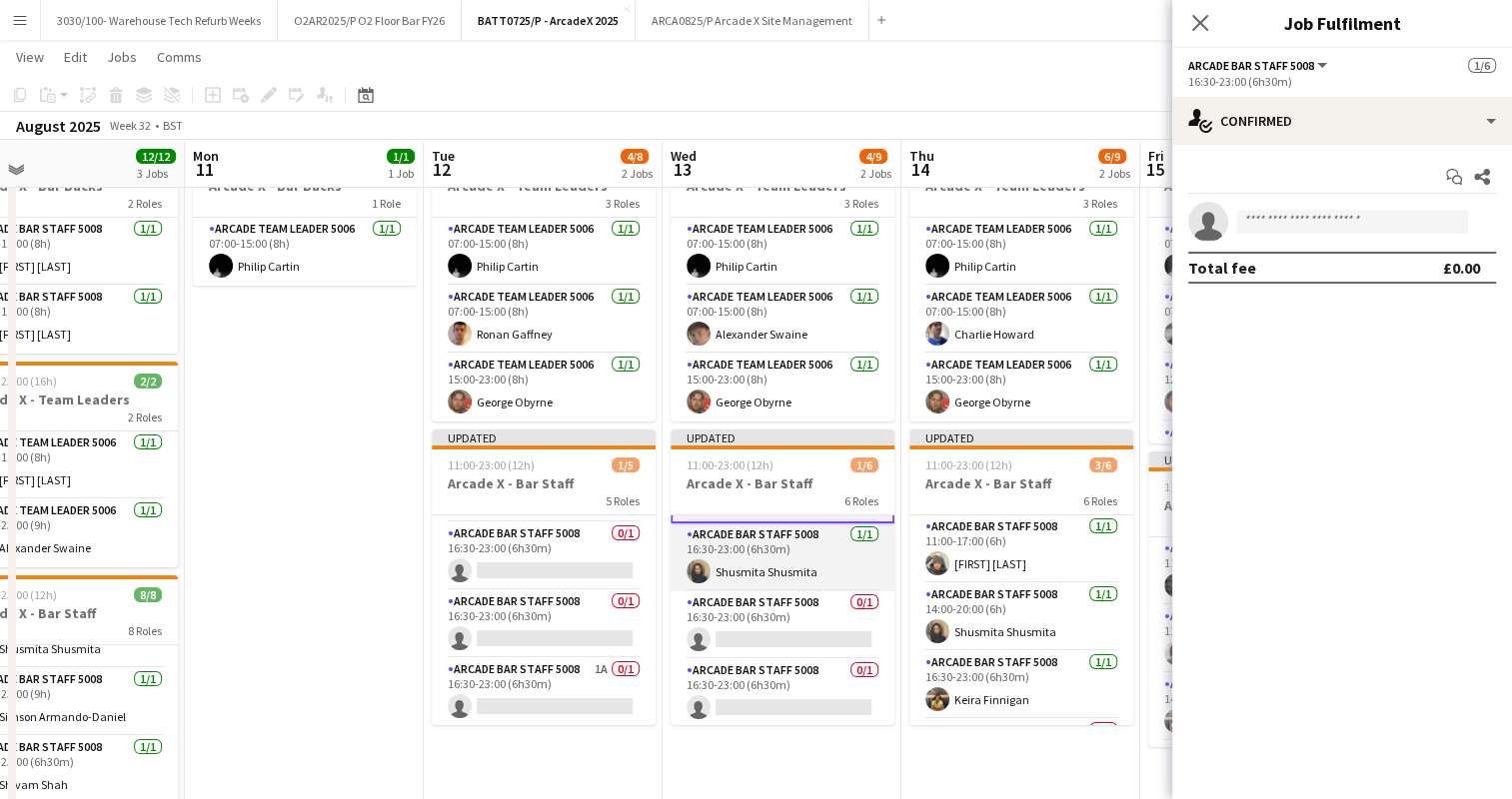 click on "Arcade Bar Staff 5008   1/1   16:30-23:00 (6h30m)
[FIRST] [LAST]" at bounding box center (782, 557) 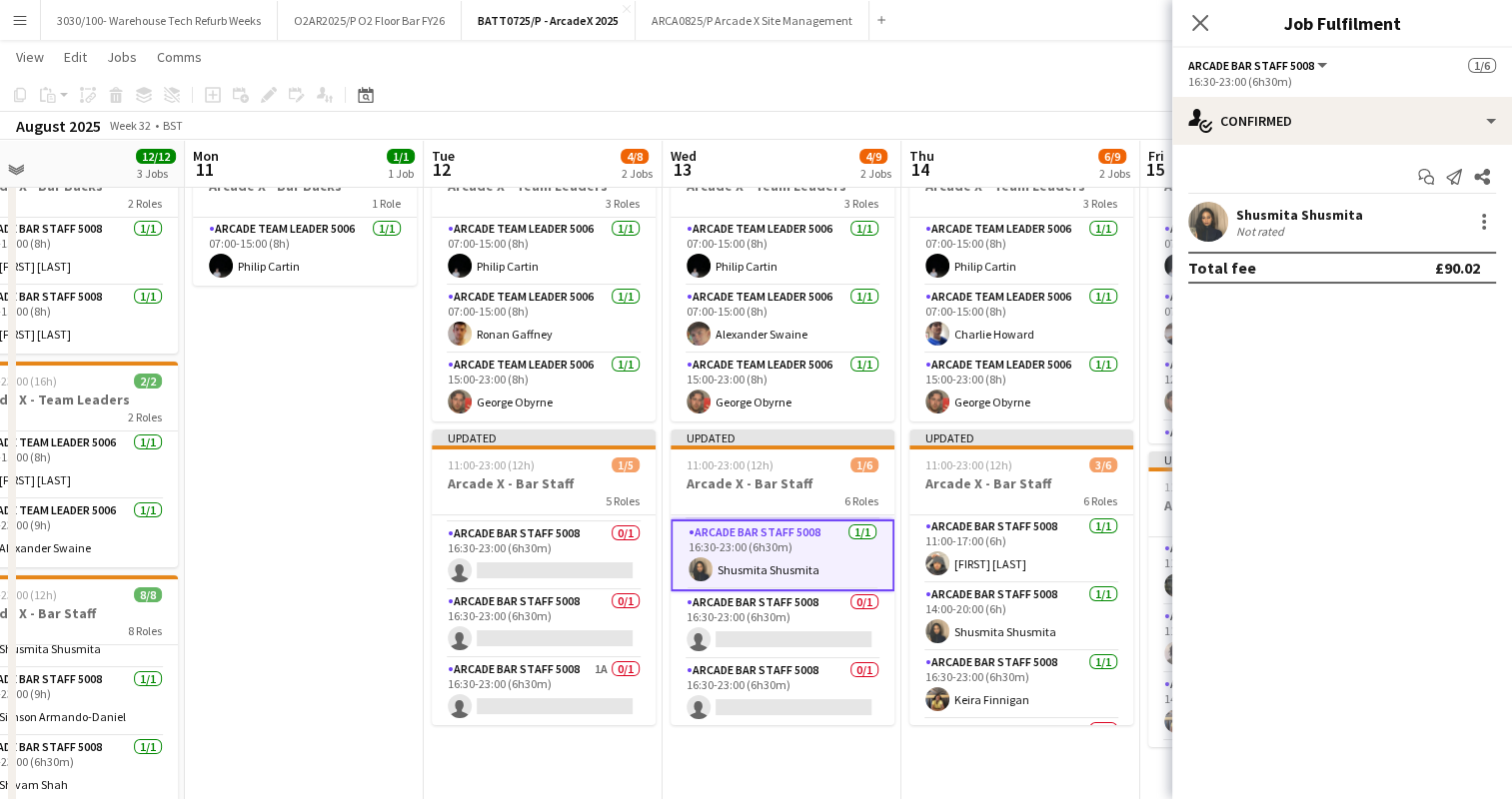 scroll, scrollTop: 199, scrollLeft: 0, axis: vertical 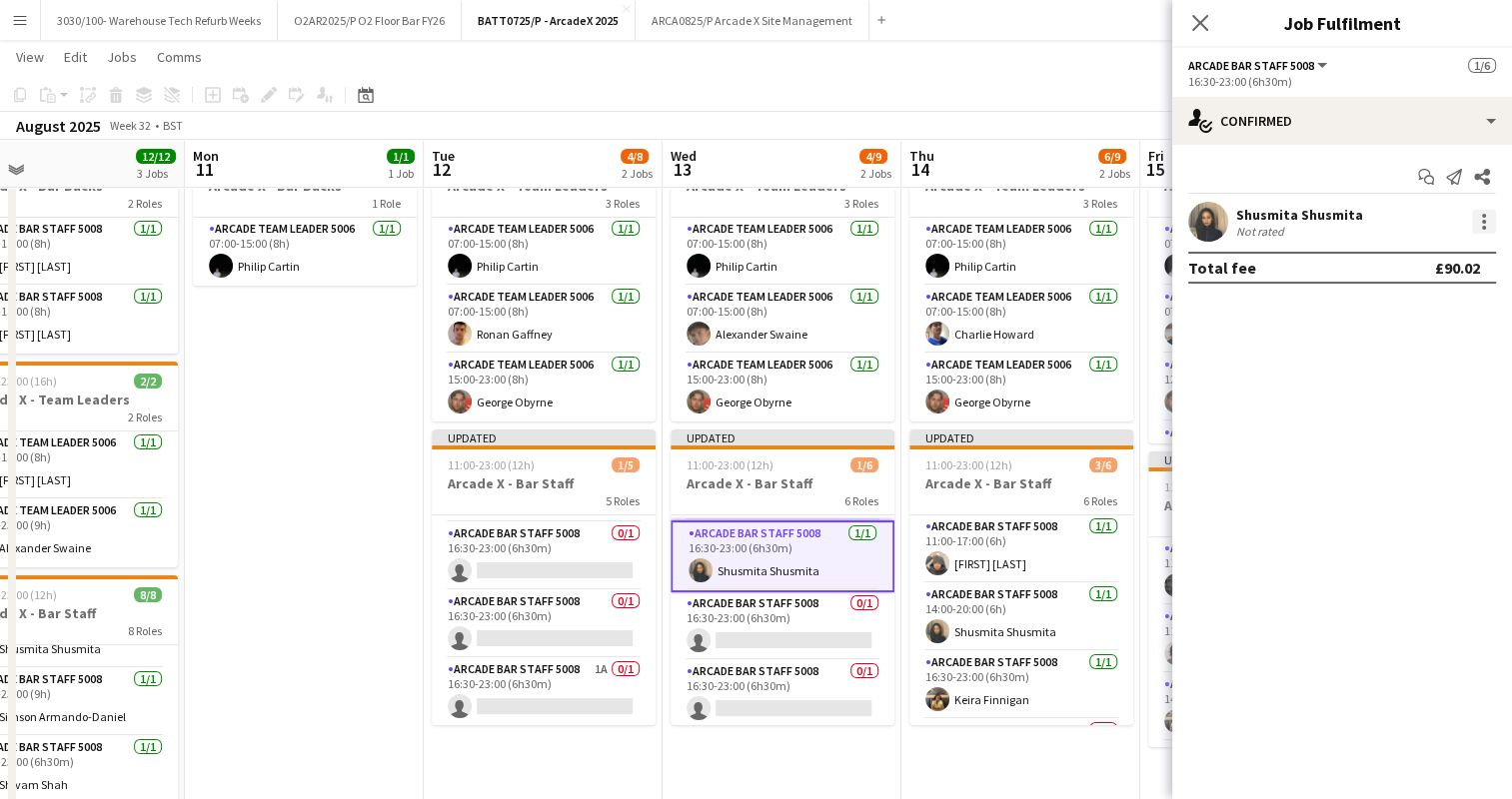 click at bounding box center [1484, 222] 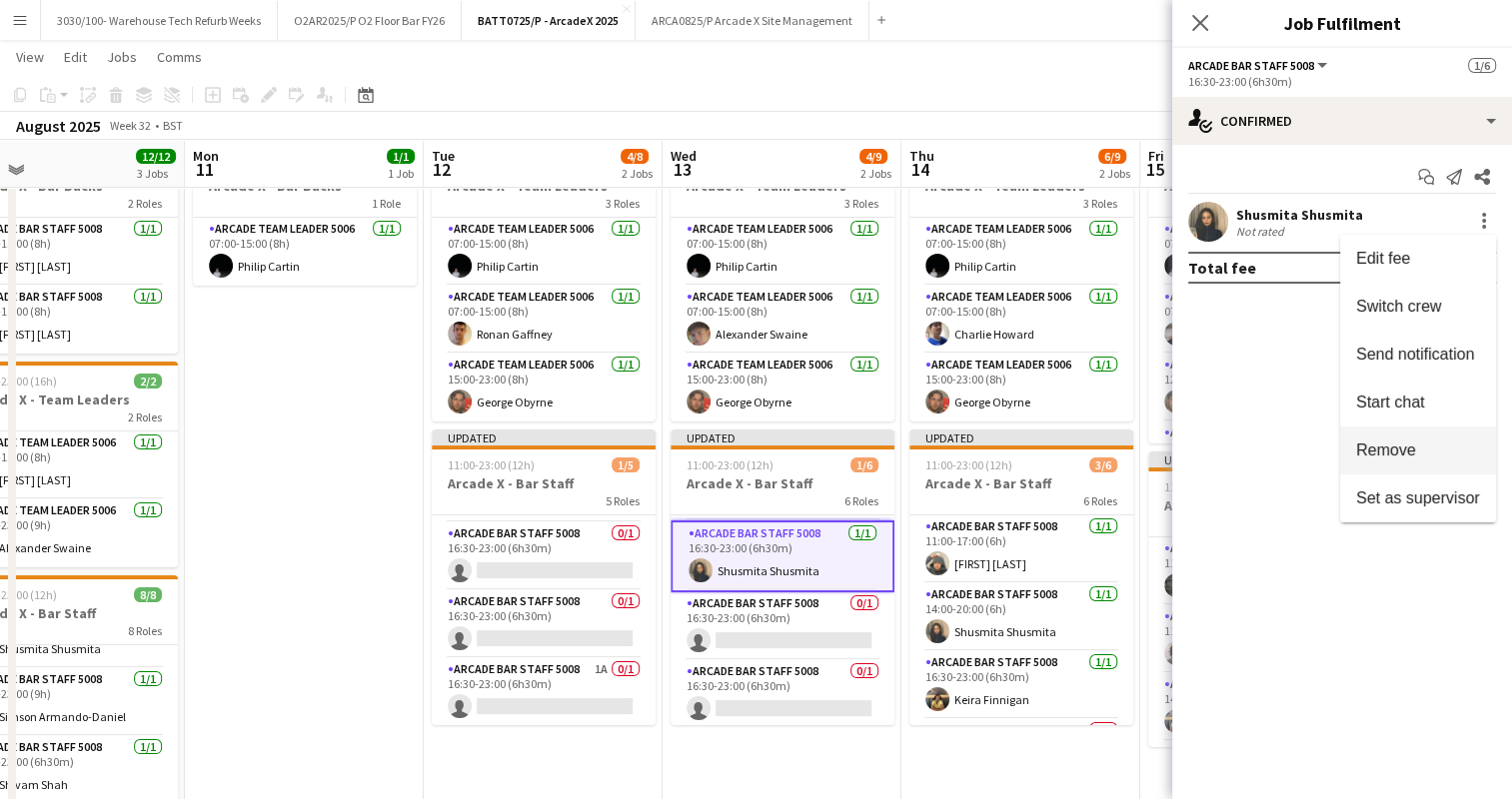 click on "Remove" at bounding box center (1386, 449) 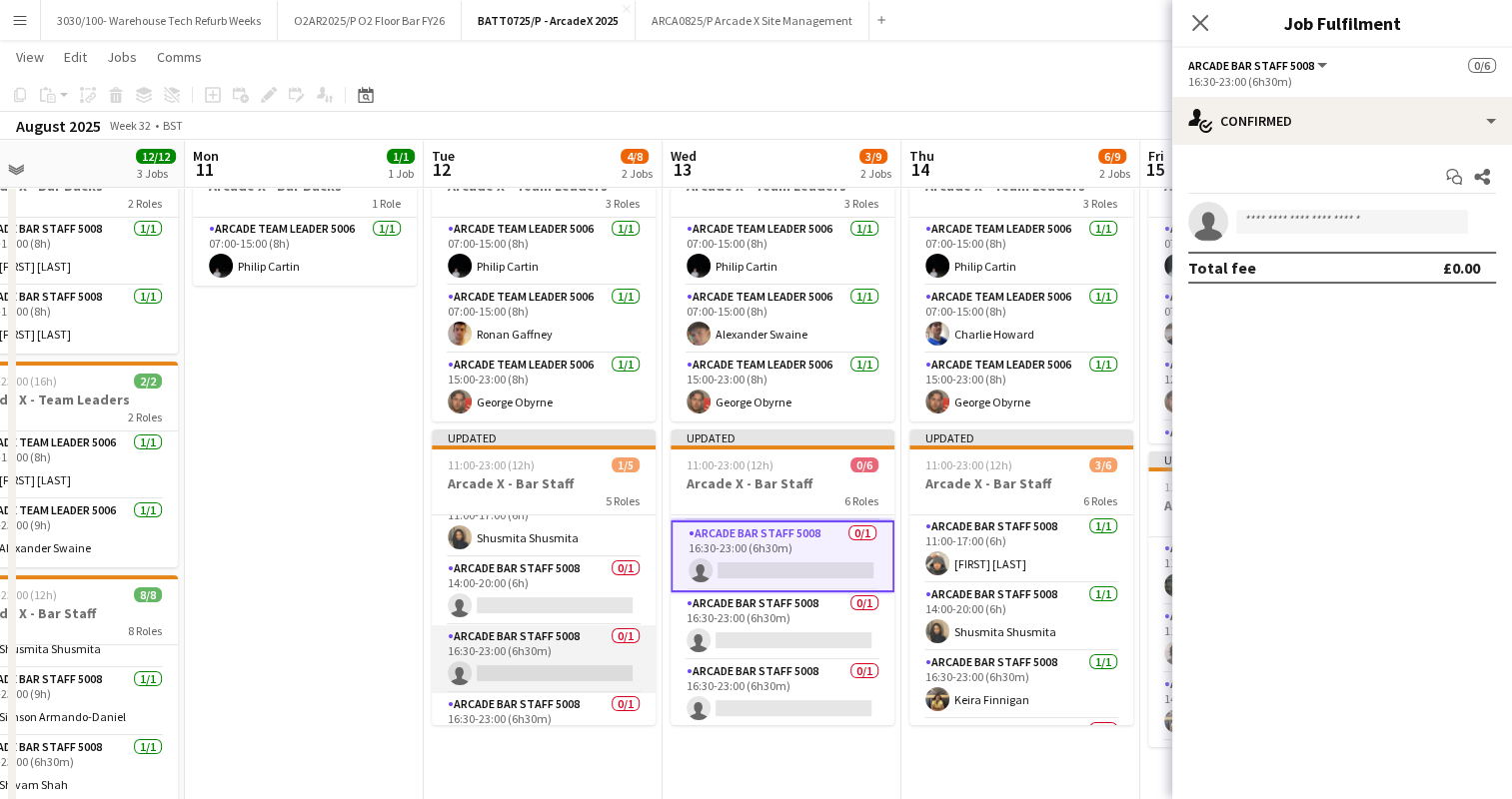 scroll, scrollTop: 0, scrollLeft: 0, axis: both 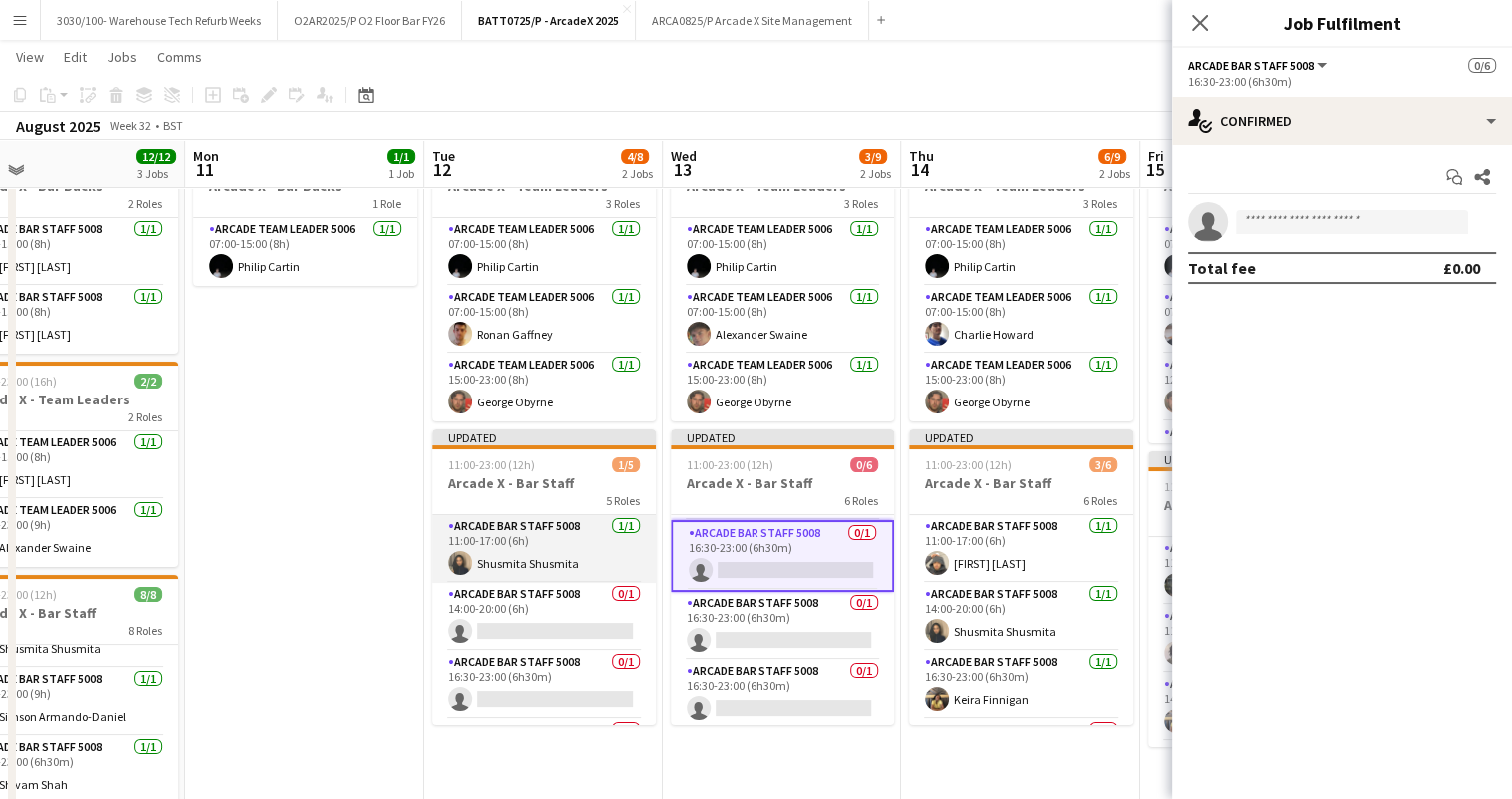 click on "Arcade Bar Staff 5008   1/1   11:00-17:00 (6h)
[FIRST] [LAST]" at bounding box center (544, 549) 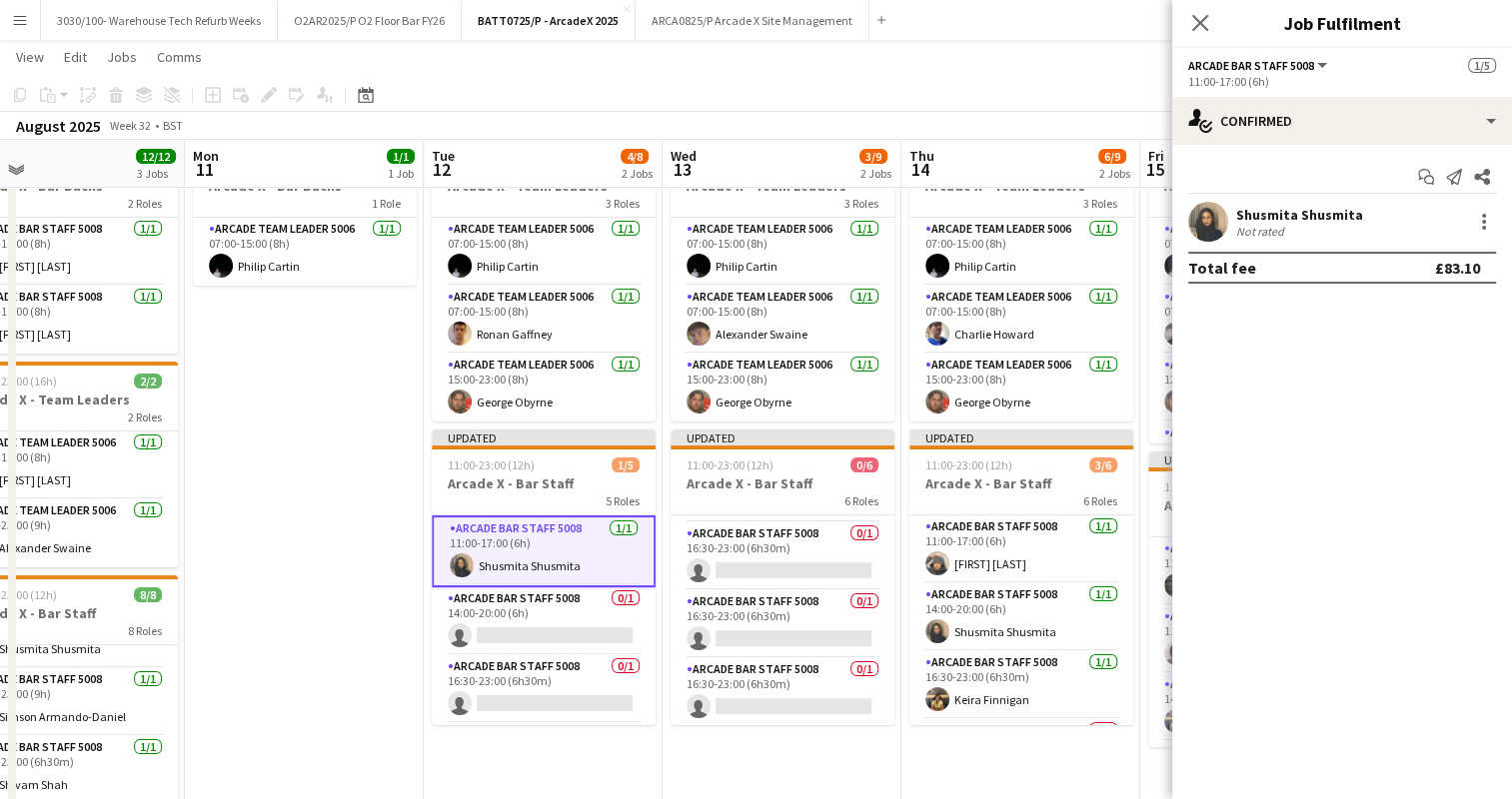 drag, startPoint x: 1479, startPoint y: 226, endPoint x: 1382, endPoint y: 176, distance: 109.128365 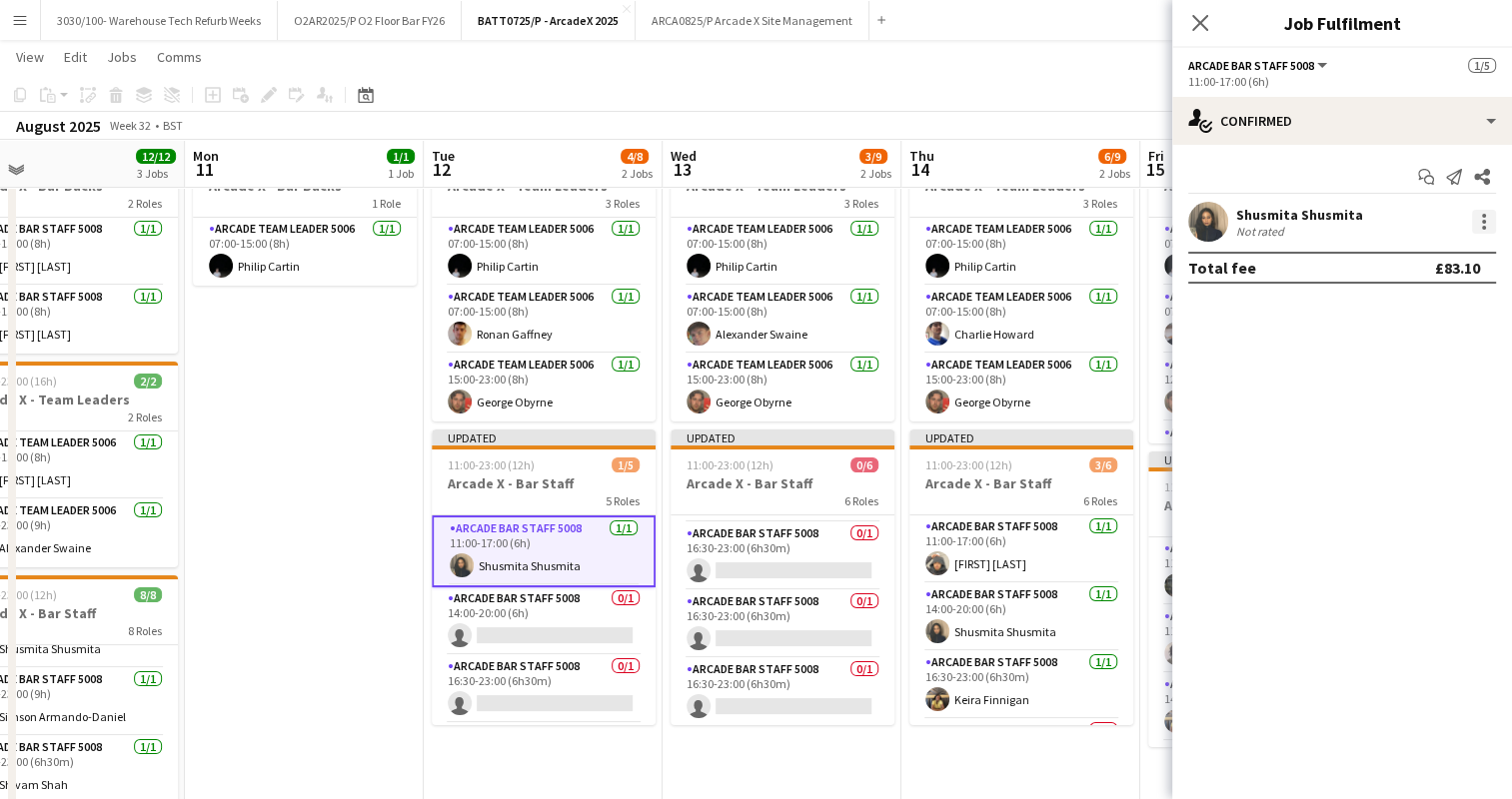 click at bounding box center (1484, 222) 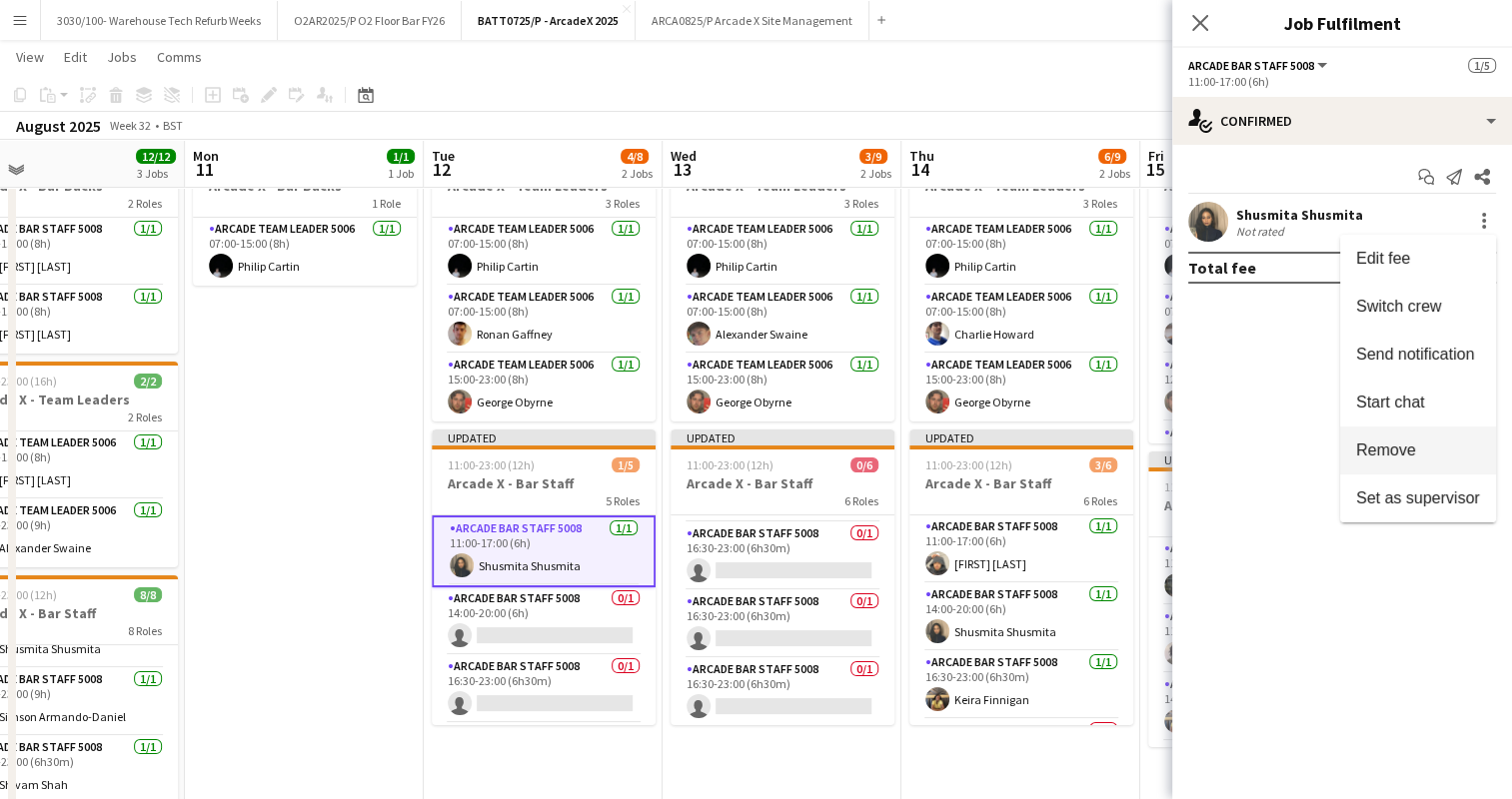 click on "Remove" at bounding box center [1418, 450] 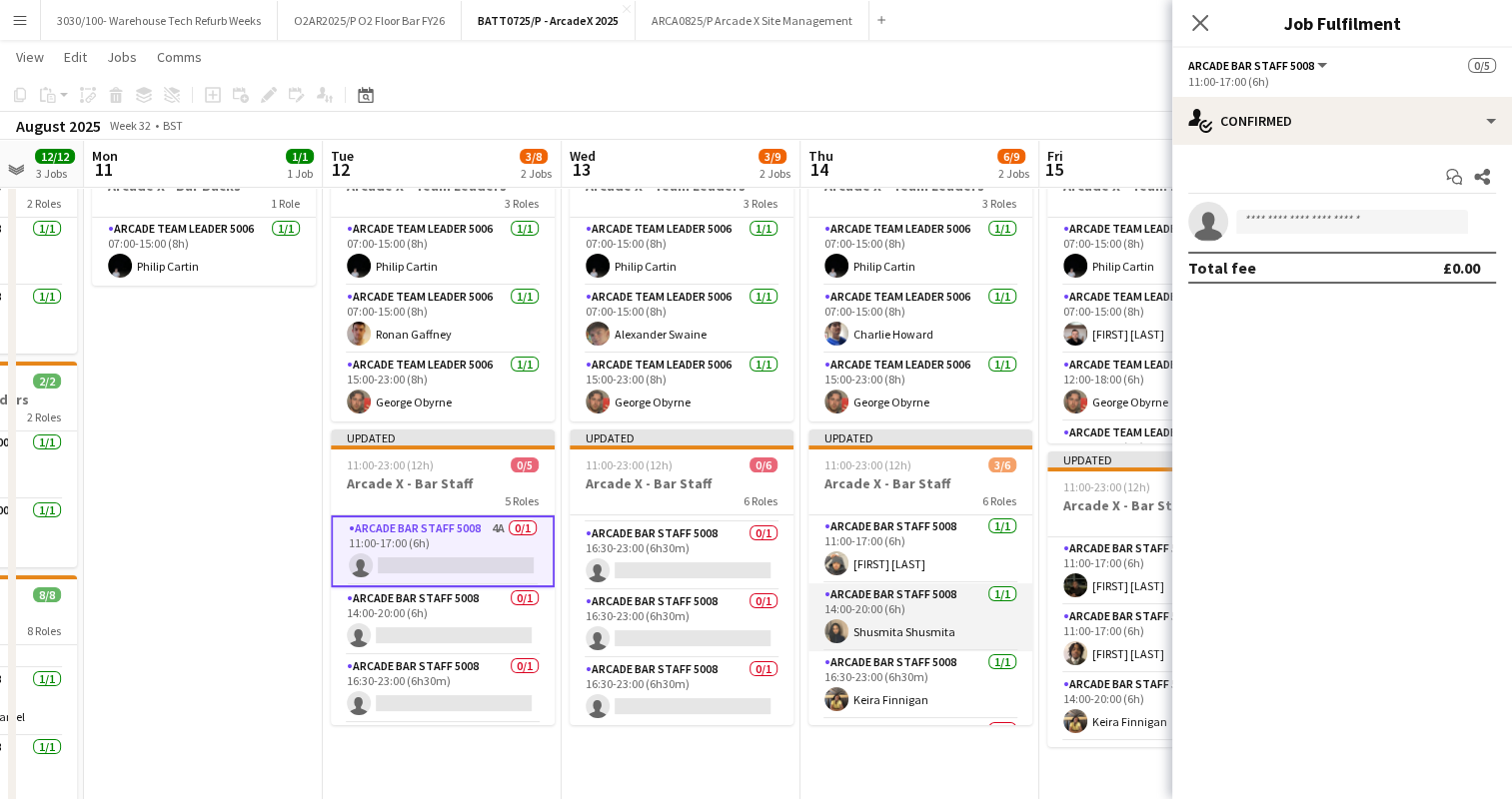 scroll, scrollTop: 0, scrollLeft: 874, axis: horizontal 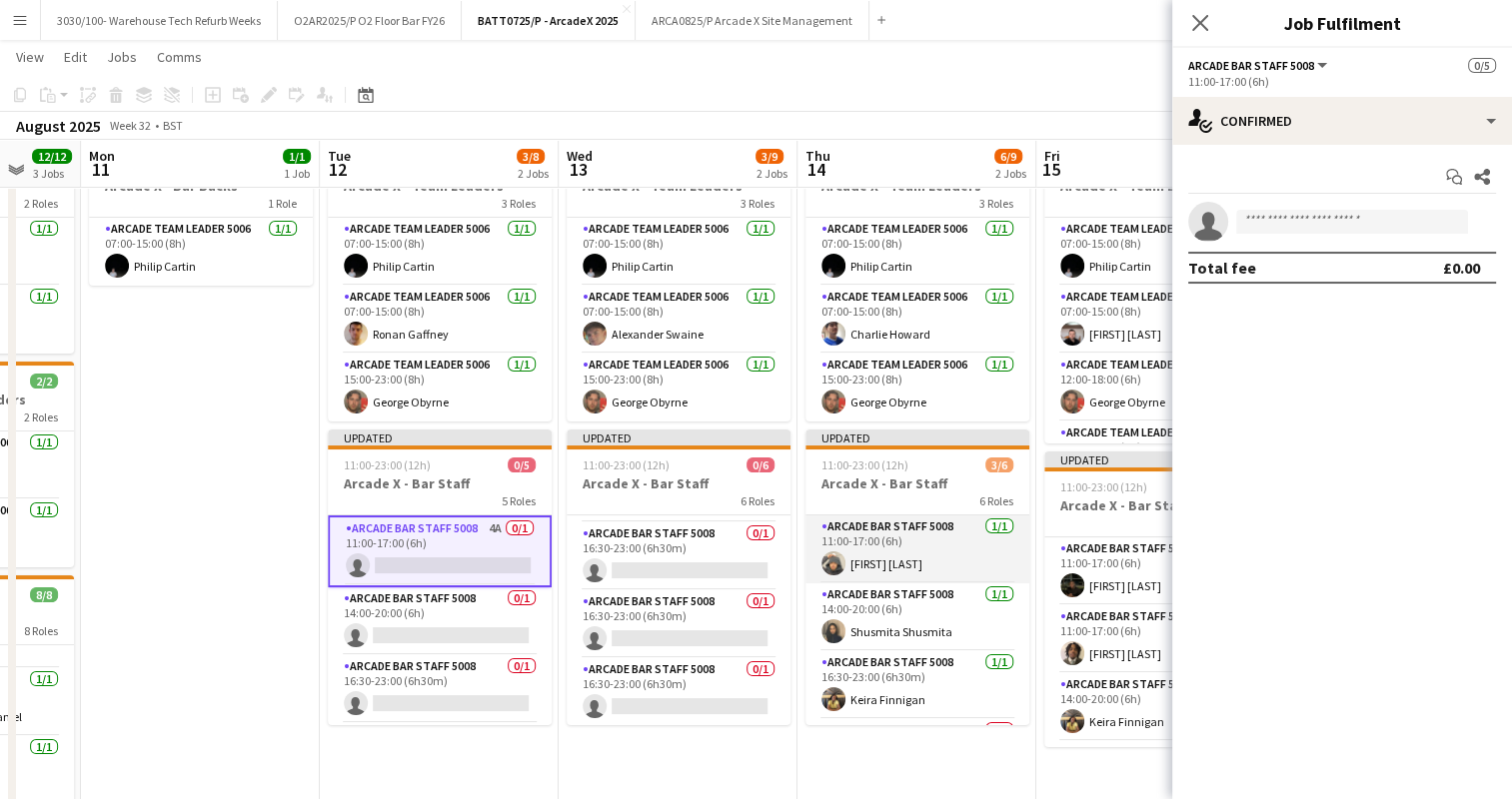 click on "Arcade Bar Staff 5008   1/1   11:00-17:00 (6h)
[FIRST] [LAST]" at bounding box center (917, 549) 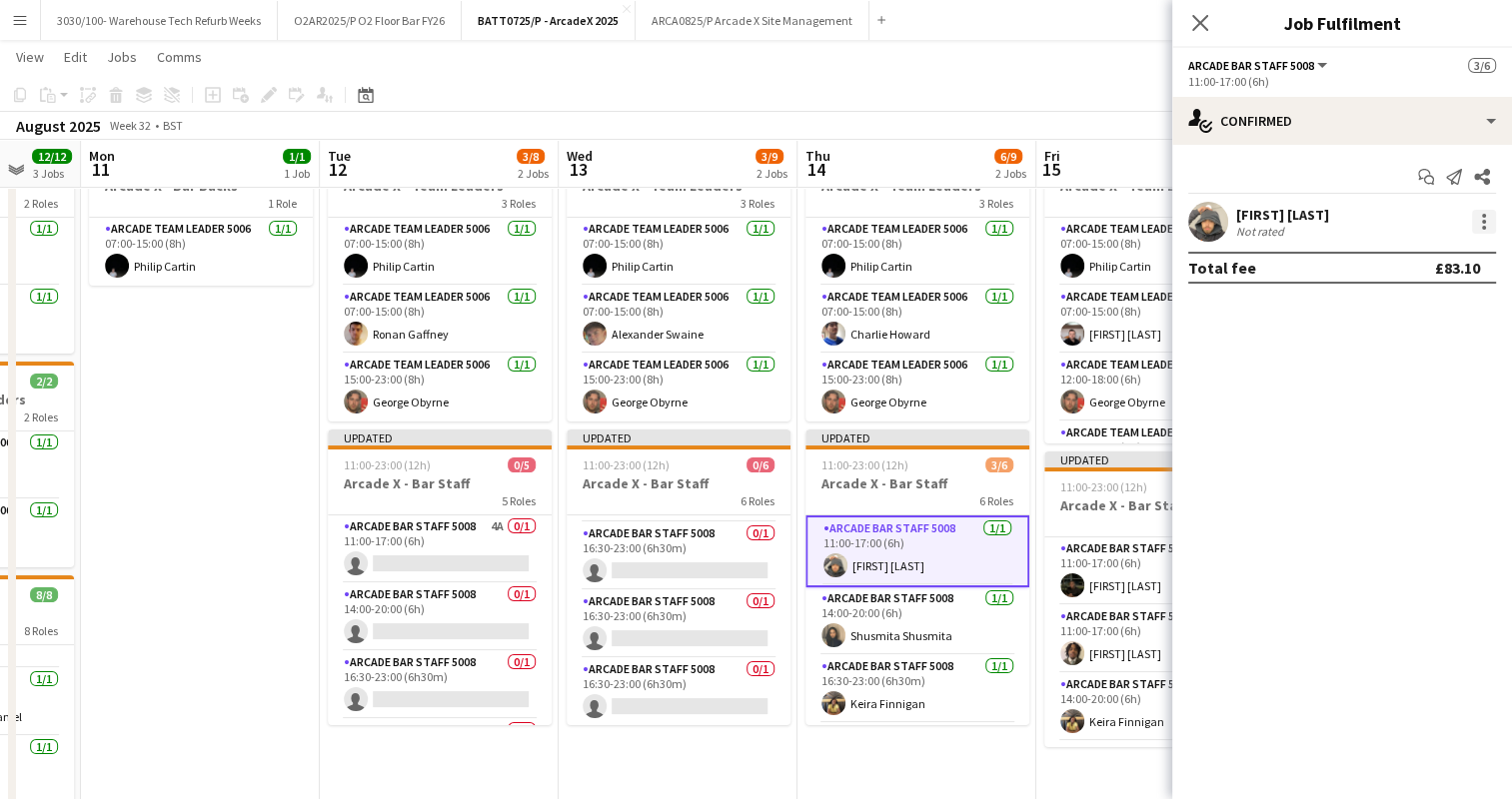 click at bounding box center [1484, 228] 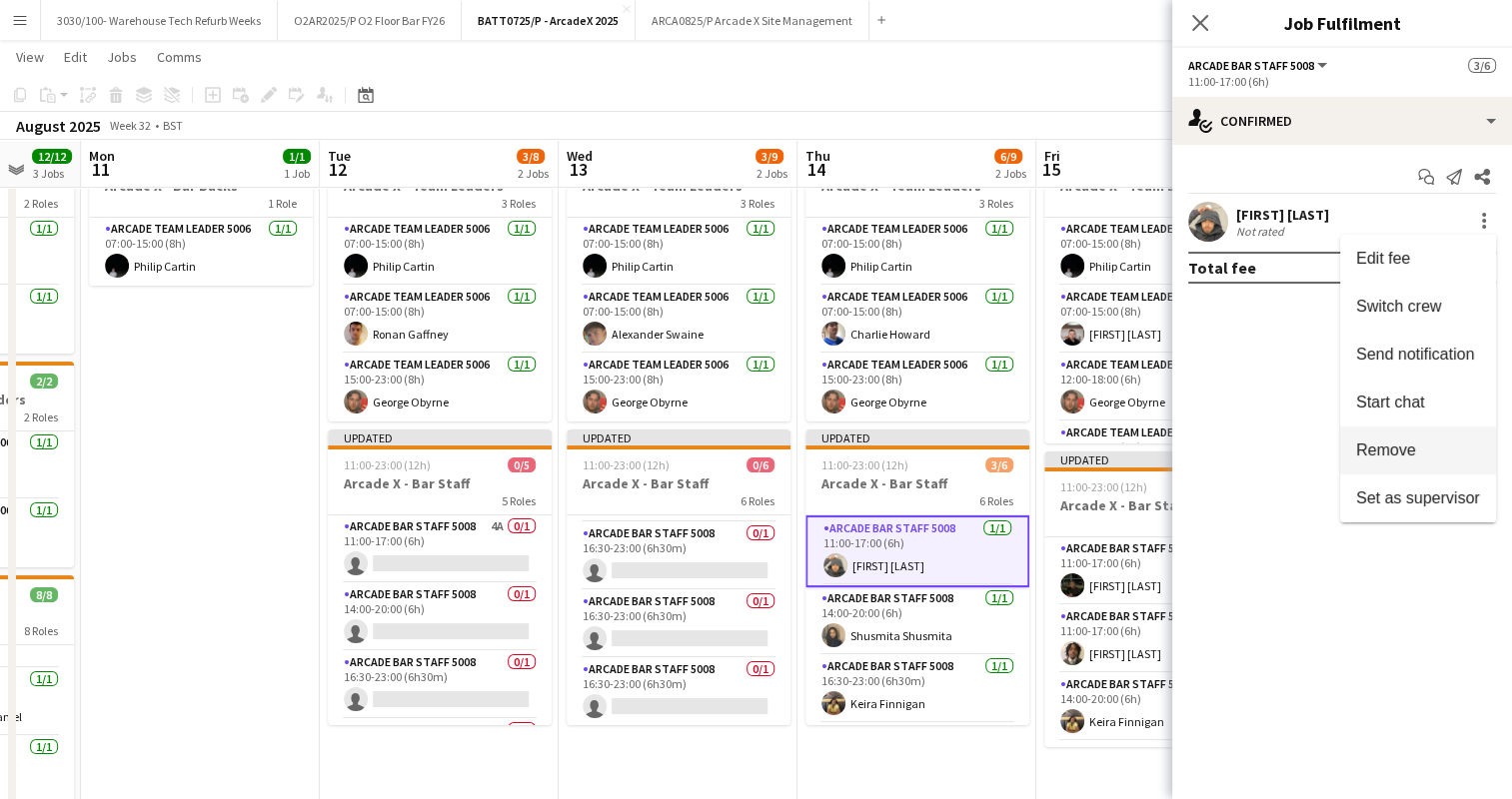 click on "Remove" at bounding box center (1418, 450) 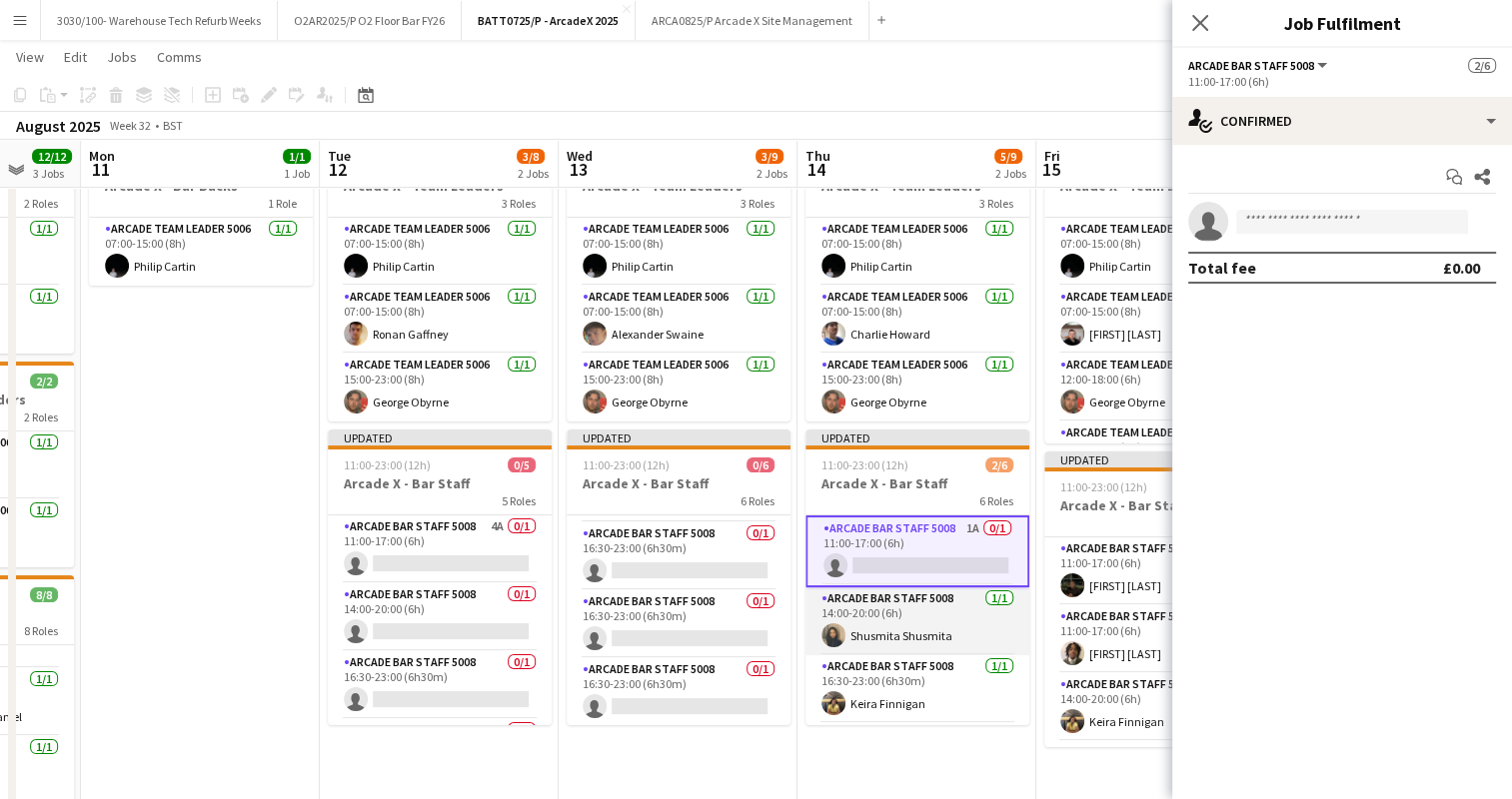 click on "Arcade Bar Staff 5008   1/1   14:00-20:00 (6h)
[FIRST] [LAST]" at bounding box center (917, 621) 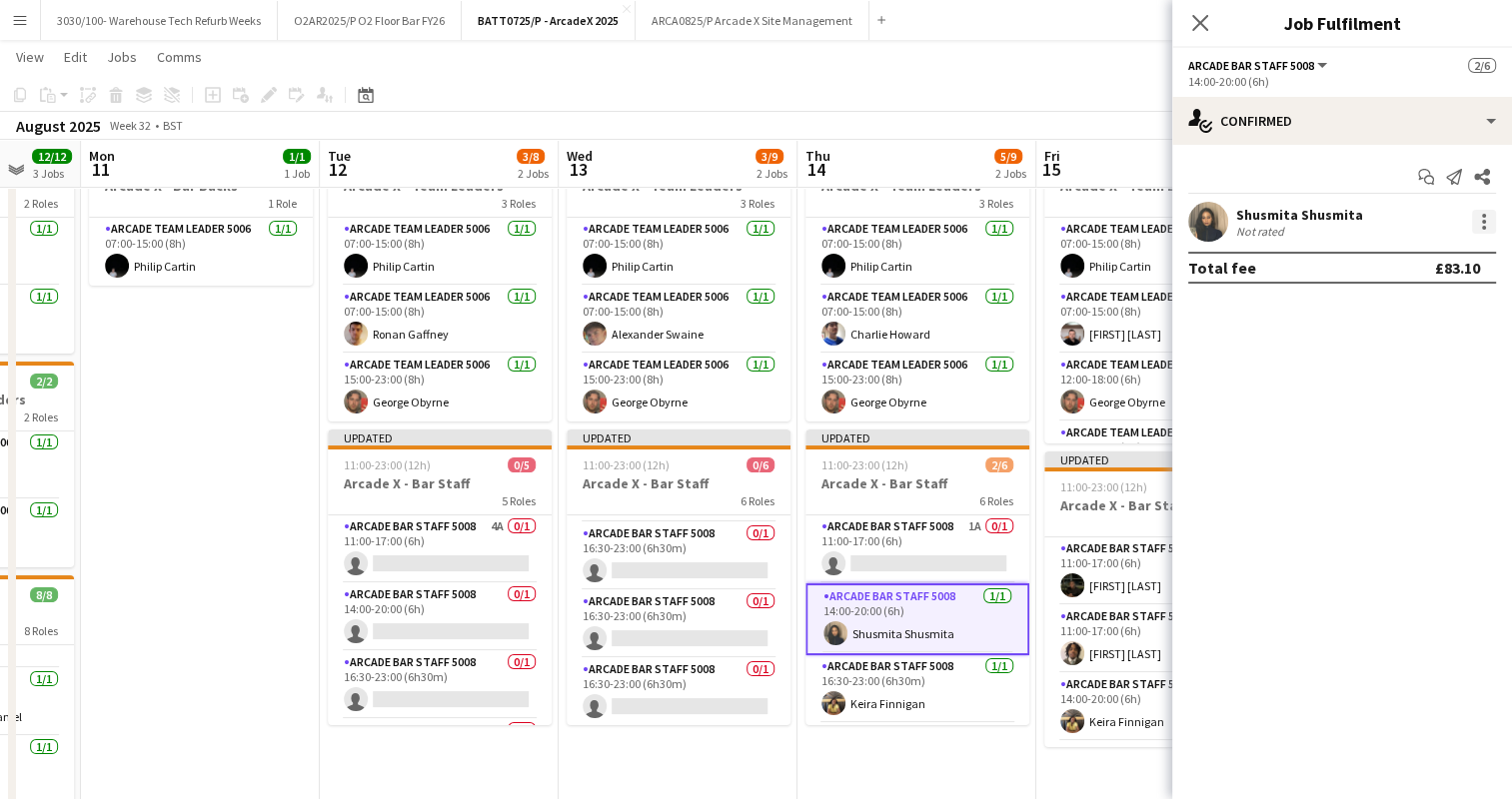 click at bounding box center [1484, 222] 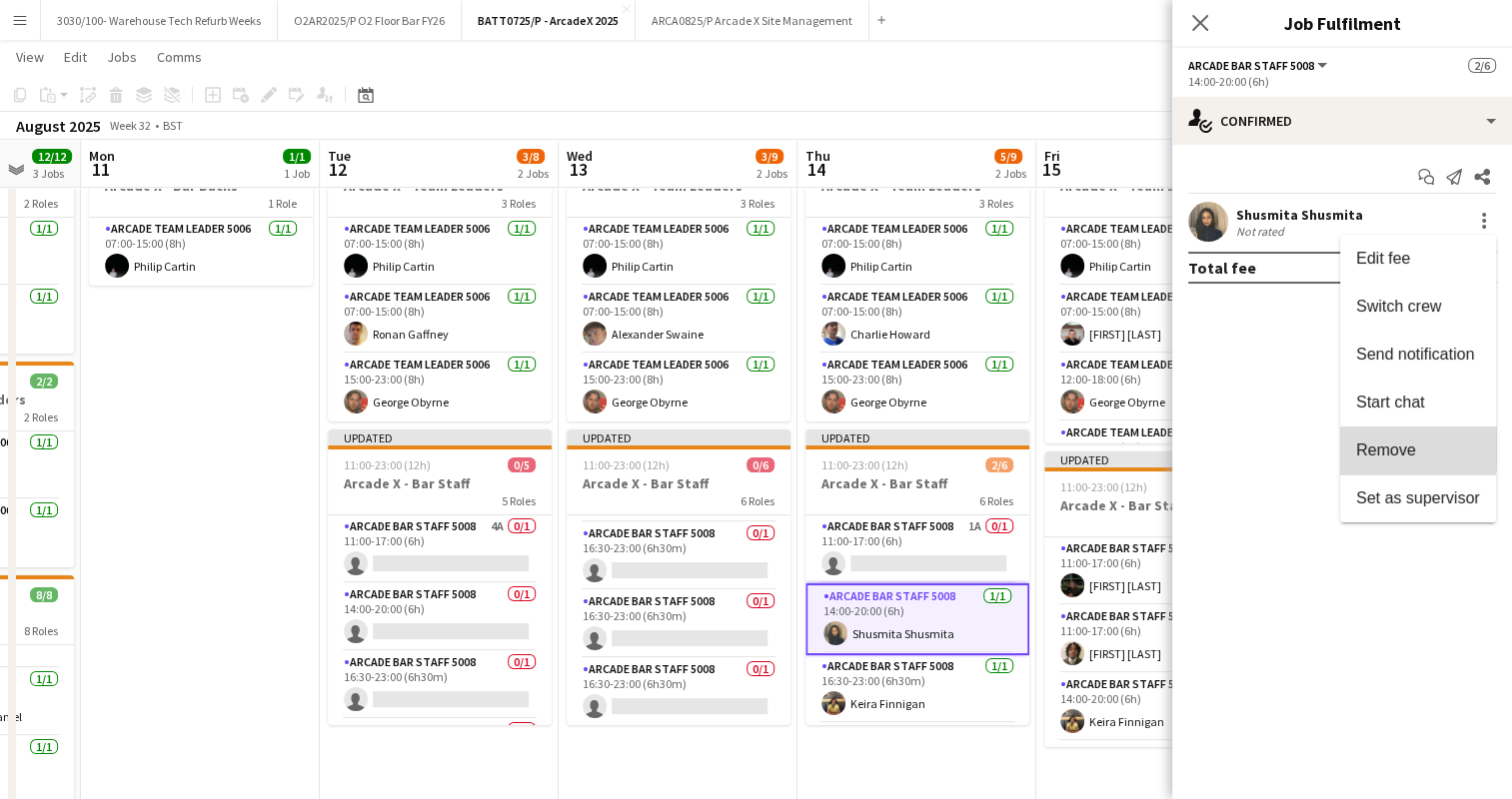 click on "Remove" at bounding box center [1386, 449] 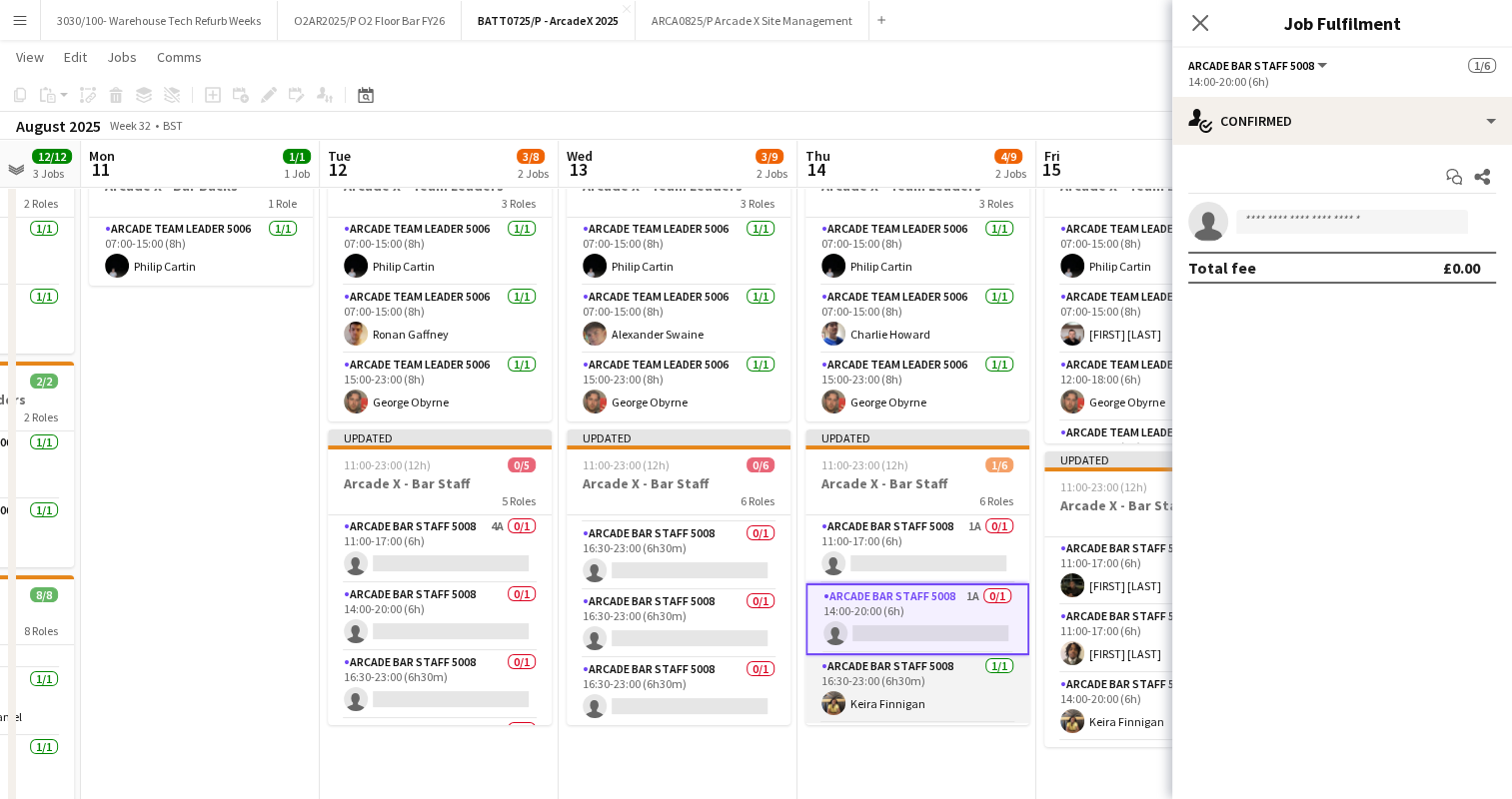 click on "Arcade Bar Staff 5008   1/1   16:30-23:00 (6h30m)
[FIRST] [LAST]" at bounding box center [917, 689] 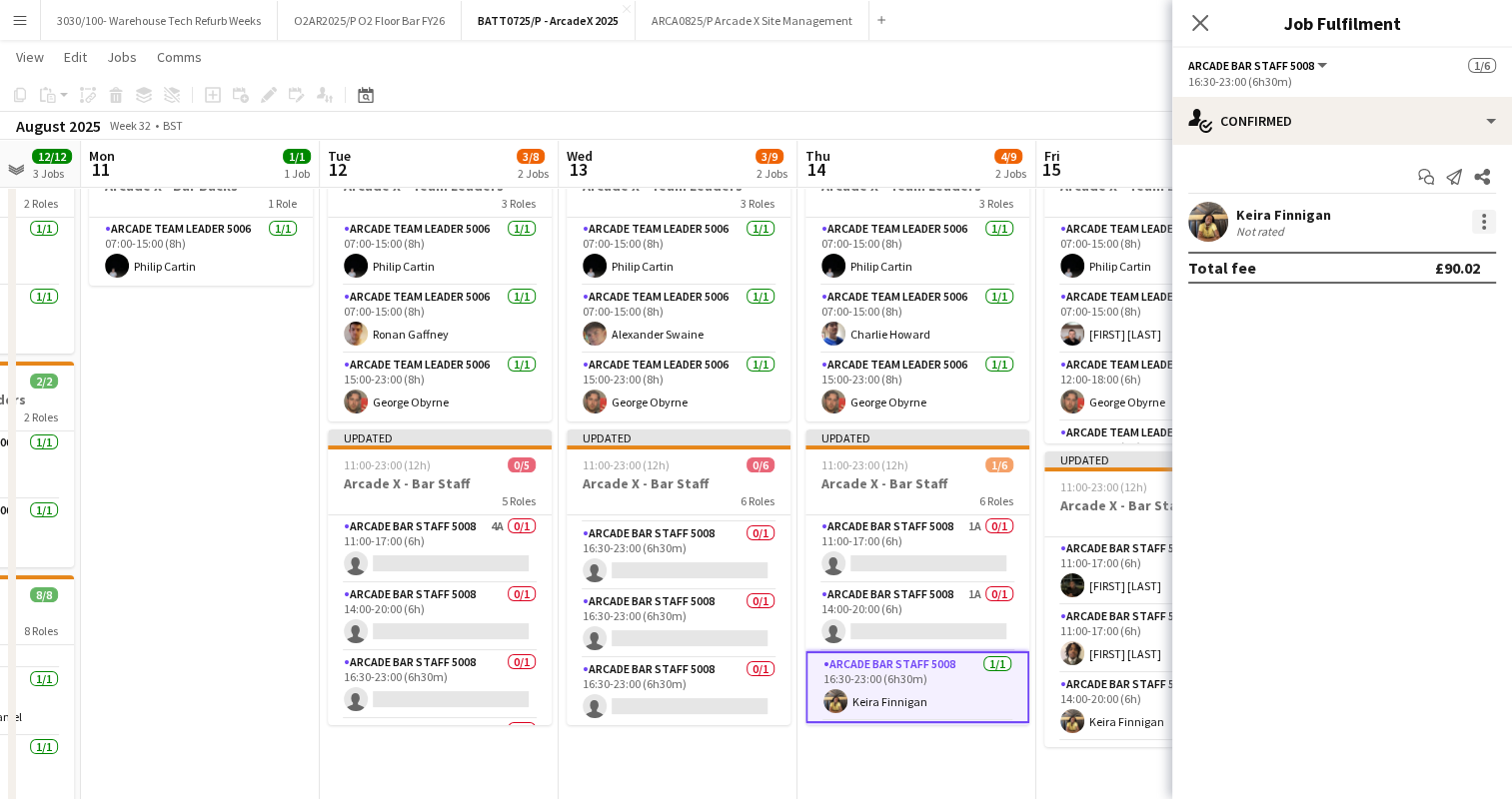 click at bounding box center (1484, 222) 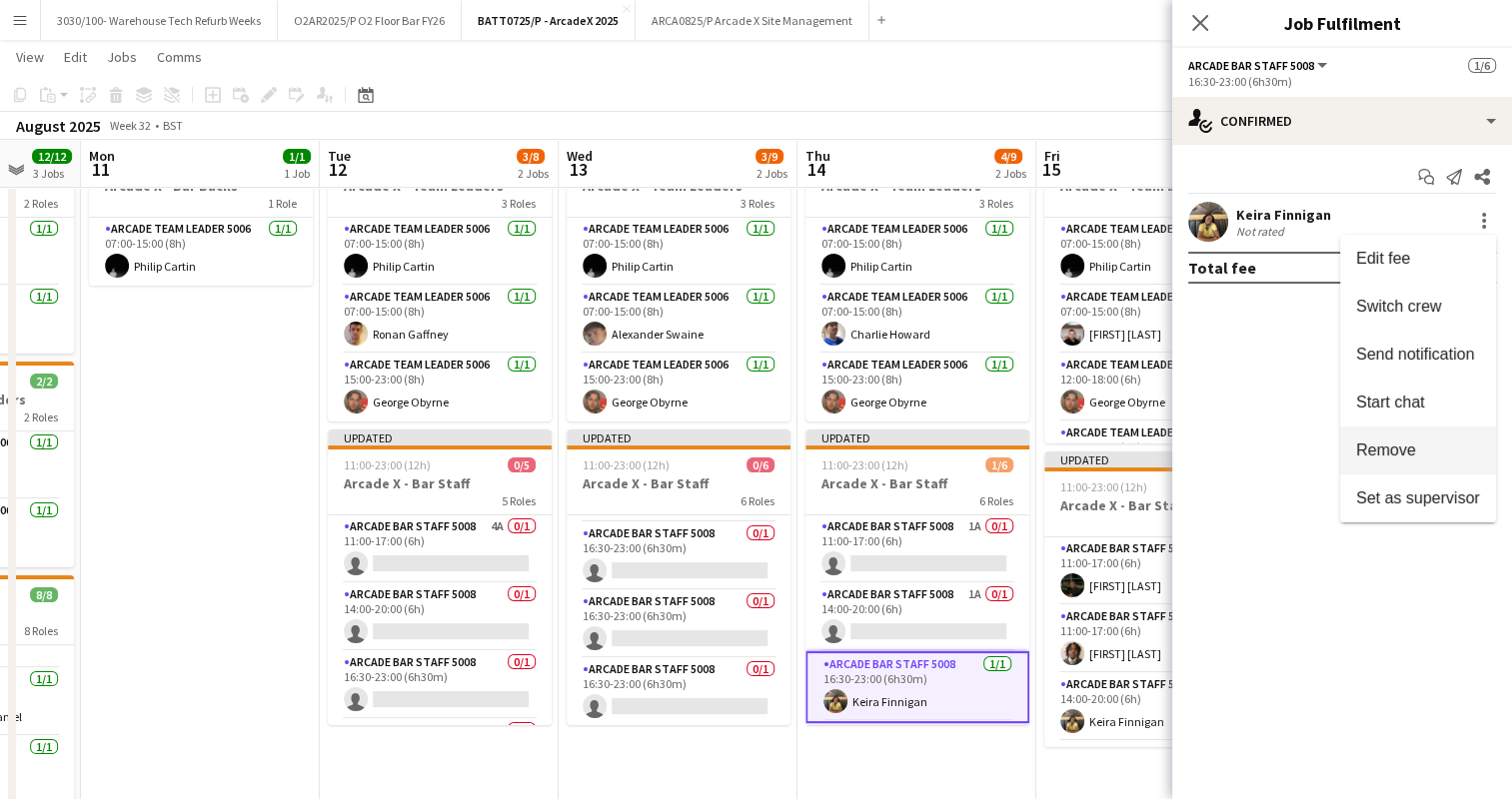 click on "Remove" at bounding box center (1386, 449) 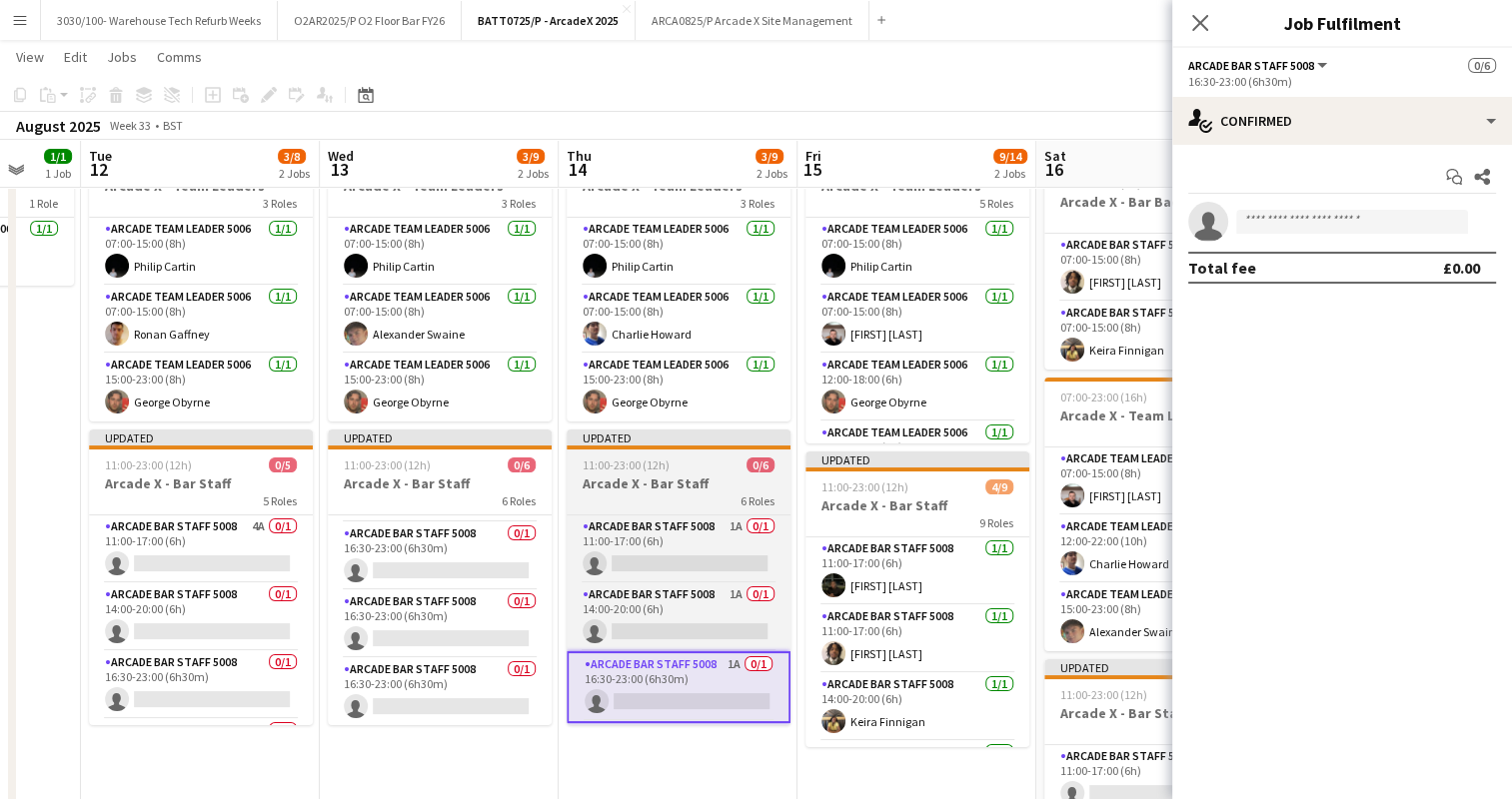 scroll, scrollTop: 0, scrollLeft: 891, axis: horizontal 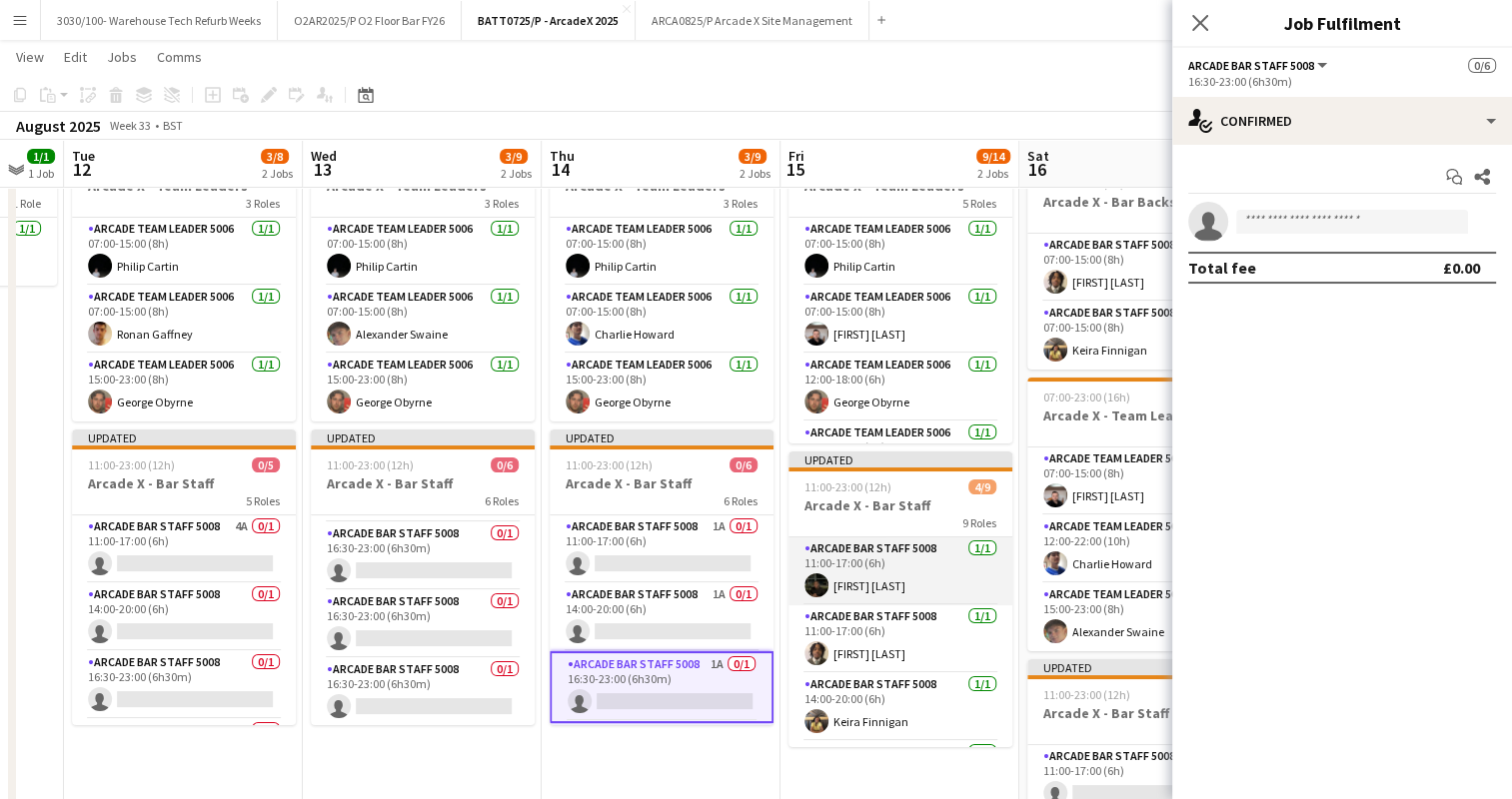 click on "Arcade Bar Staff 5008   1/1   11:00-17:00 (6h)
[FIRST] [LAST]" at bounding box center (900, 571) 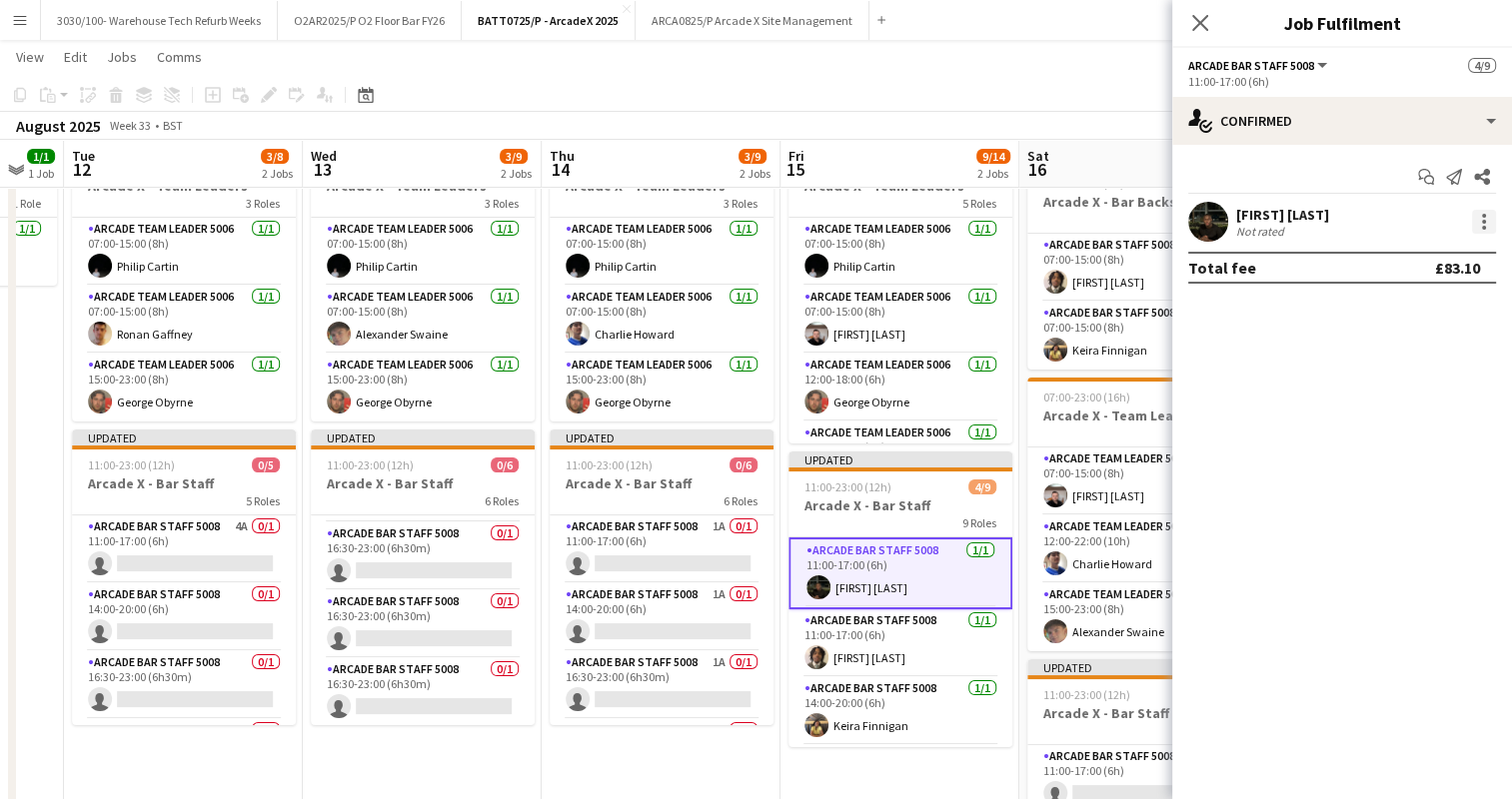 click at bounding box center [1484, 222] 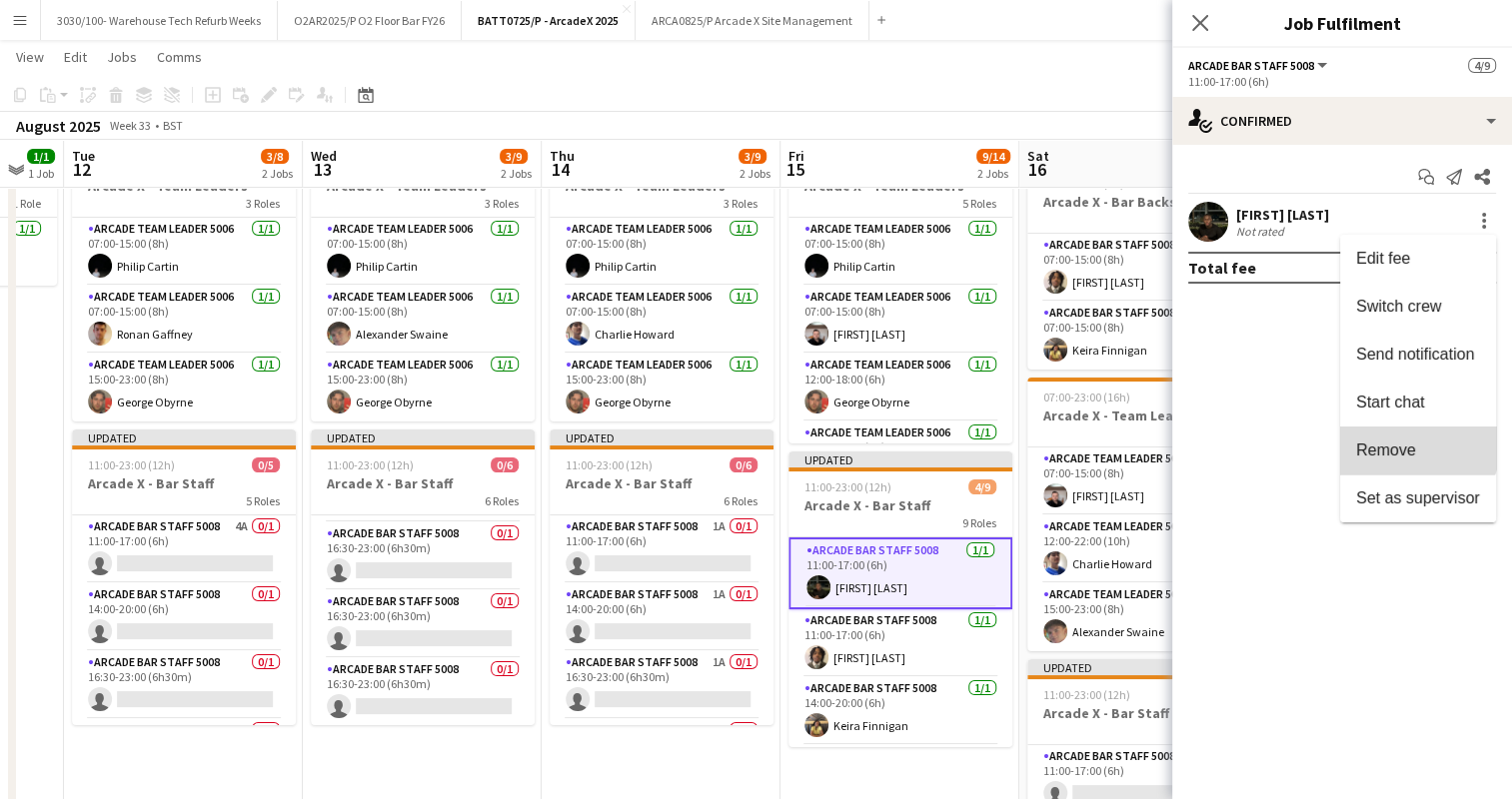 click on "Remove" at bounding box center [1418, 450] 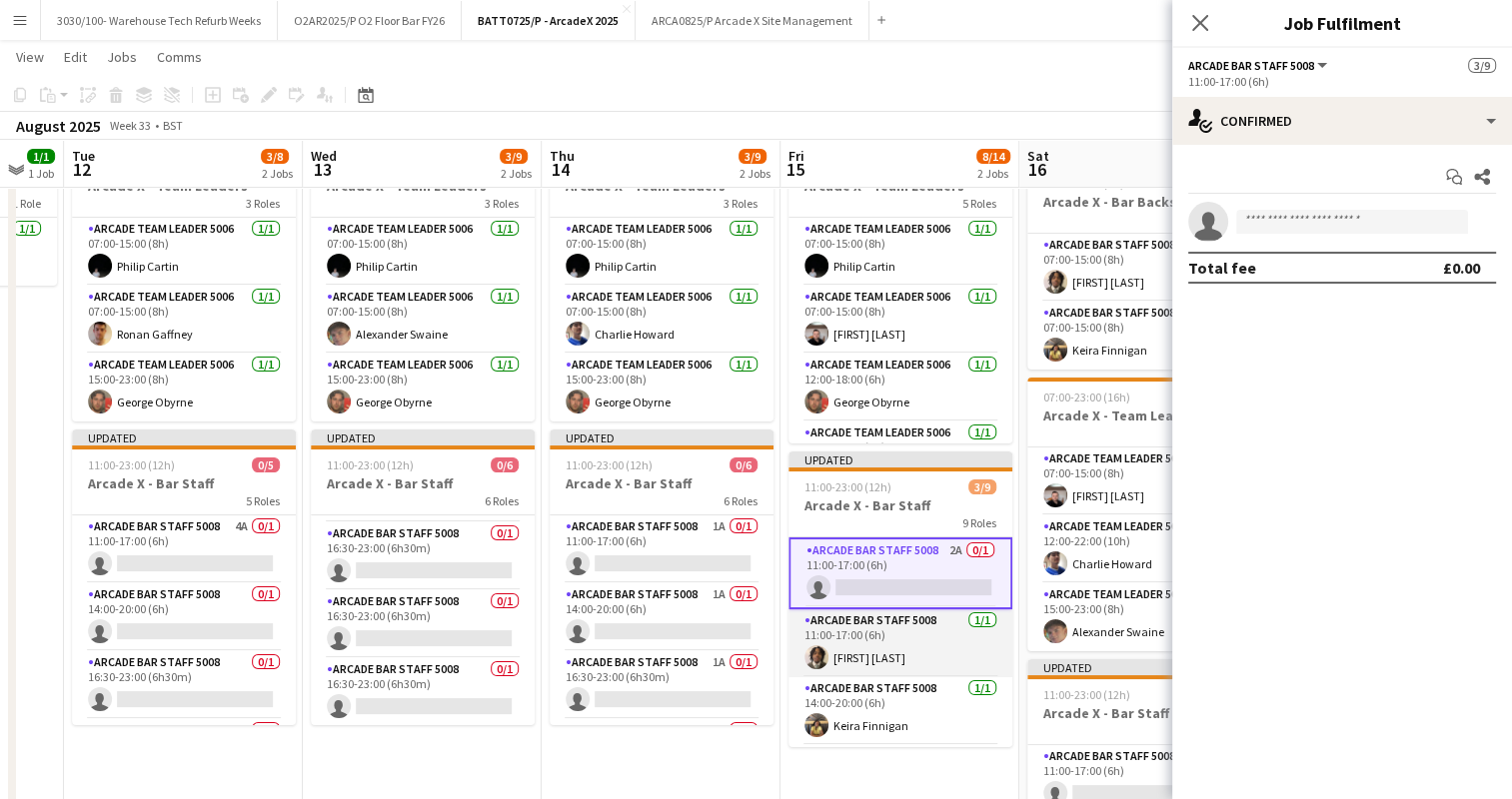 click on "Arcade Bar Staff 5008   1/1   11:00-17:00 (6h)
[FIRST] [LAST]" at bounding box center [900, 643] 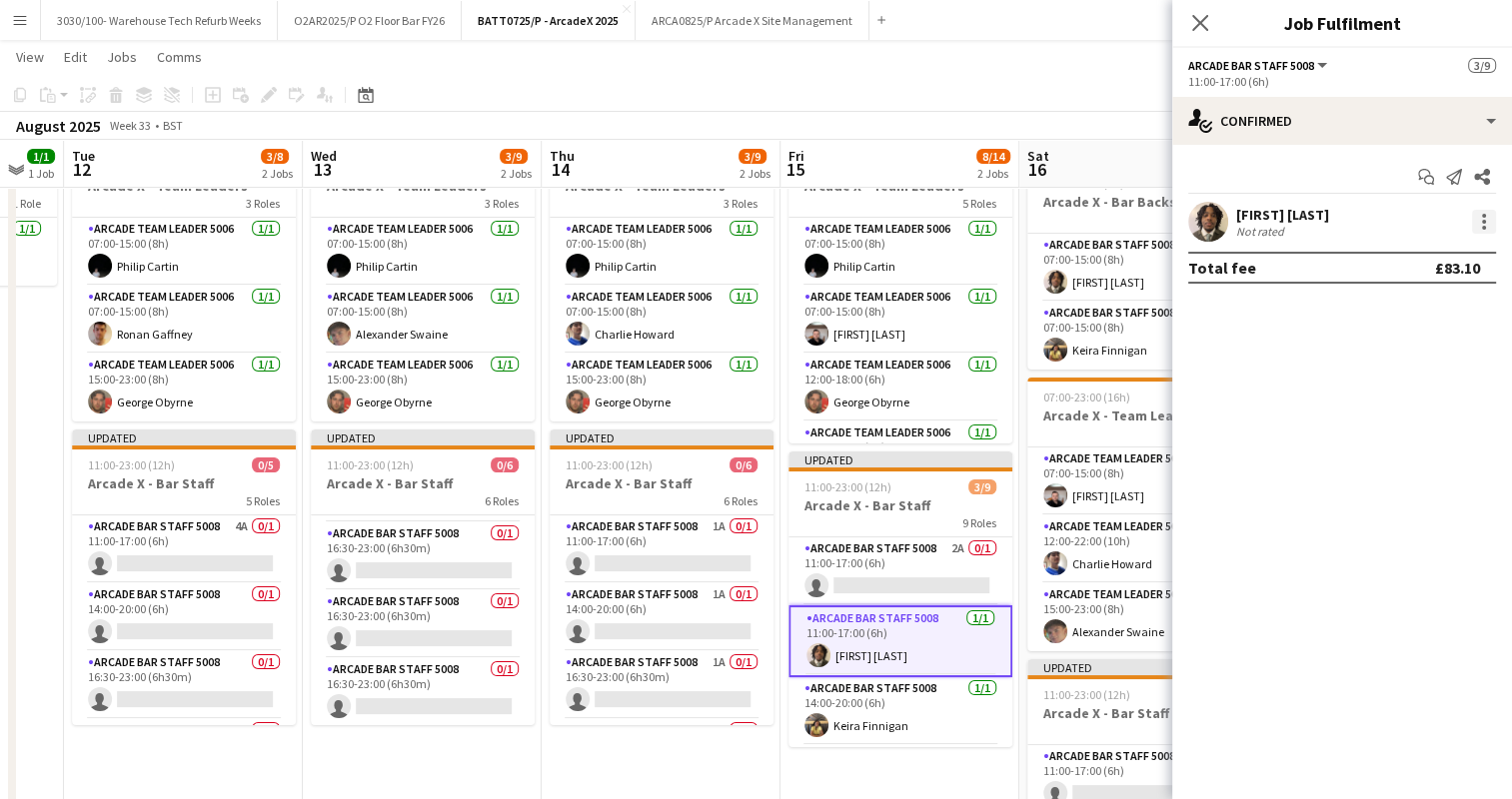 click at bounding box center (1484, 222) 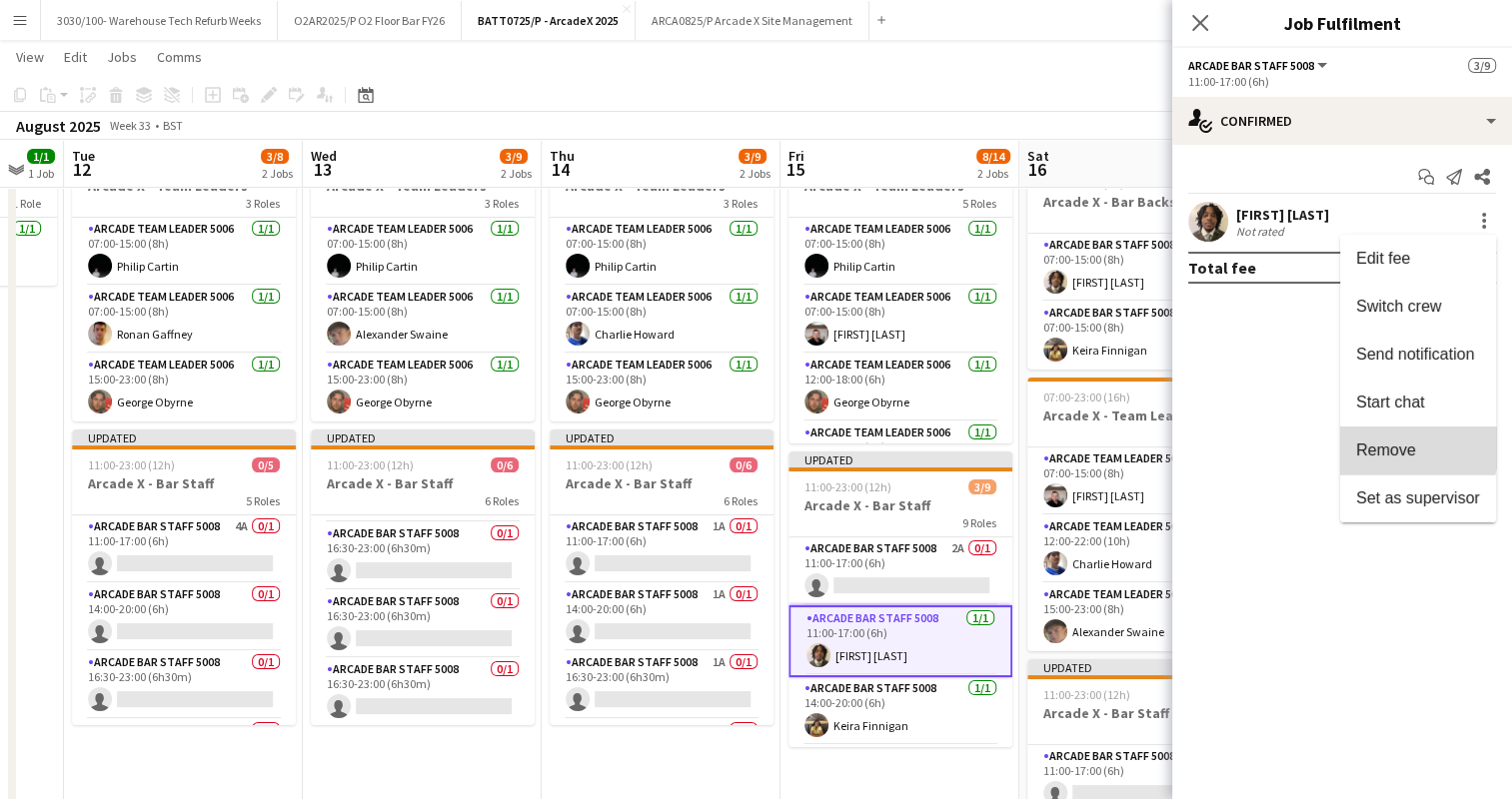 click on "Remove" at bounding box center [1386, 449] 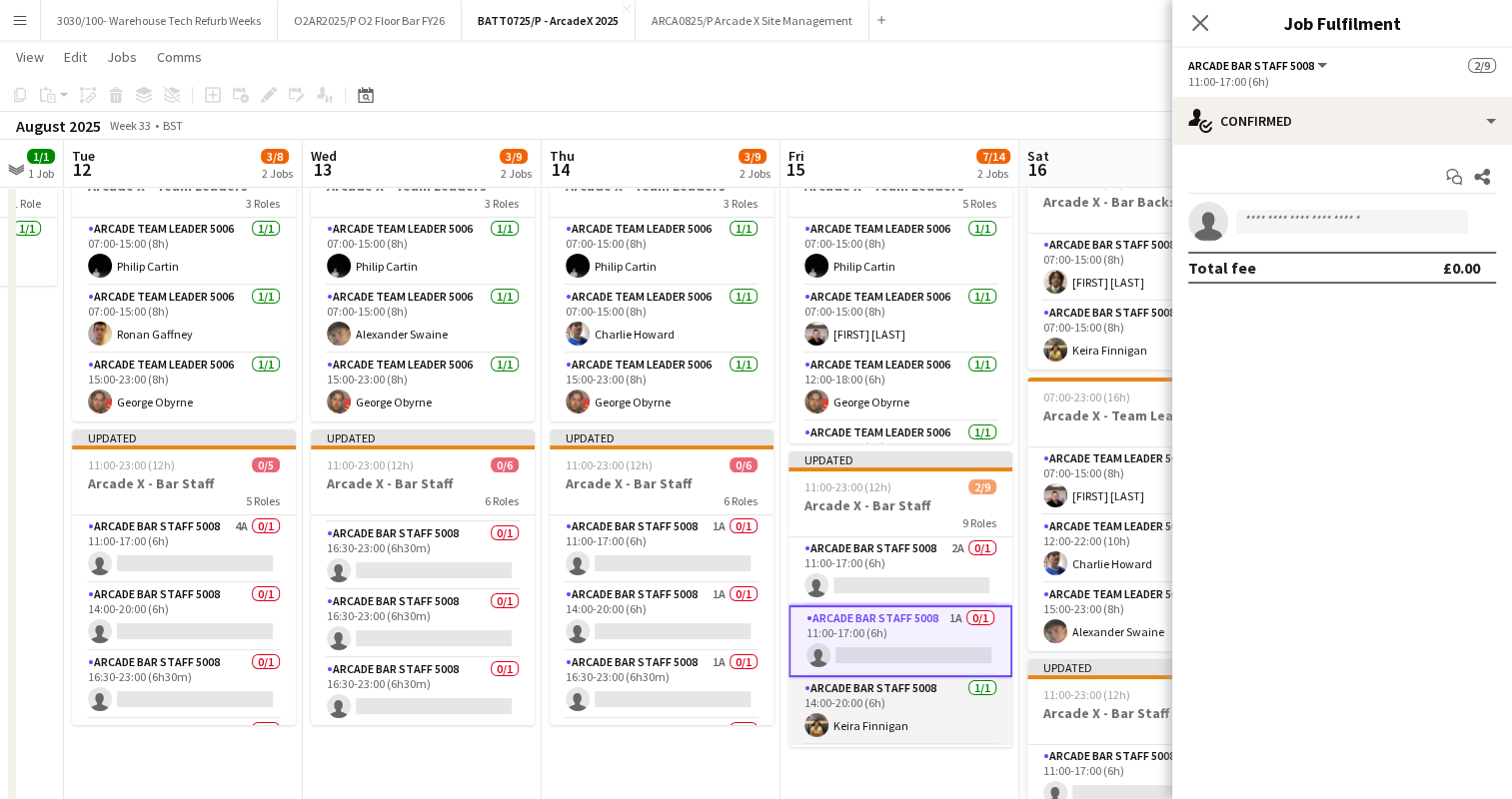 click on "Arcade Bar Staff 5008   1/1   14:00-20:00 (6h)
[FIRST] [LAST]" at bounding box center (900, 711) 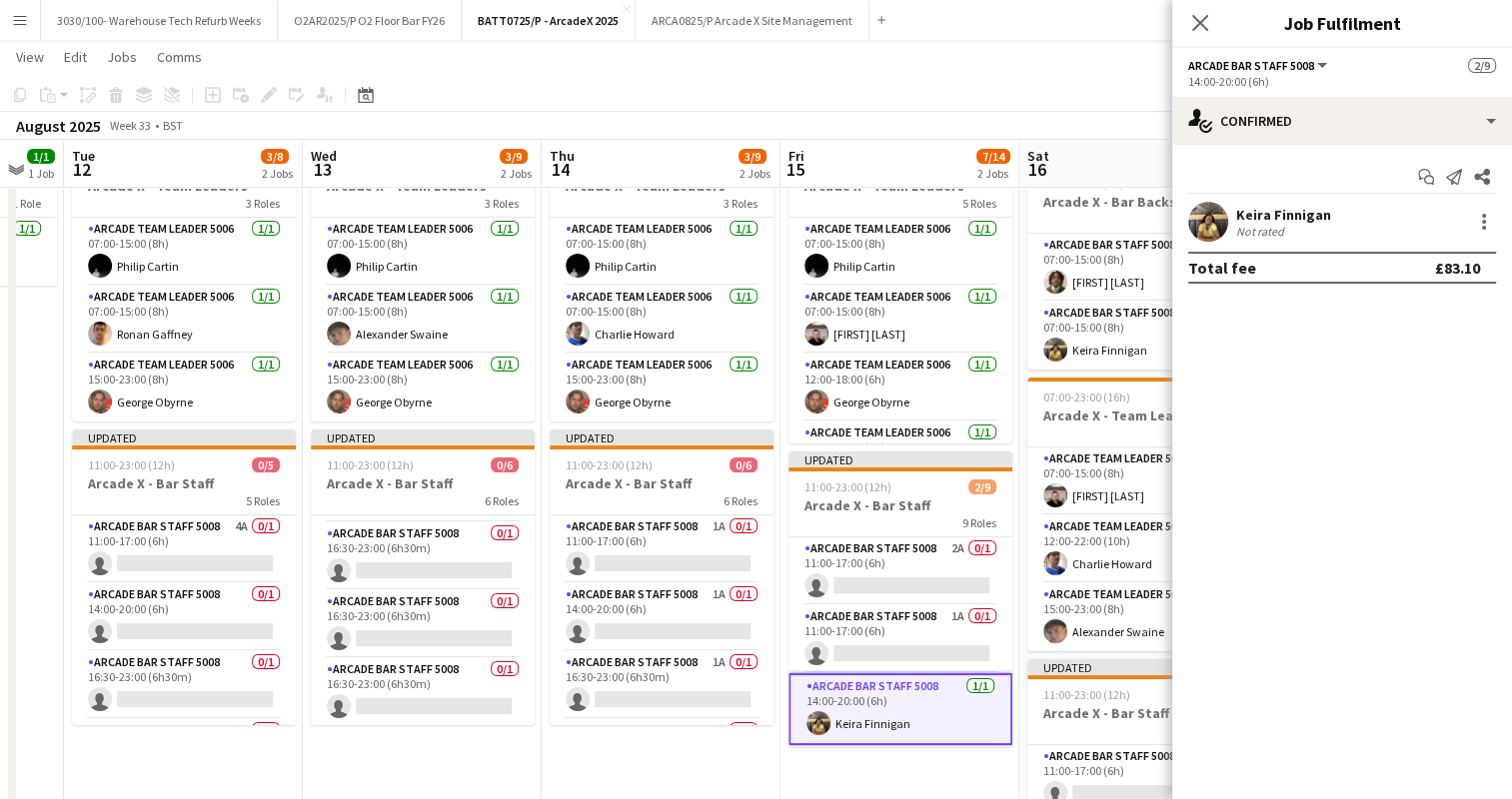 click on "[FIRST] [LAST]   Not rated" at bounding box center [1342, 222] 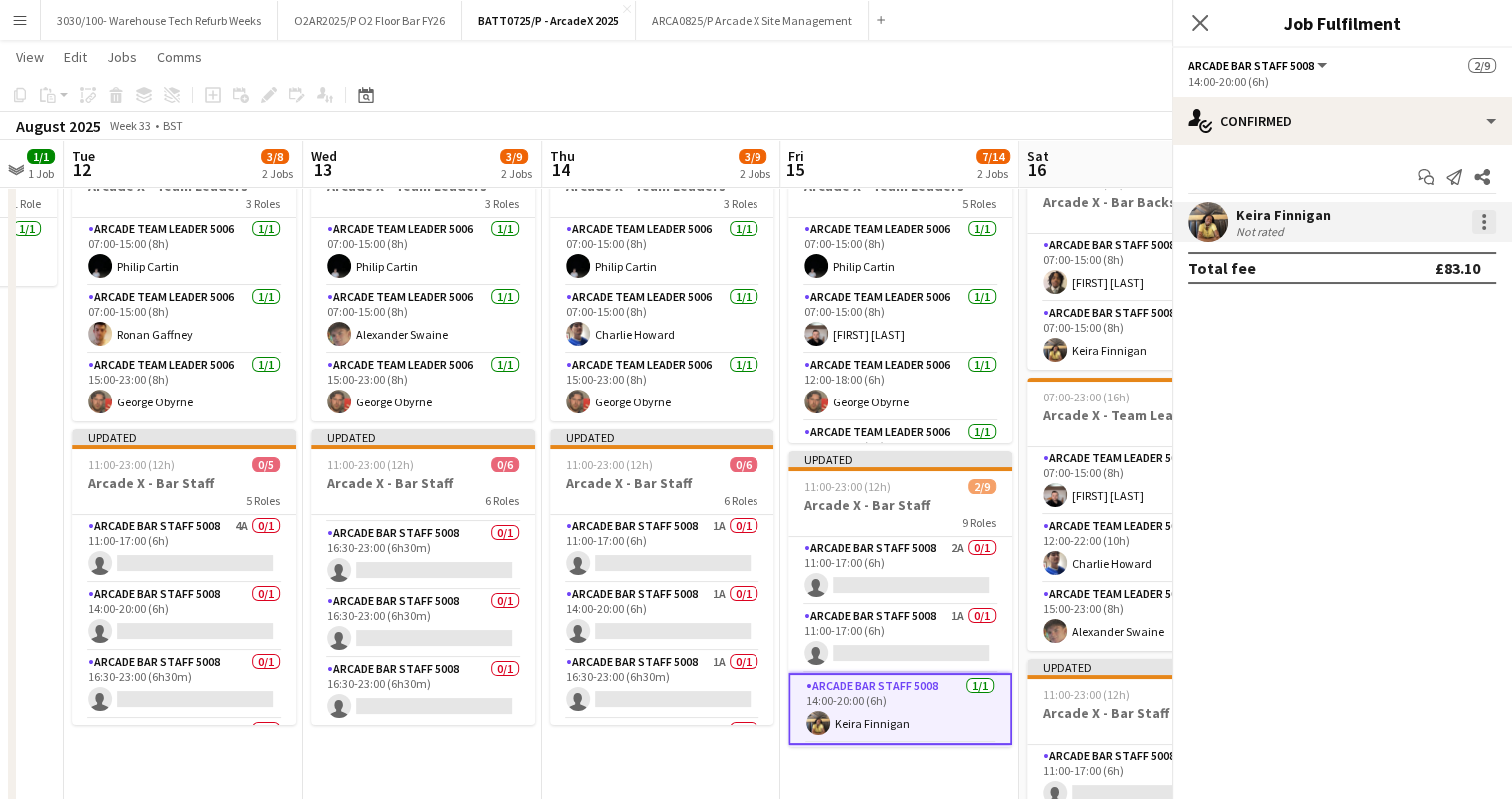 click at bounding box center (1484, 222) 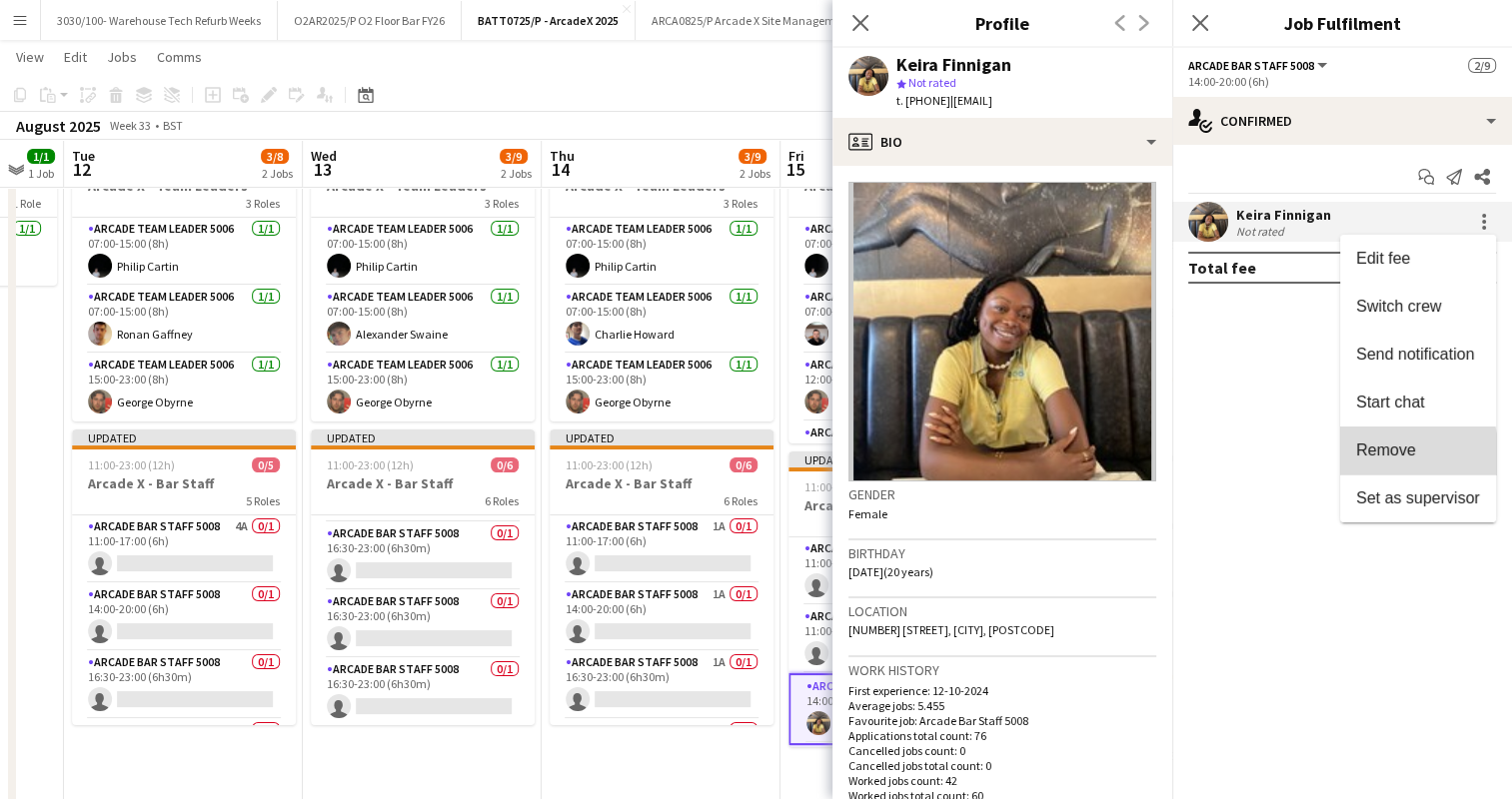 click on "Remove" at bounding box center [1386, 449] 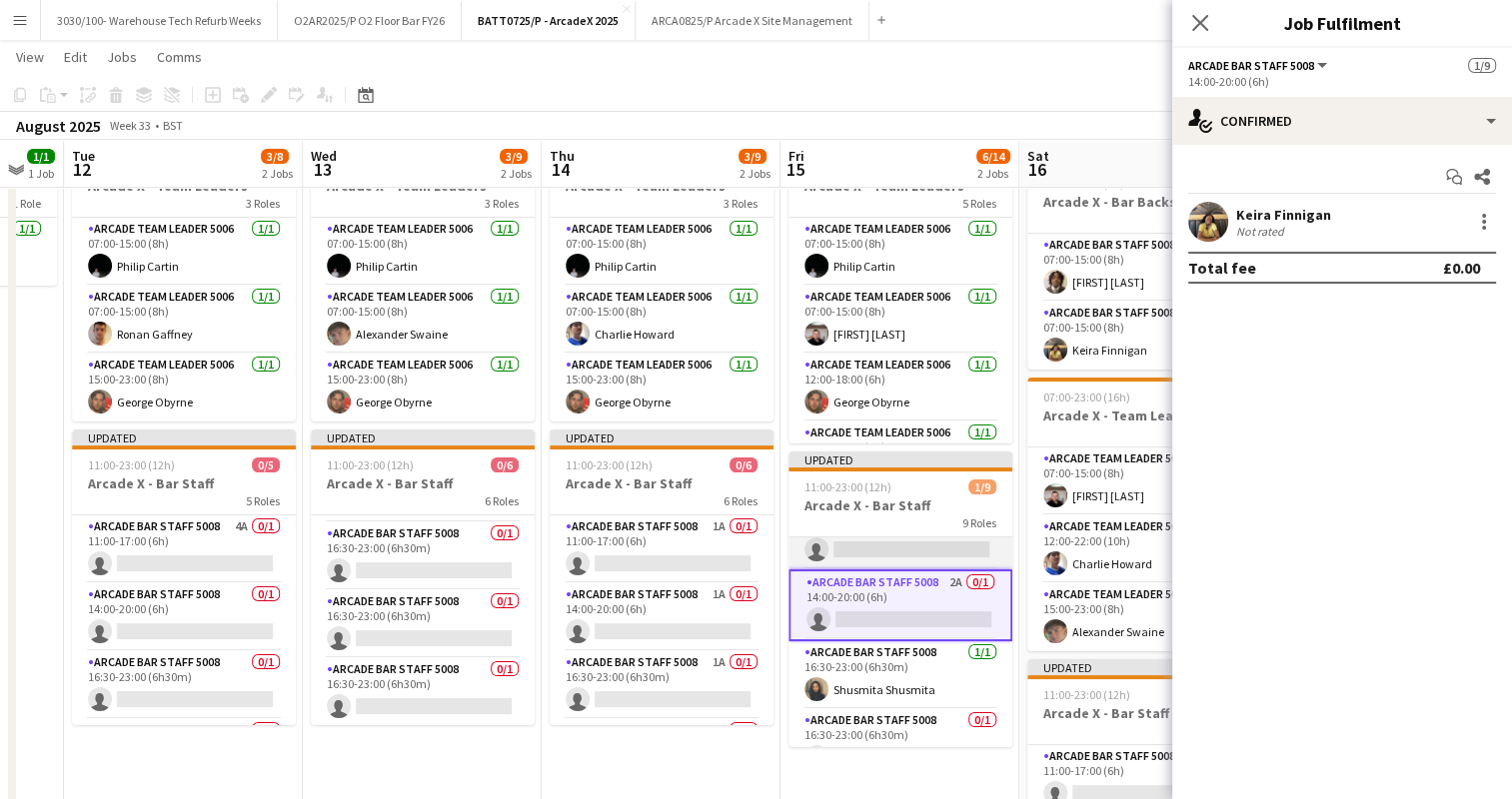 scroll, scrollTop: 108, scrollLeft: 0, axis: vertical 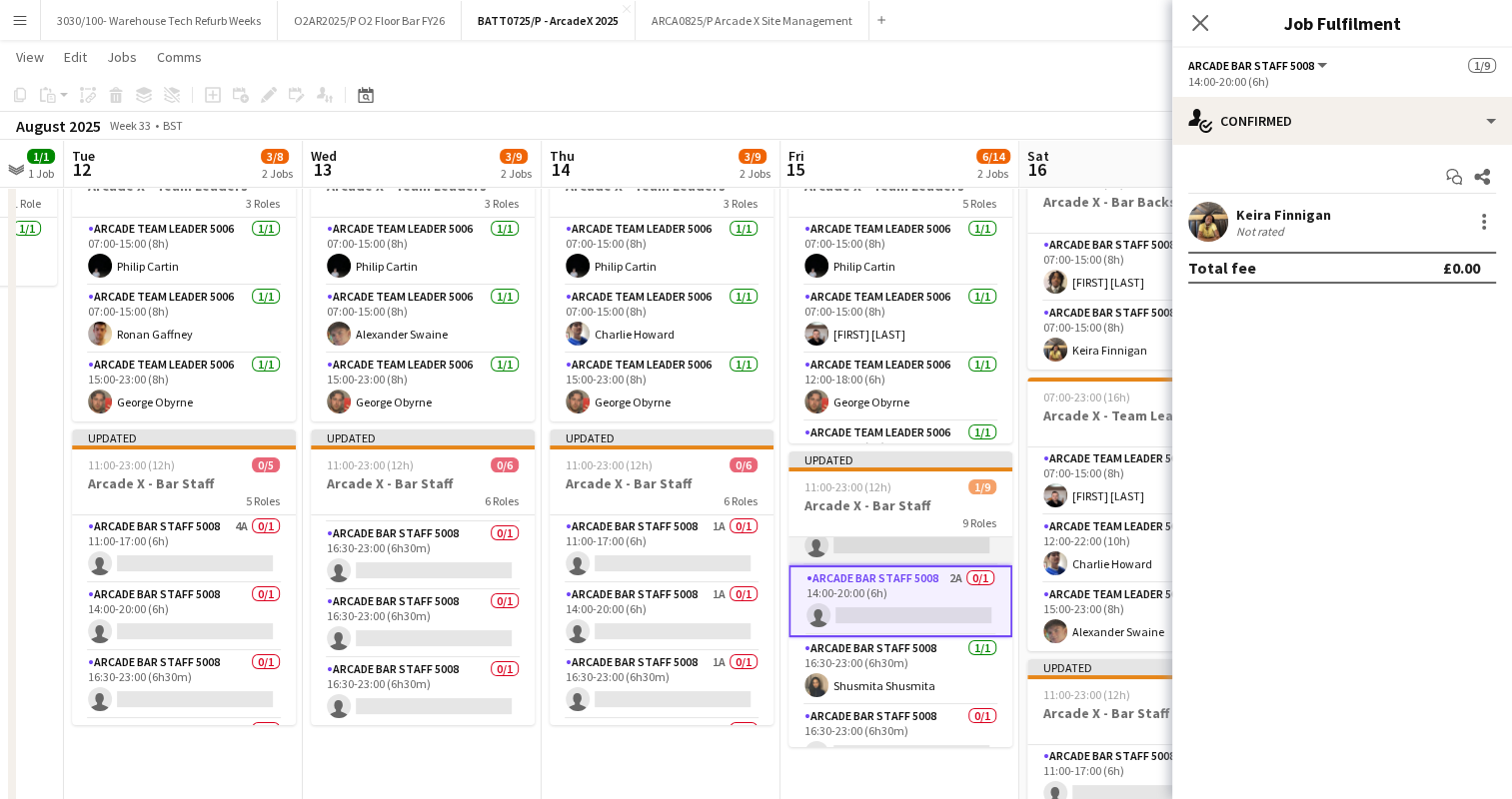 click on "Arcade Bar Staff 5008   1/1   16:30-23:00 (6h30m)
[FIRST] [LAST]" at bounding box center (900, 671) 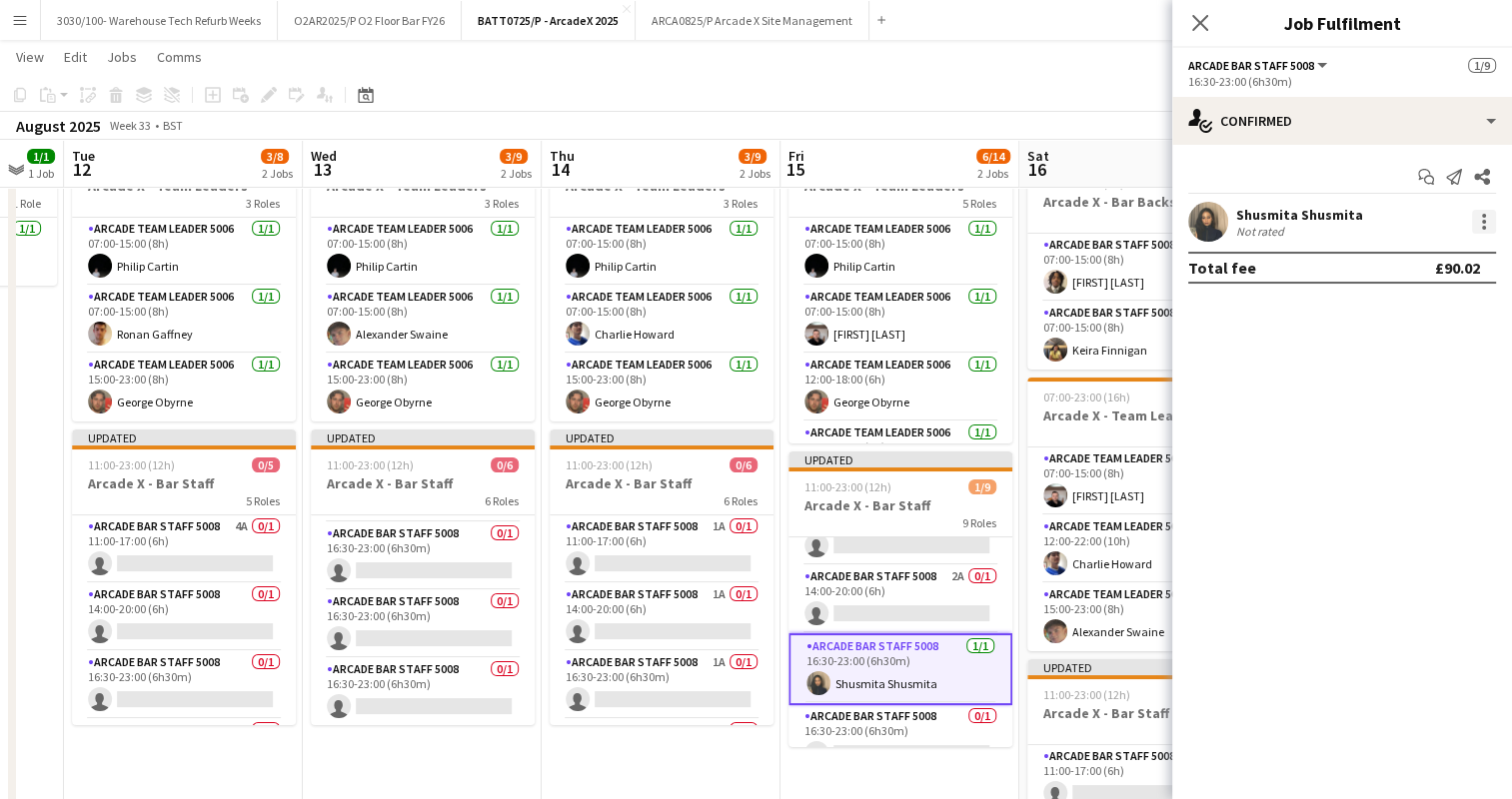 click at bounding box center [1484, 222] 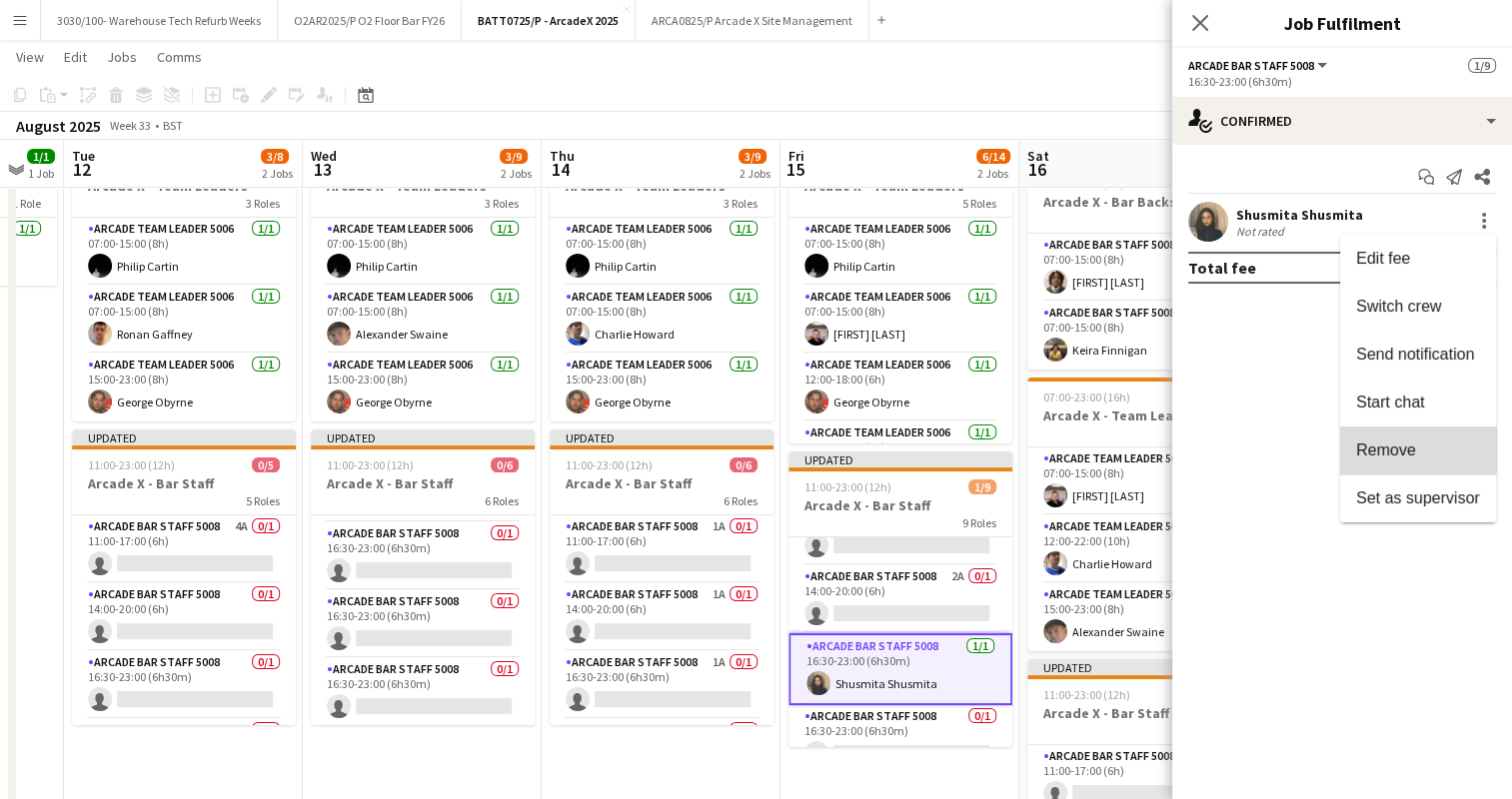 click on "Remove" at bounding box center [1386, 449] 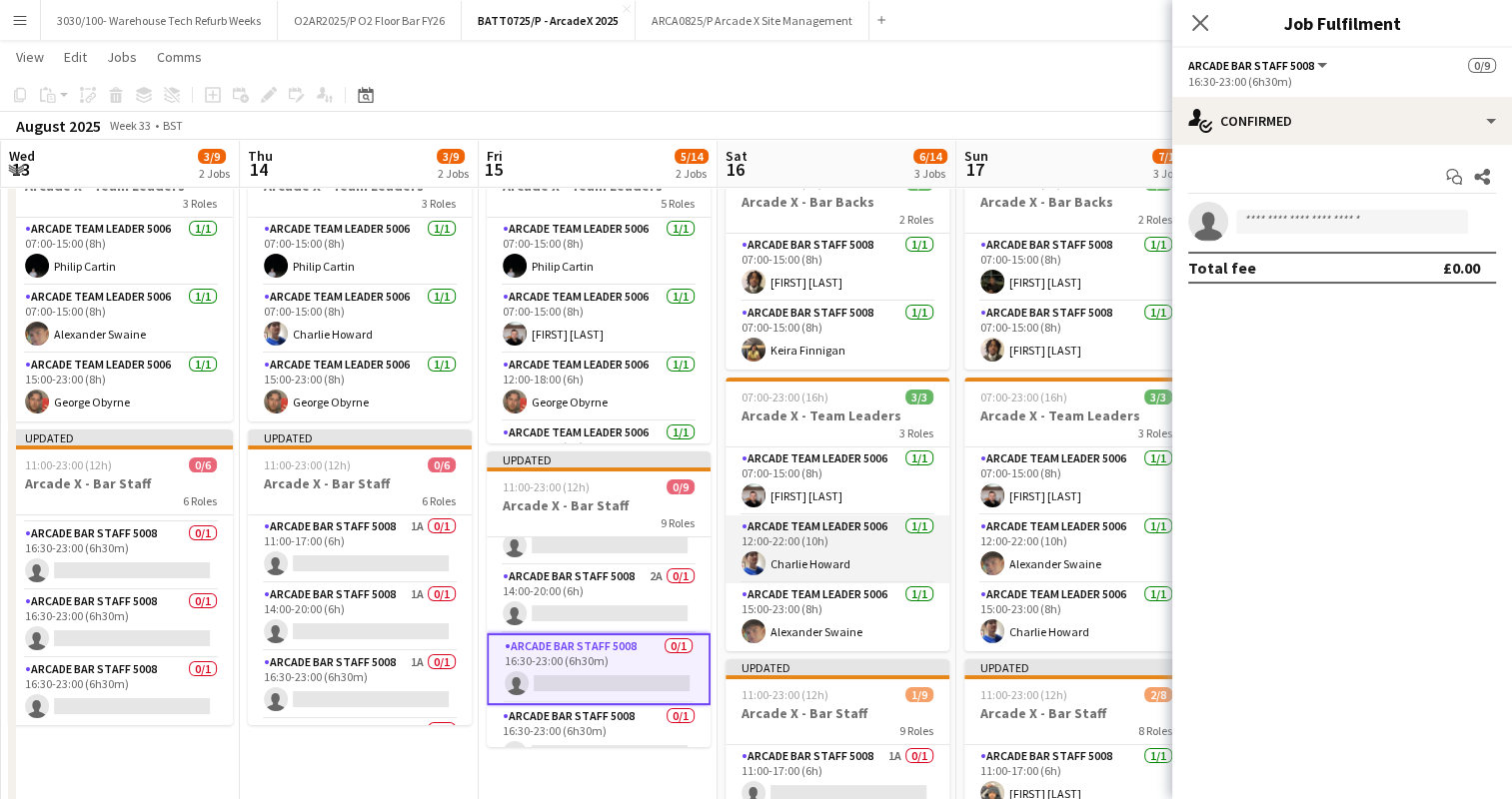scroll, scrollTop: 0, scrollLeft: 719, axis: horizontal 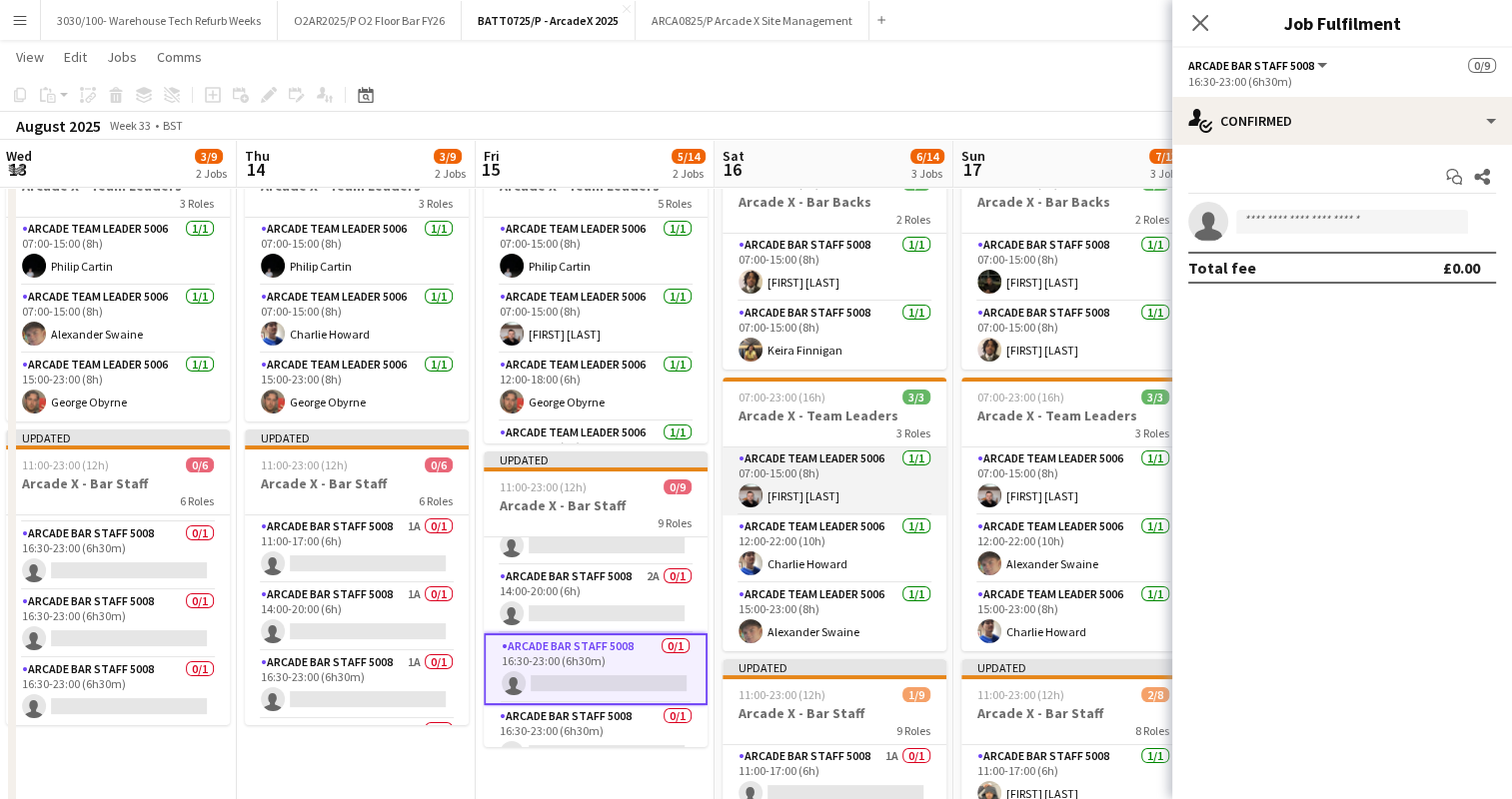 click on "Arcade Team Leader 5006   1/1   07:00-15:00 (8h)
[FIRST] [LAST]" at bounding box center (834, 481) 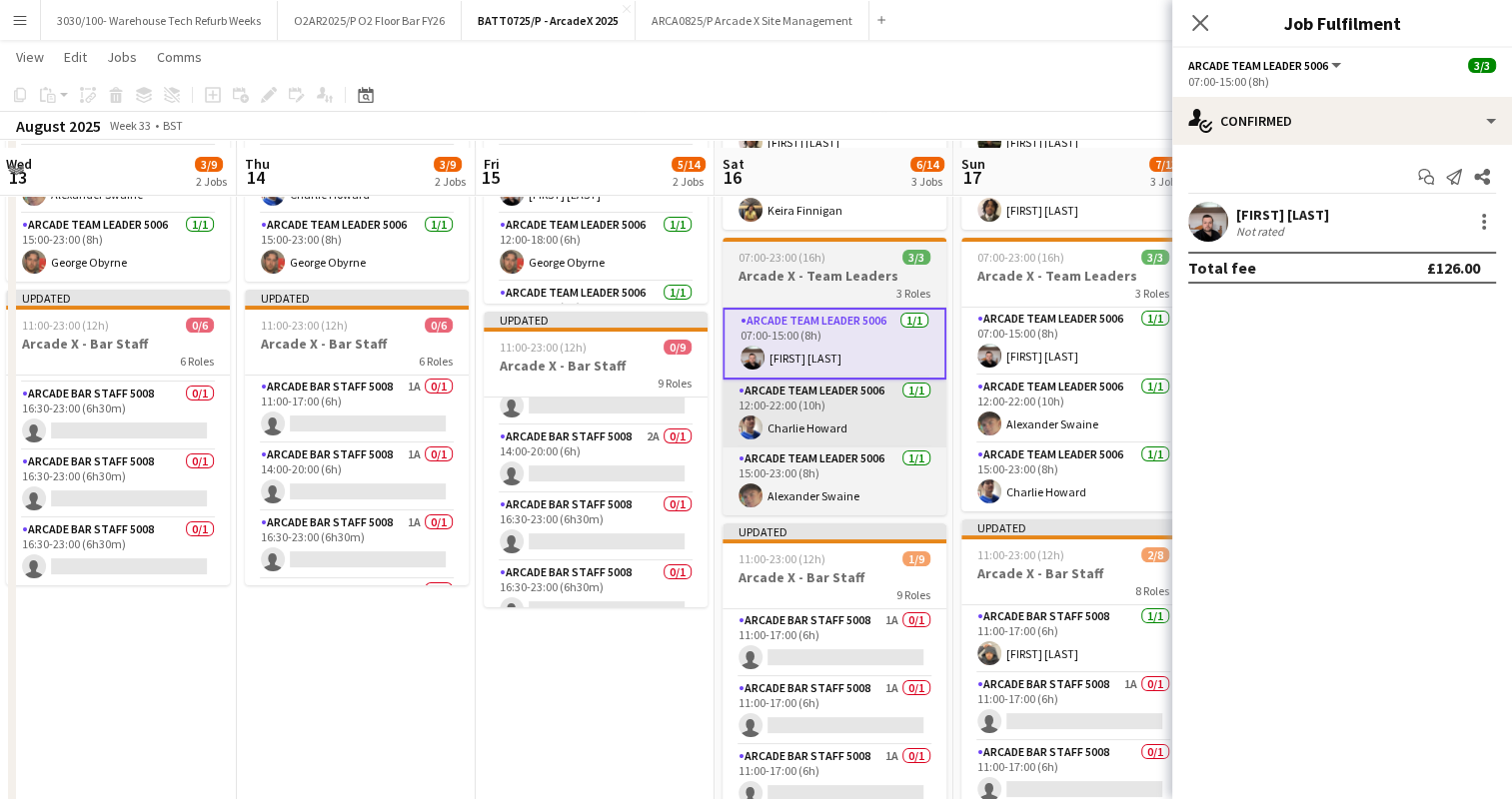 scroll, scrollTop: 231, scrollLeft: 0, axis: vertical 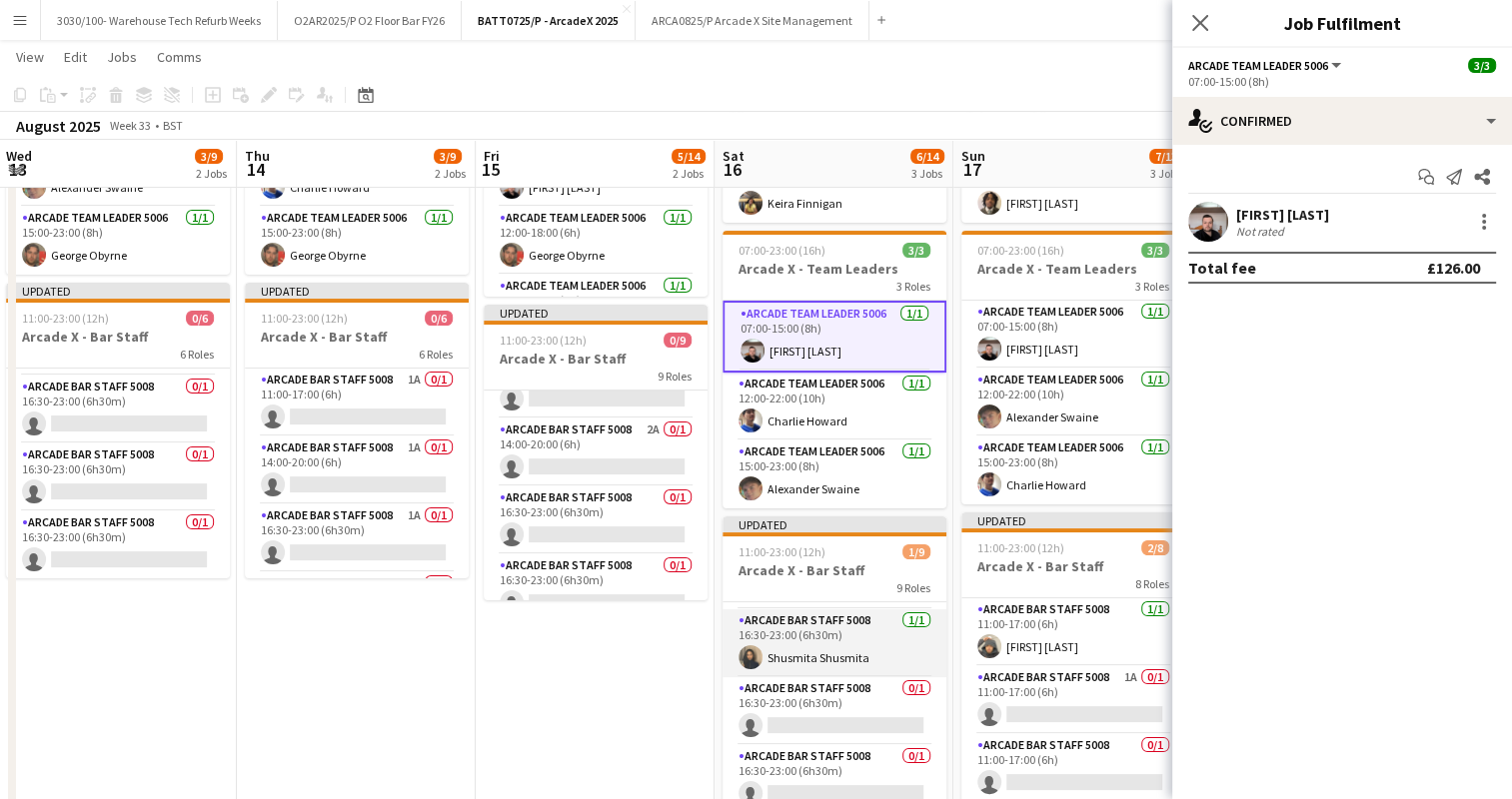 click on "Arcade Bar Staff 5008   1/1   16:30-23:00 (6h30m)
[FIRST] [LAST]" at bounding box center [834, 643] 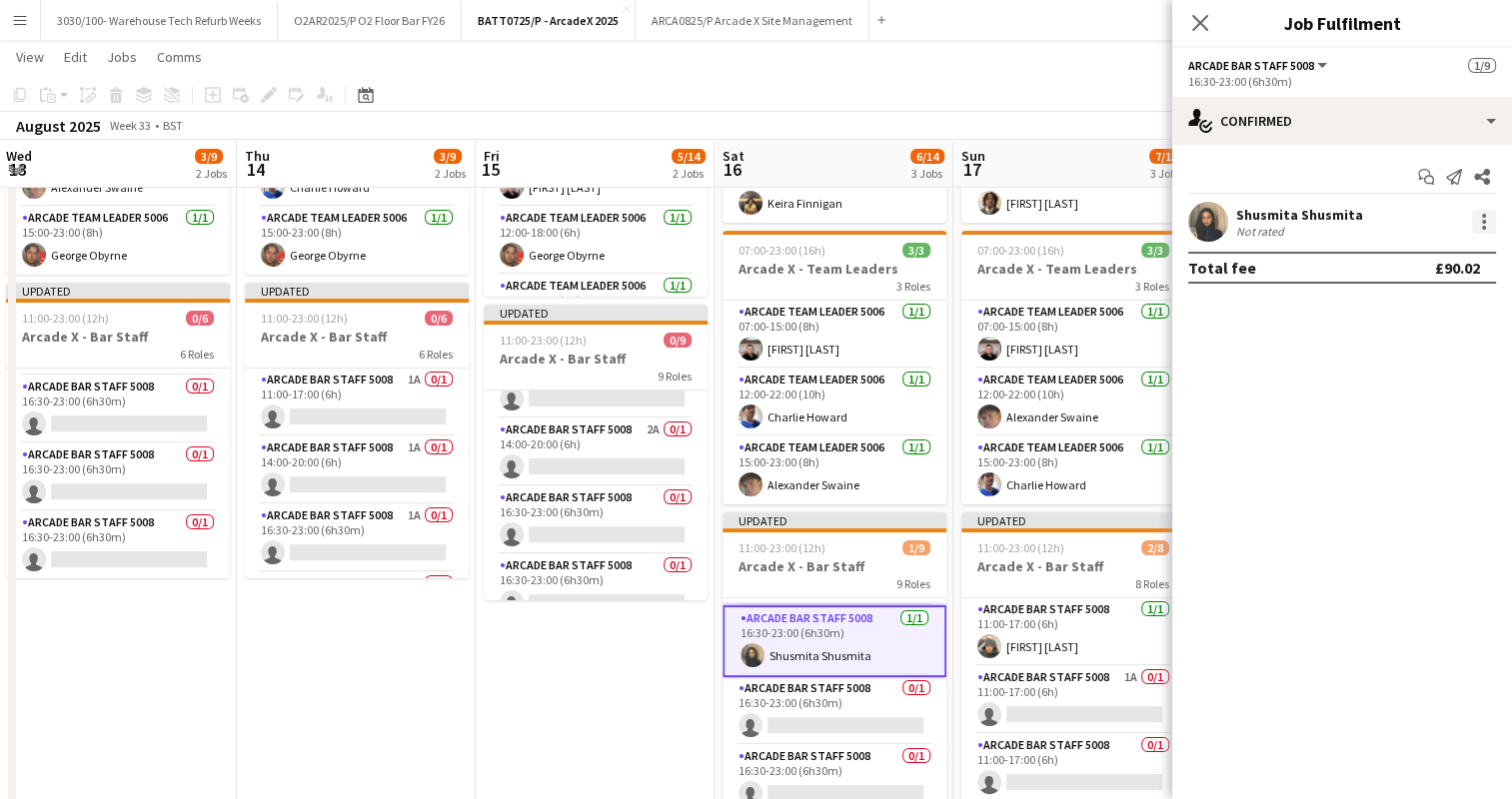 click at bounding box center [1484, 222] 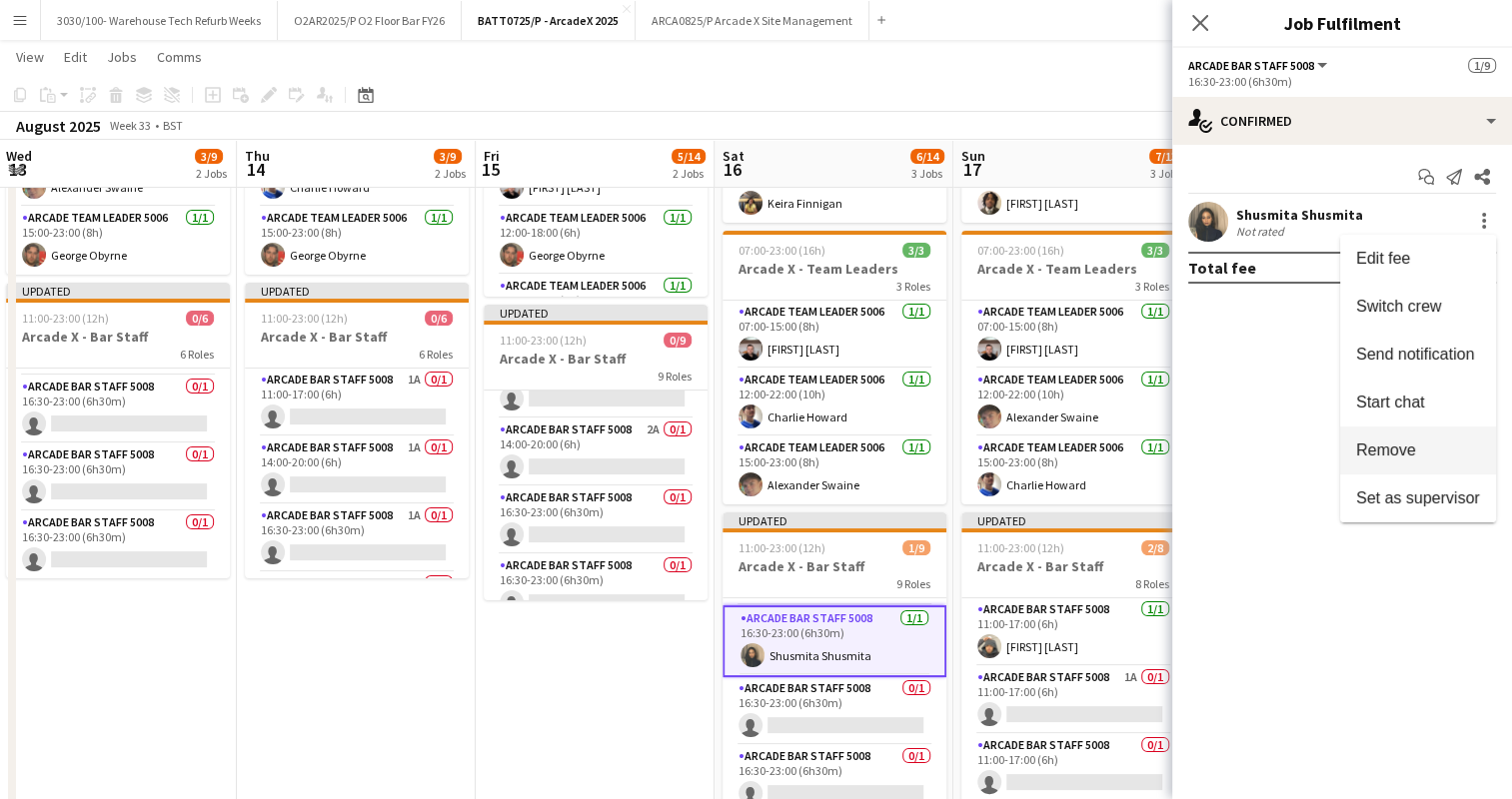 click on "Remove" at bounding box center [1386, 449] 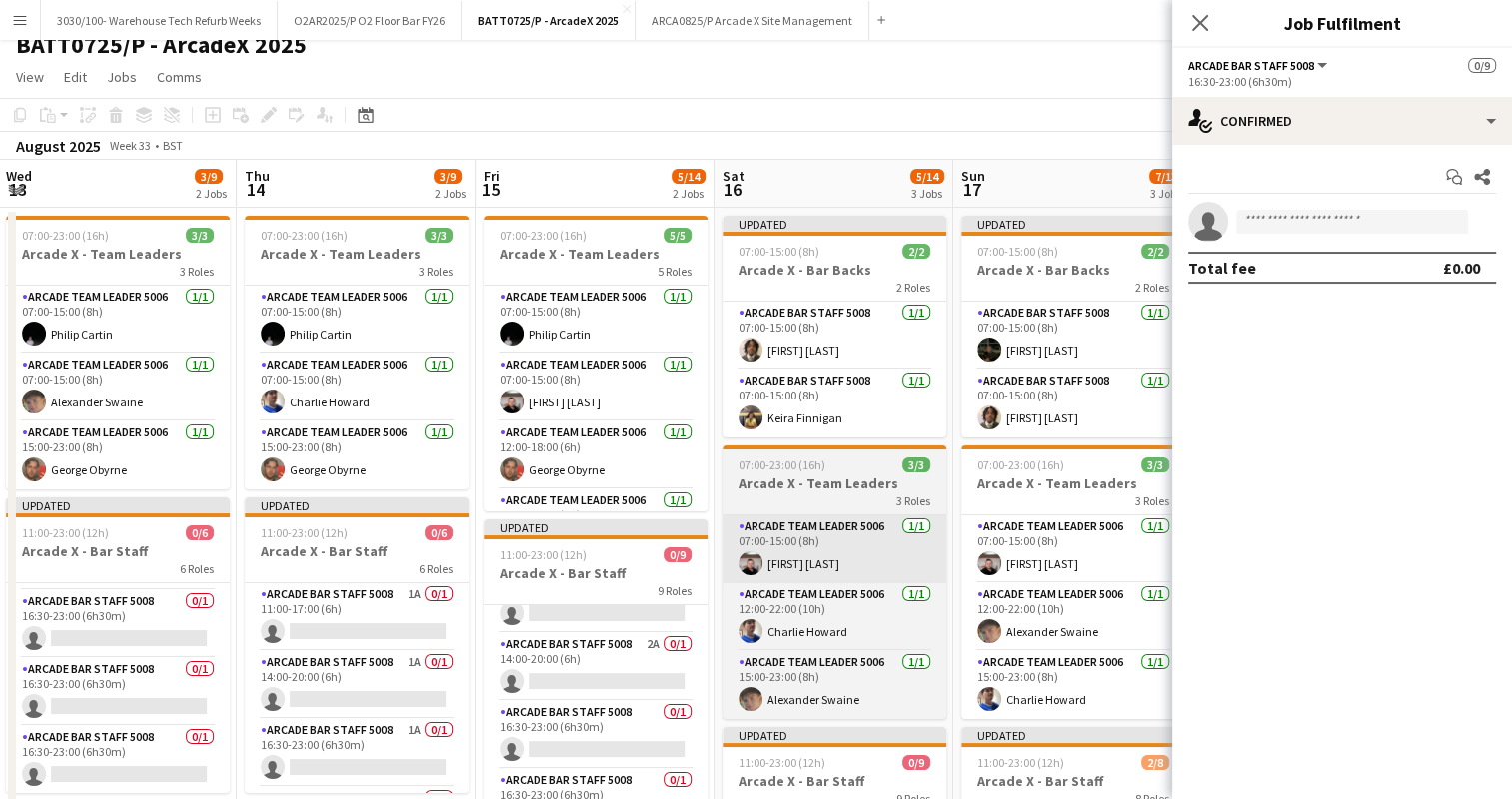 scroll, scrollTop: 0, scrollLeft: 0, axis: both 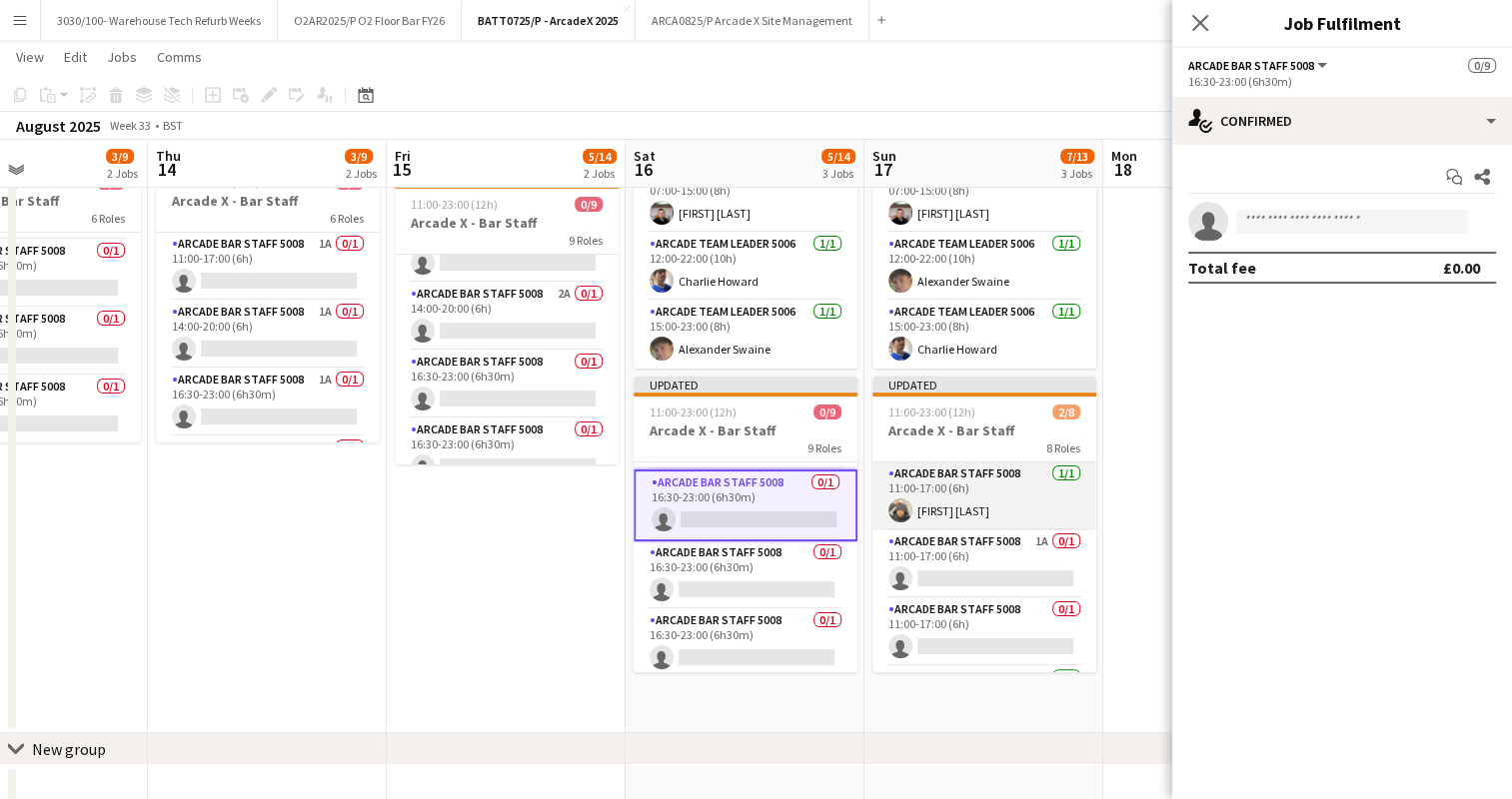 click on "Arcade Bar Staff 5008   1/1   11:00-17:00 (6h)
[FIRST] [LAST]" at bounding box center (984, 496) 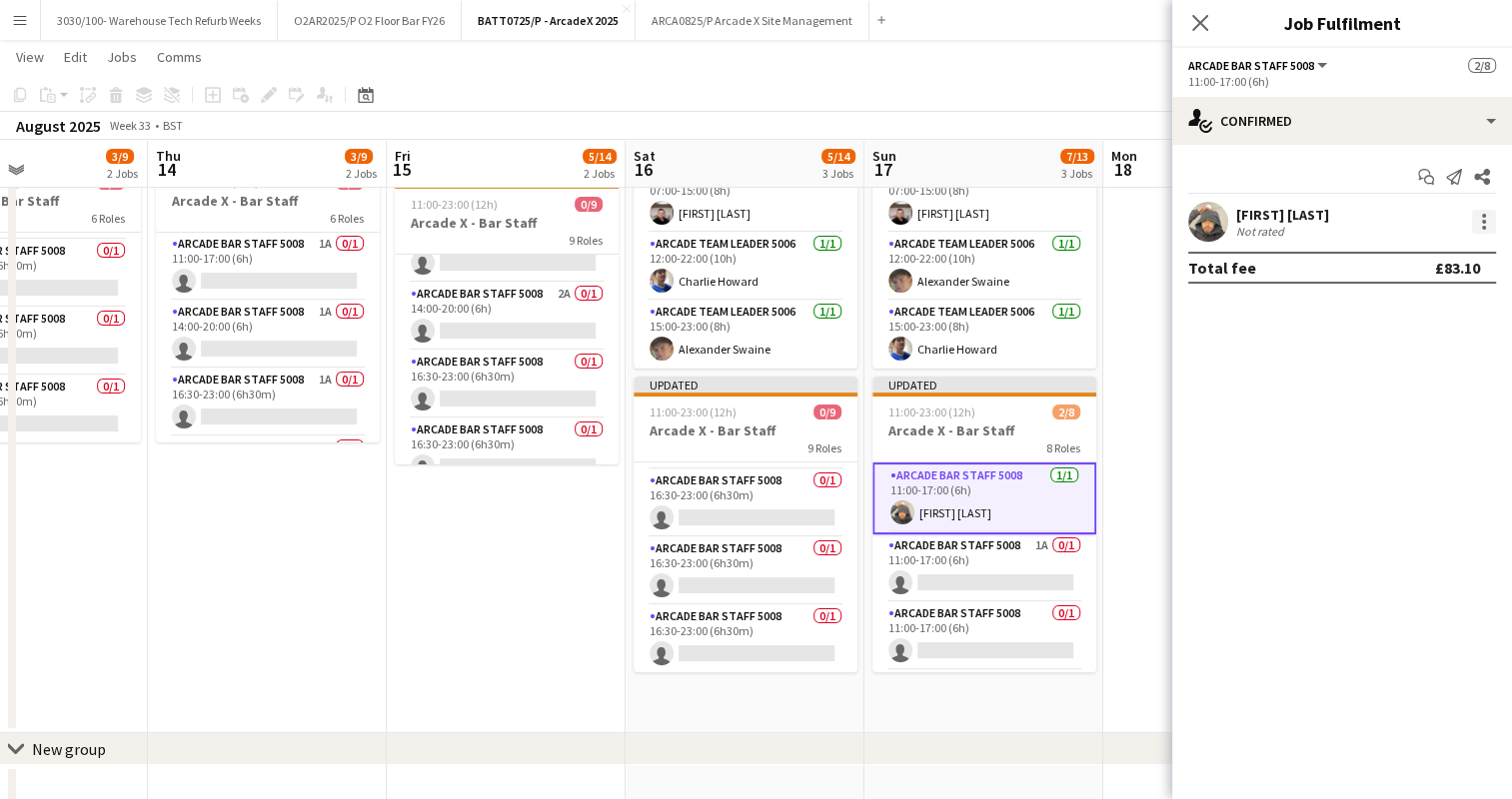 click at bounding box center [1484, 222] 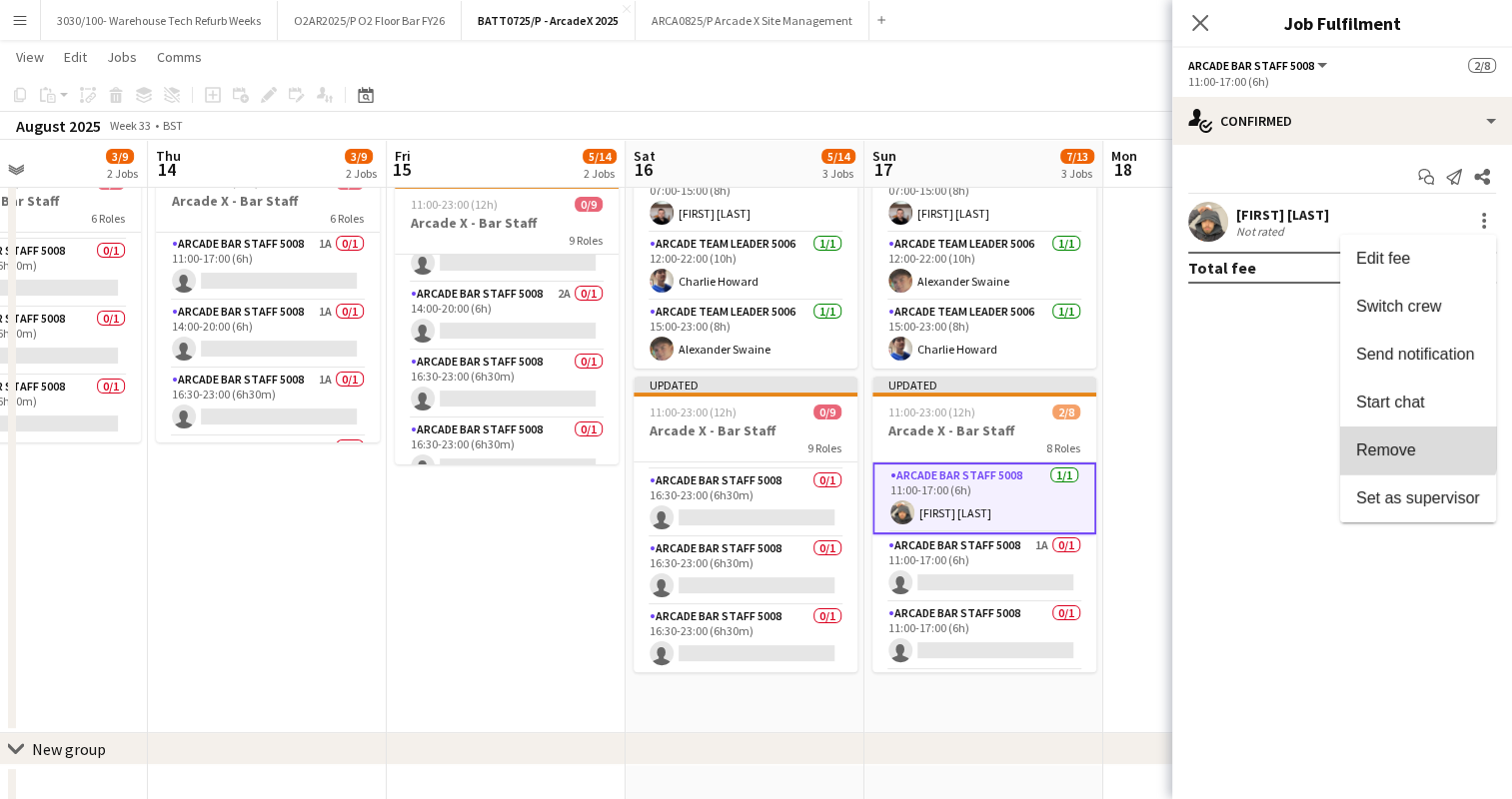 click on "Remove" at bounding box center (1386, 449) 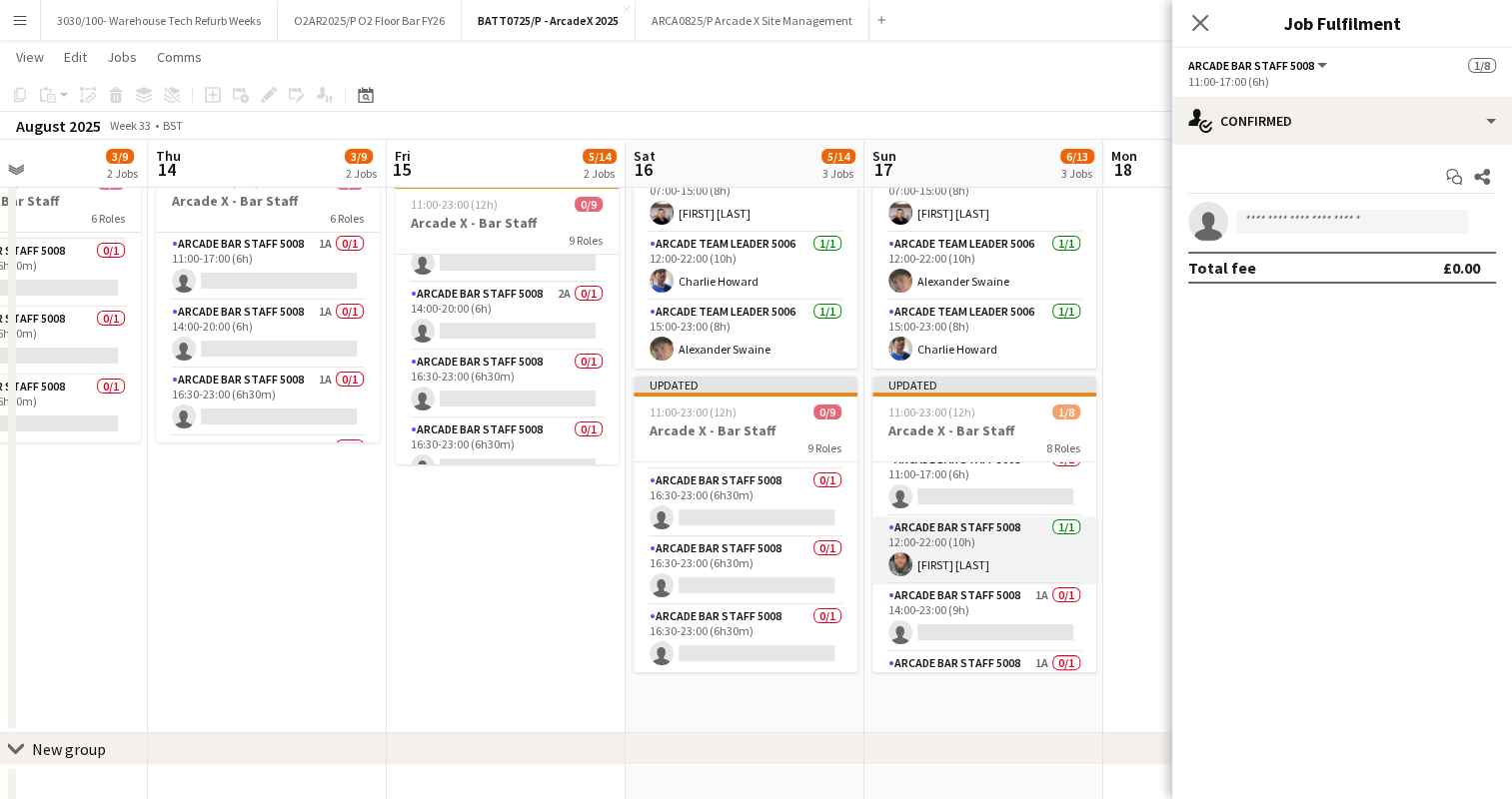 click on "Arcade Bar Staff 5008   1/1   12:00-22:00 (10h)
[FIRST] [LAST]" at bounding box center (984, 550) 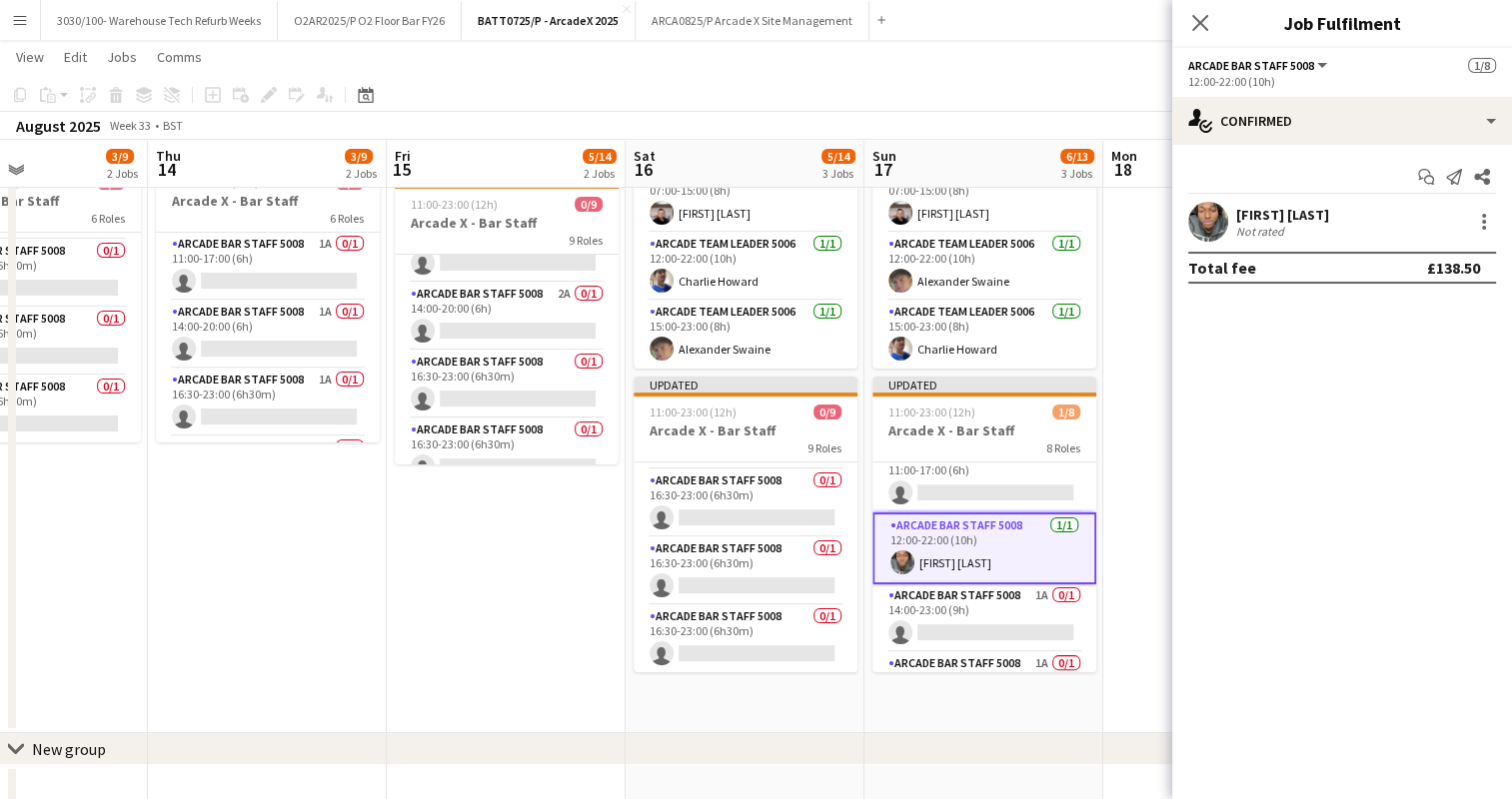 scroll, scrollTop: 151, scrollLeft: 0, axis: vertical 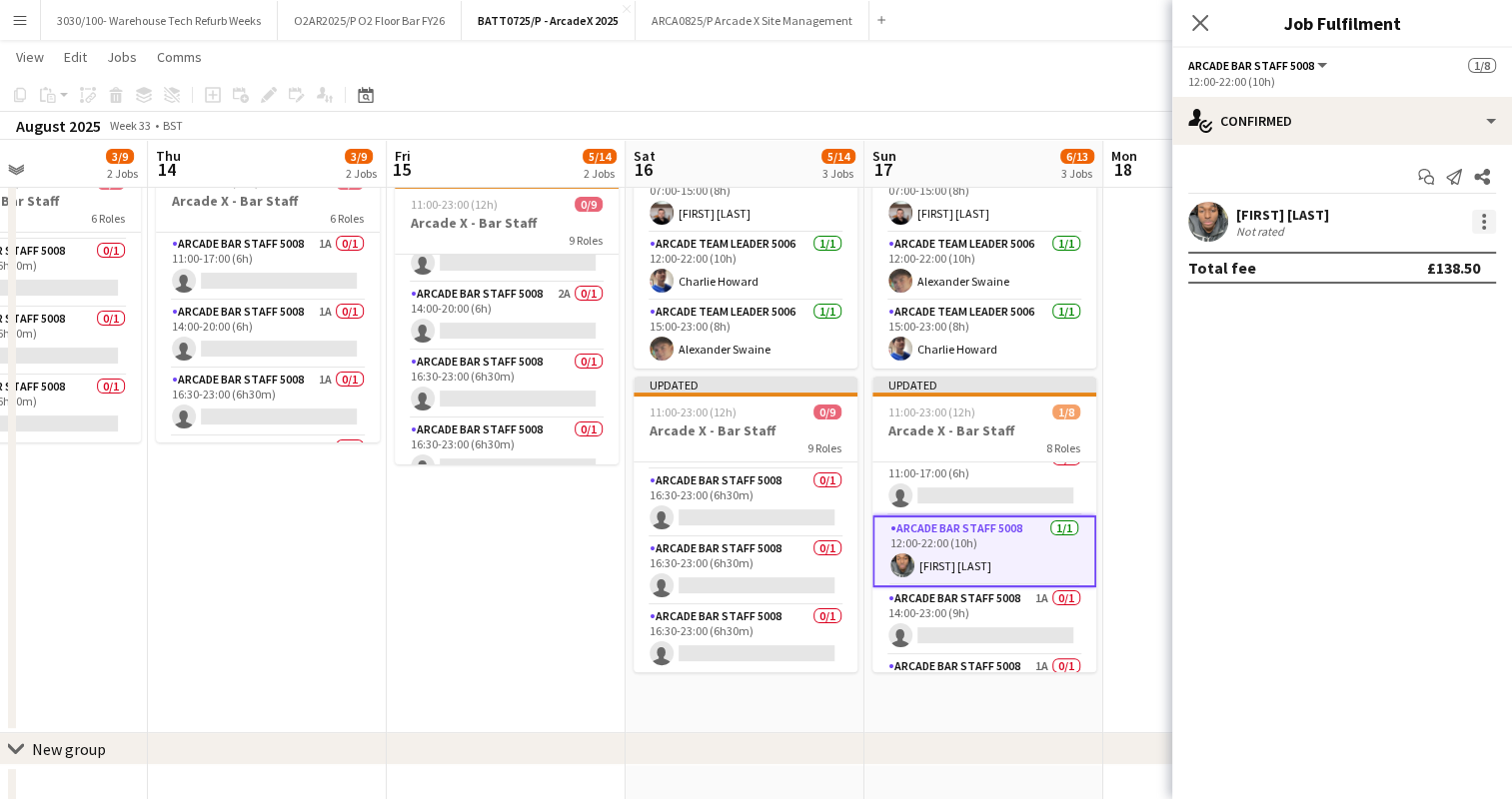 click at bounding box center [1484, 216] 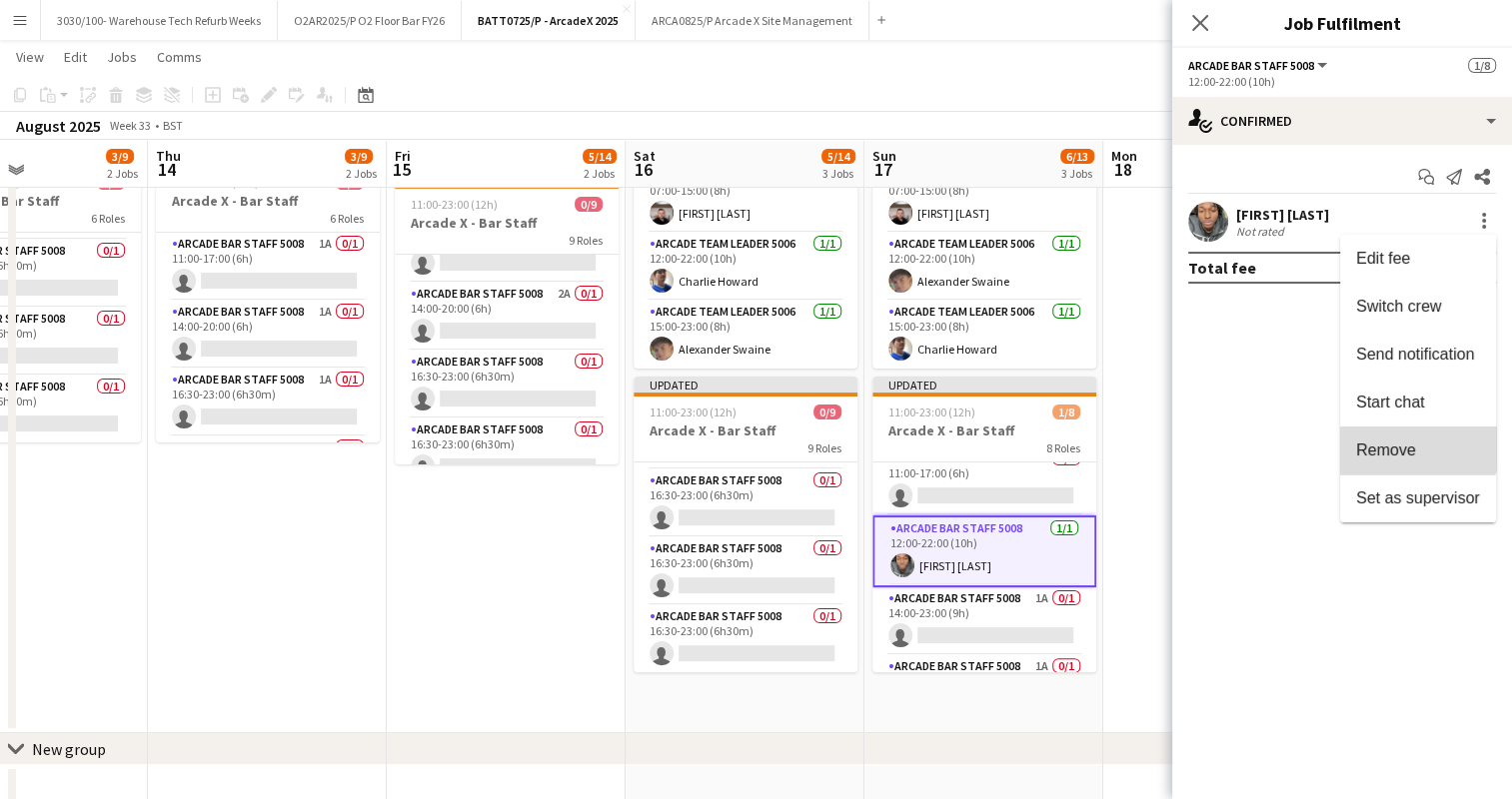 click on "Remove" at bounding box center (1386, 449) 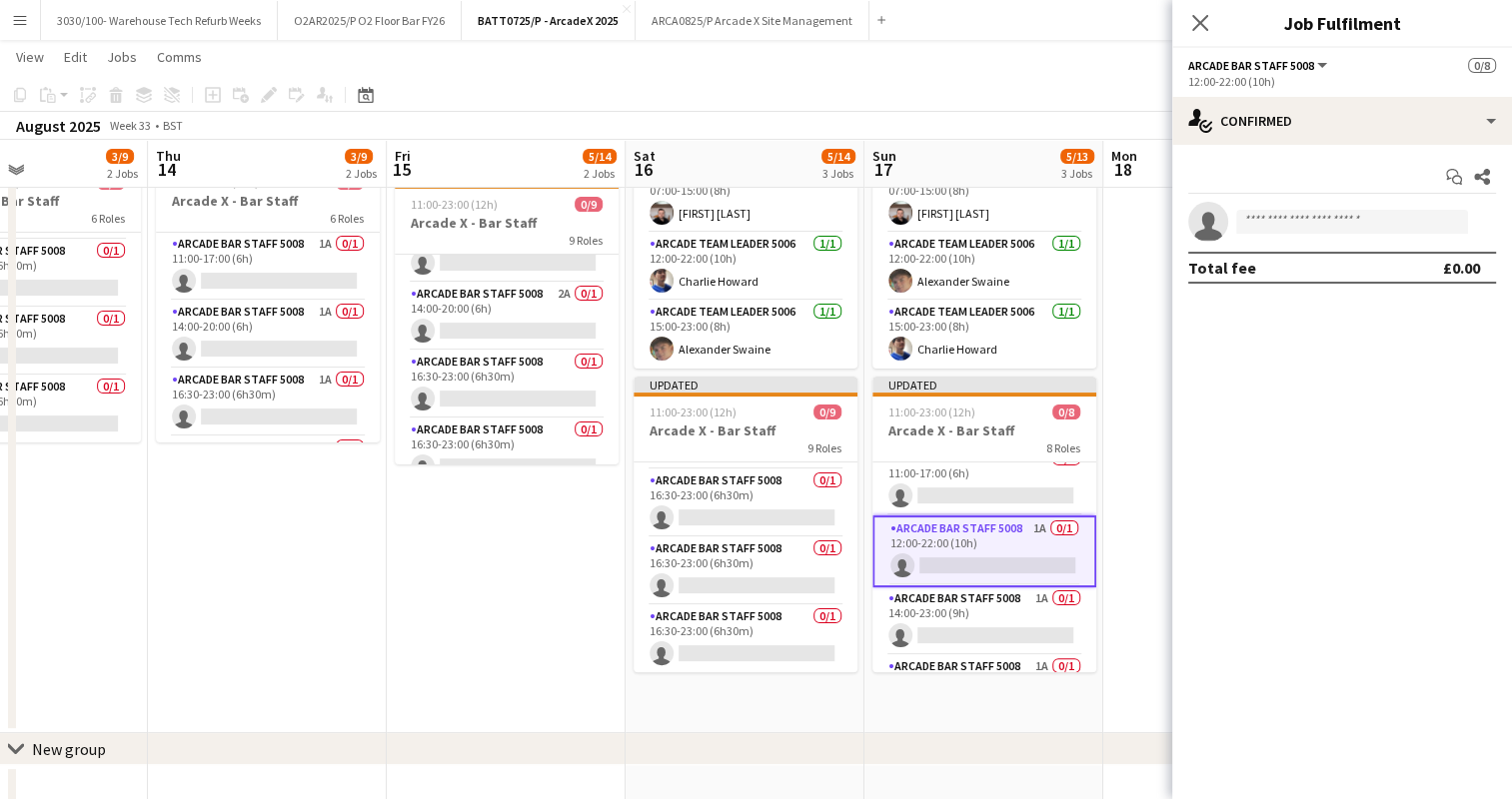 click on "[TIME]    5/5   Arcade X - Team Leaders   5 Roles   Arcade Team Leader 5006   1/1   07:00-15:00 (8h)
[FIRST] [LAST]  Arcade Team Leader 5006   1/1   07:00-15:00 (8h)
[FIRST] [LAST]  Arcade Team Leader 5006   1/1   12:00-18:00 (6h)
[FIRST] [LAST]  Arcade Team Leader 5006   1/1   14:00-23:00 (9h)
[FIRST] [LAST]  Arcade Team Leader 5006   1/1   18:00-22:00 (4h)
[FIRST] [LAST]  Updated   11:00-23:00 (12h)    0/9   Arcade X - Bar Staff   9 Roles   Arcade Bar Staff 5008   2A   0/1   11:00-17:00 (6h)
single-neutral-actions
Arcade Bar Staff 5008   1A   0/1   11:00-17:00 (6h)
single-neutral-actions
Arcade Bar Staff 5008   2A   0/1   14:00-20:00 (6h)
single-neutral-actions
Arcade Bar Staff 5008   0/1   16:30-23:00 (6h30m)
single-neutral-actions
Arcade Bar Staff 5008   0/1   16:30-23:00 (6h30m)
single-neutral-actions" at bounding box center (506, 295) 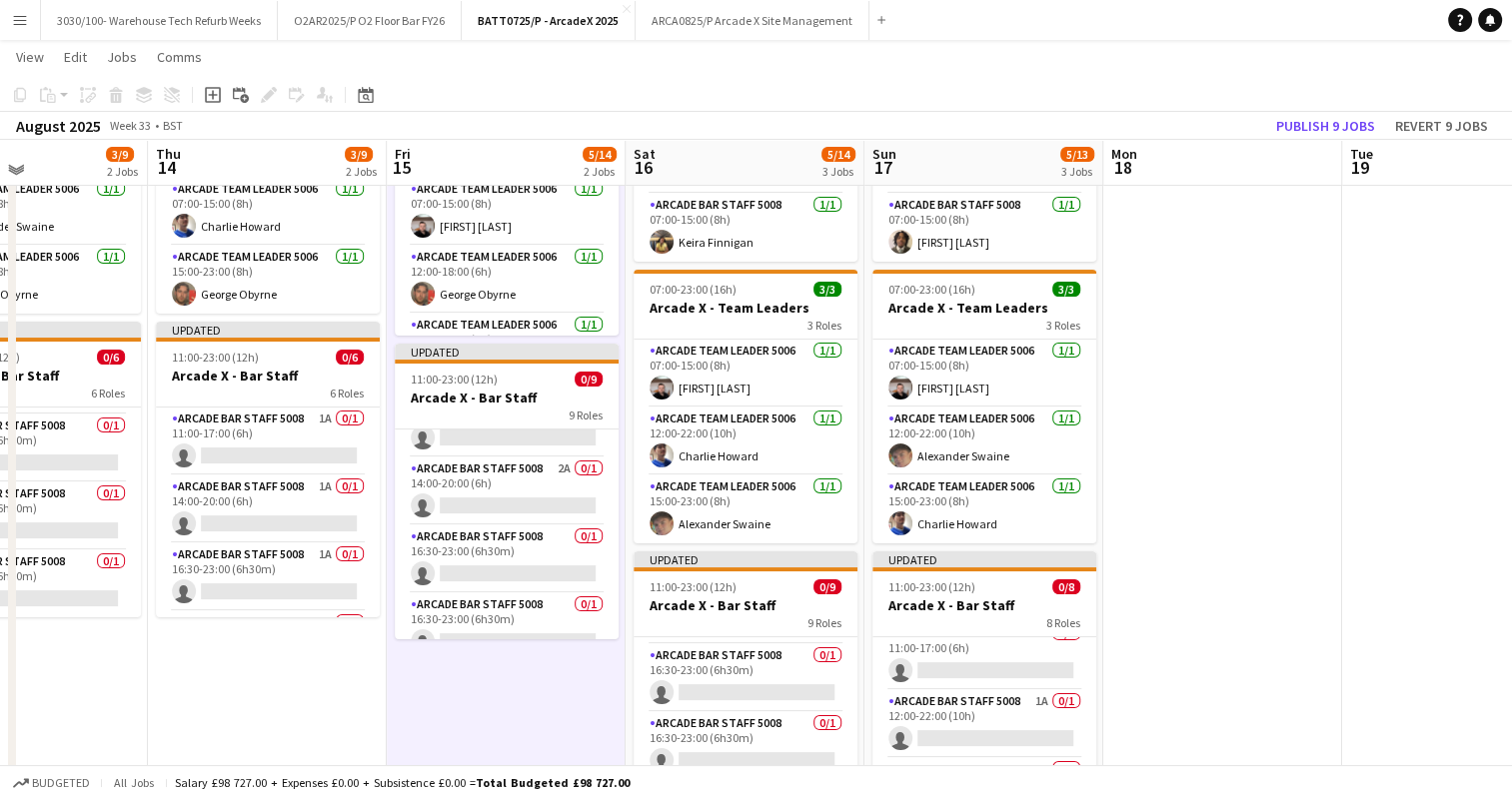 scroll, scrollTop: 190, scrollLeft: 0, axis: vertical 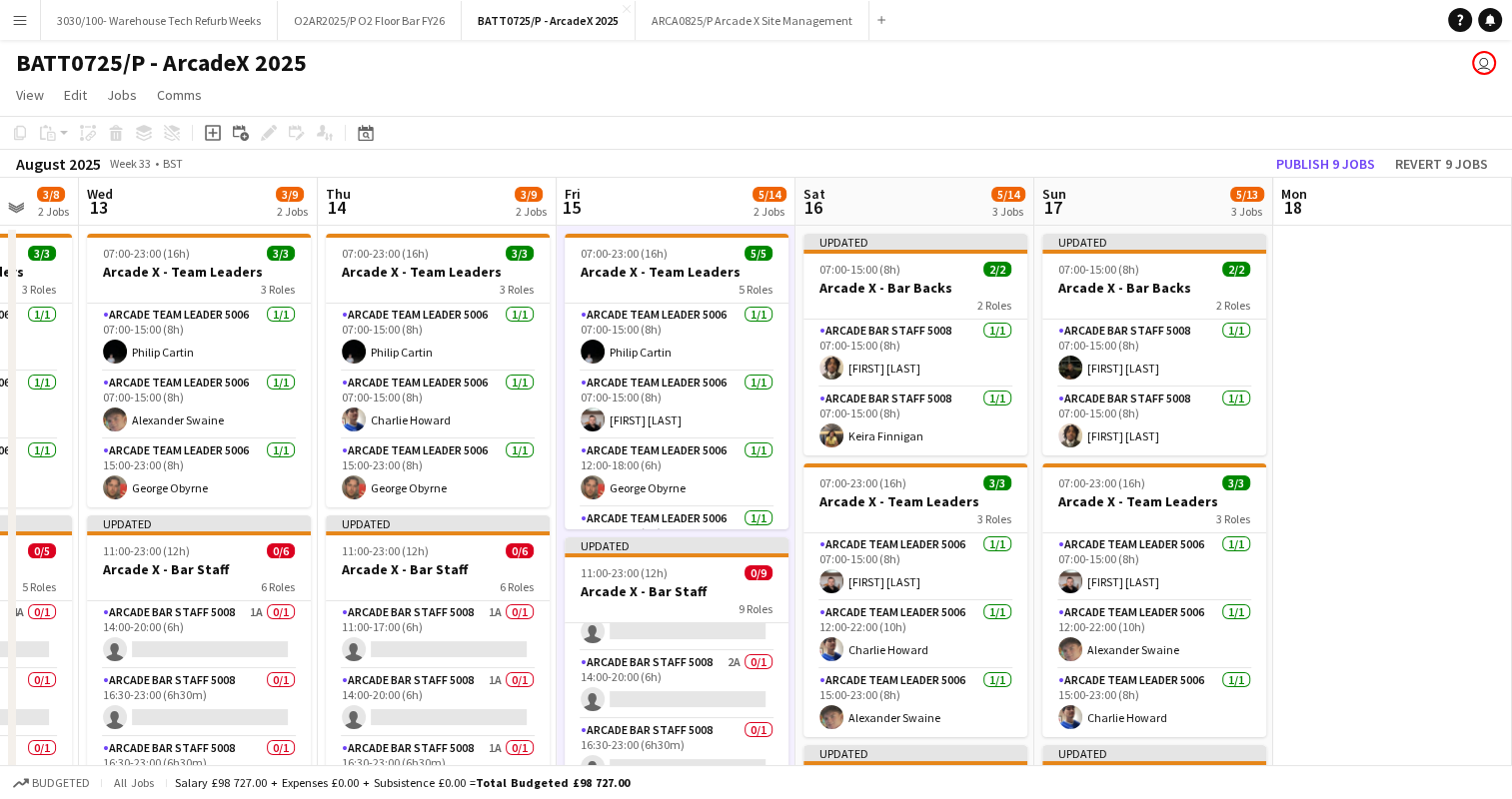 click on "[MONTH] [YEAR]   Week 33
•   BST   Publish 9 jobs   Revert 9 jobs" 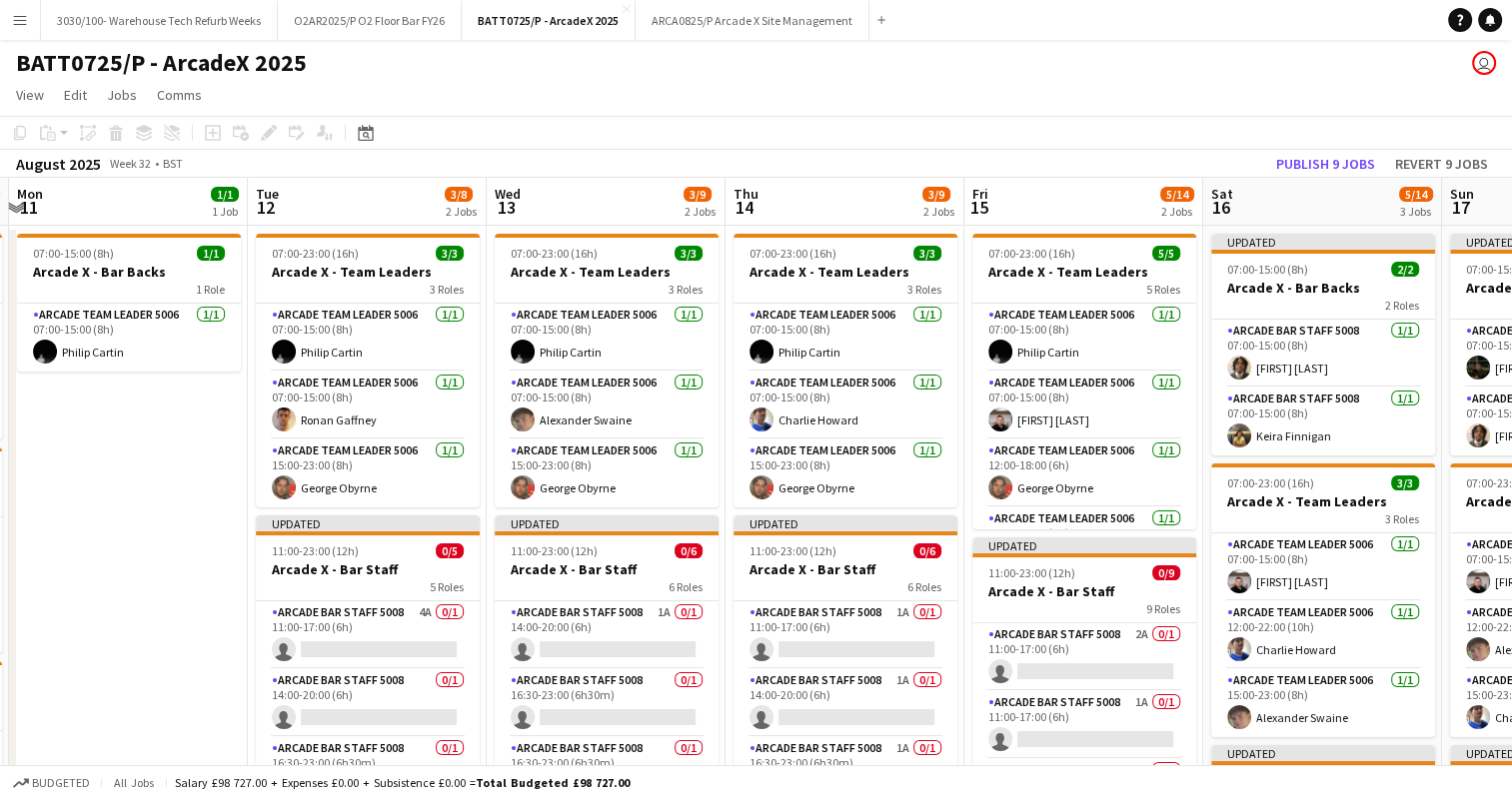 scroll, scrollTop: 0, scrollLeft: 457, axis: horizontal 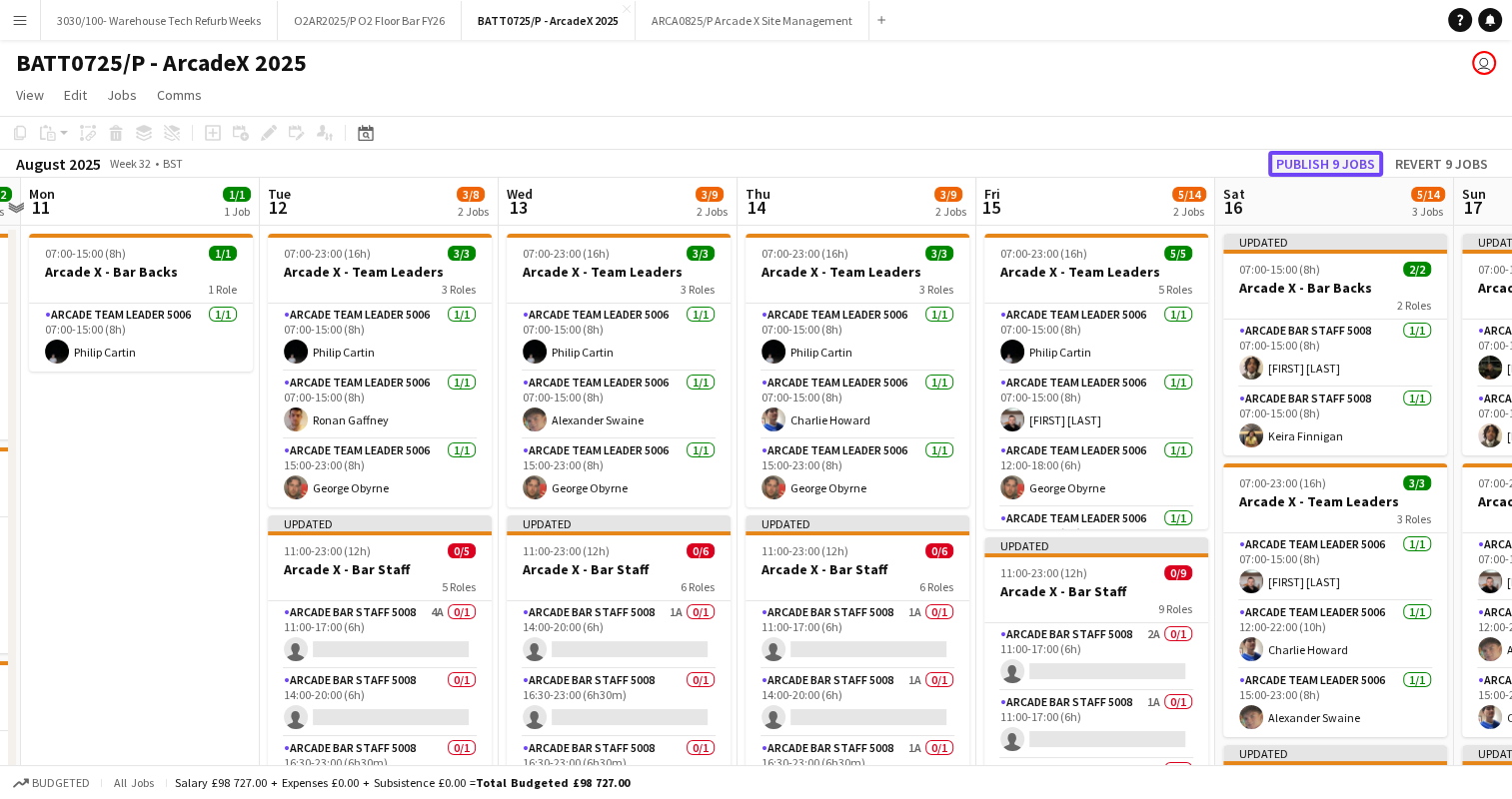 click on "Publish 9 jobs" 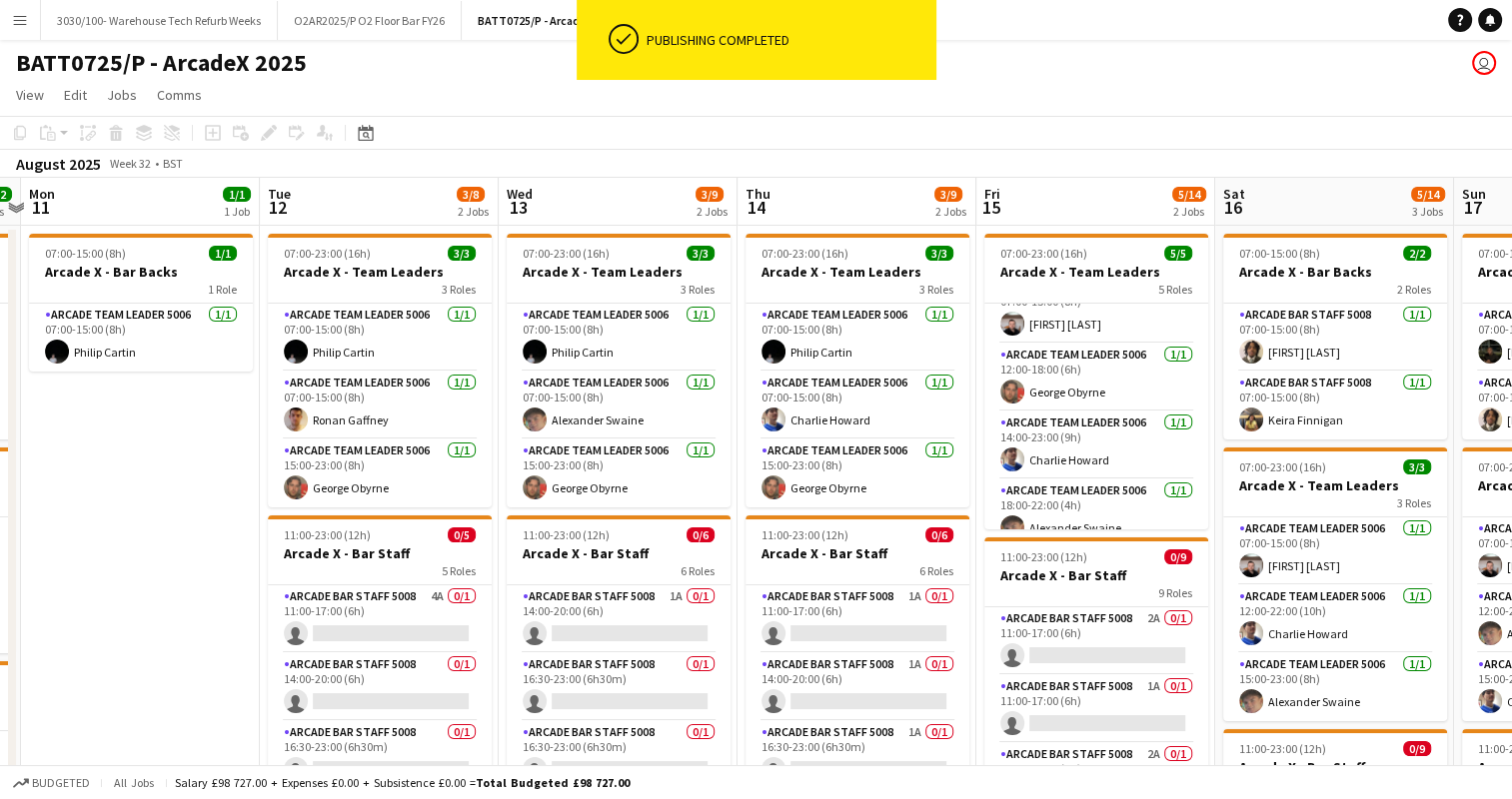 scroll, scrollTop: 107, scrollLeft: 0, axis: vertical 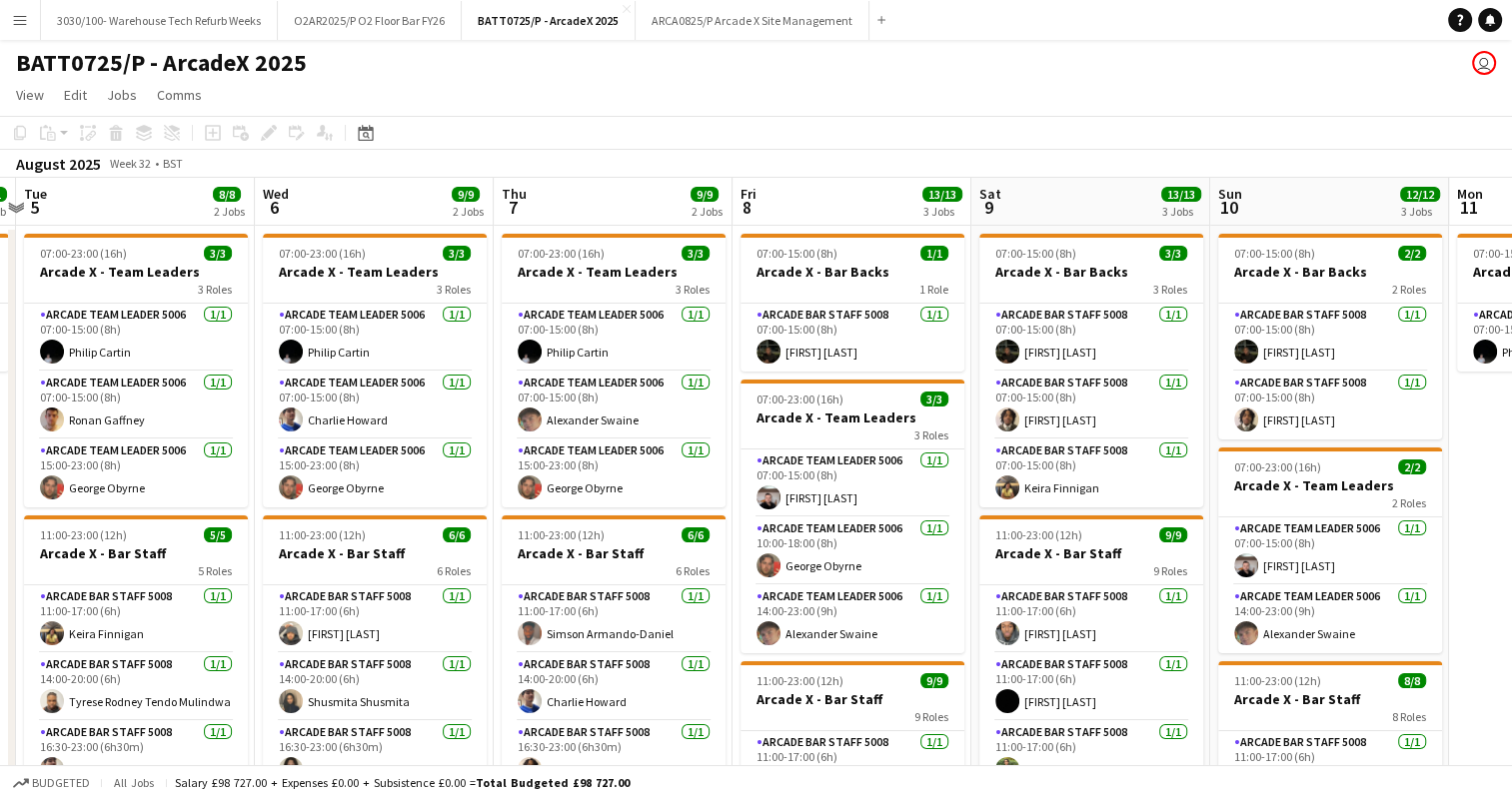 click on "Menu
Boards
Boards   Boards   All jobs   Status
Workforce
Workforce   My Workforce   Recruiting
Comms
Comms
Platform Settings
Platform Settings   Your settings
Training Academy
Training Academy
Knowledge Base
Knowledge Base
Product Updates
Product Updates   Log Out   Privacy   3030/100- Warehouse Tech Refurb Weeks
Close
O2AR2025/P O2 Floor Bar FY26
Close
BATT0725/P - ArcadeX 2025
Close
ARCA0825/P Arcade X Site Management
Close
Add
Help
Notifications" at bounding box center (756, 20) 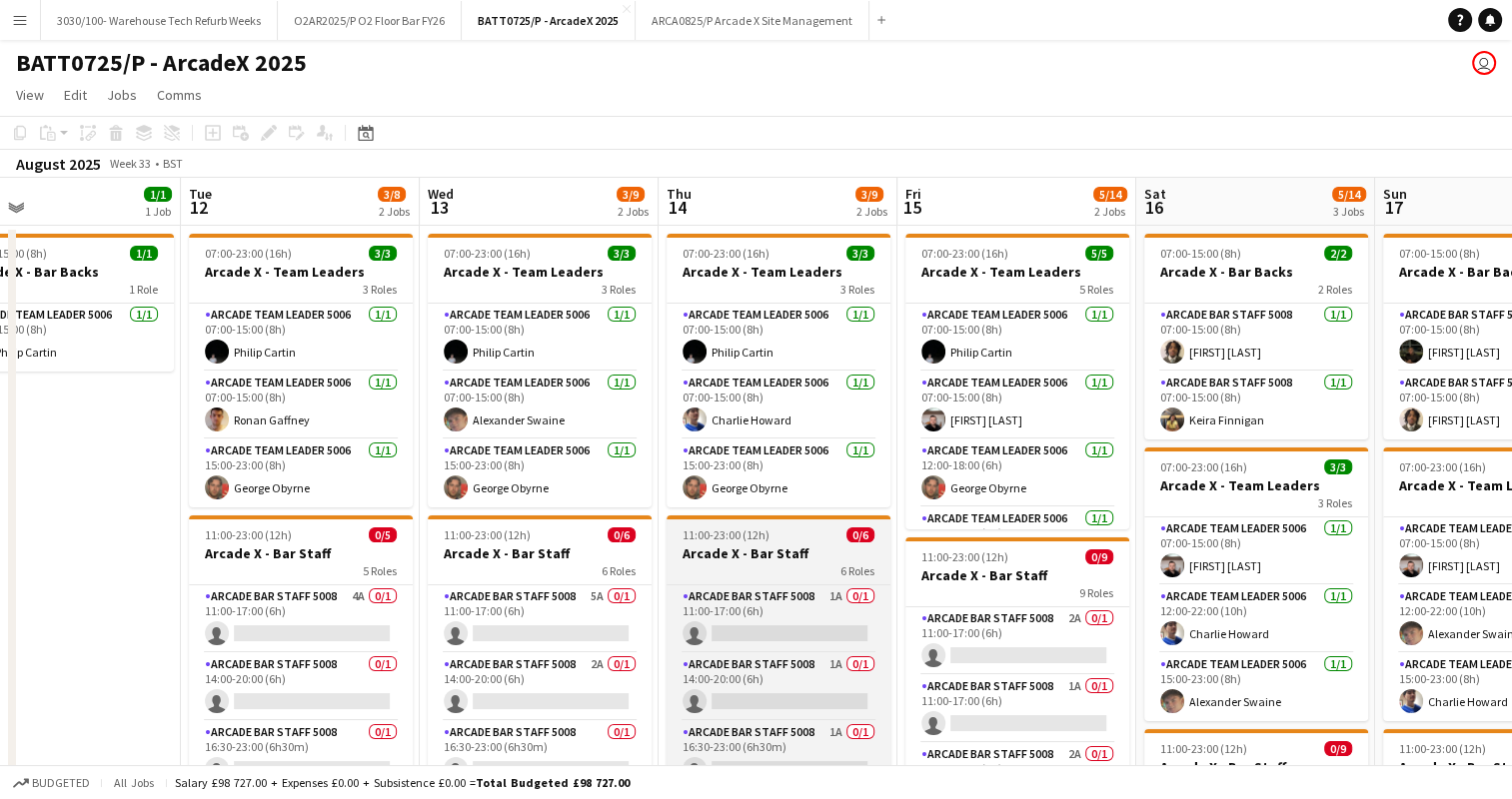 scroll, scrollTop: 0, scrollLeft: 524, axis: horizontal 